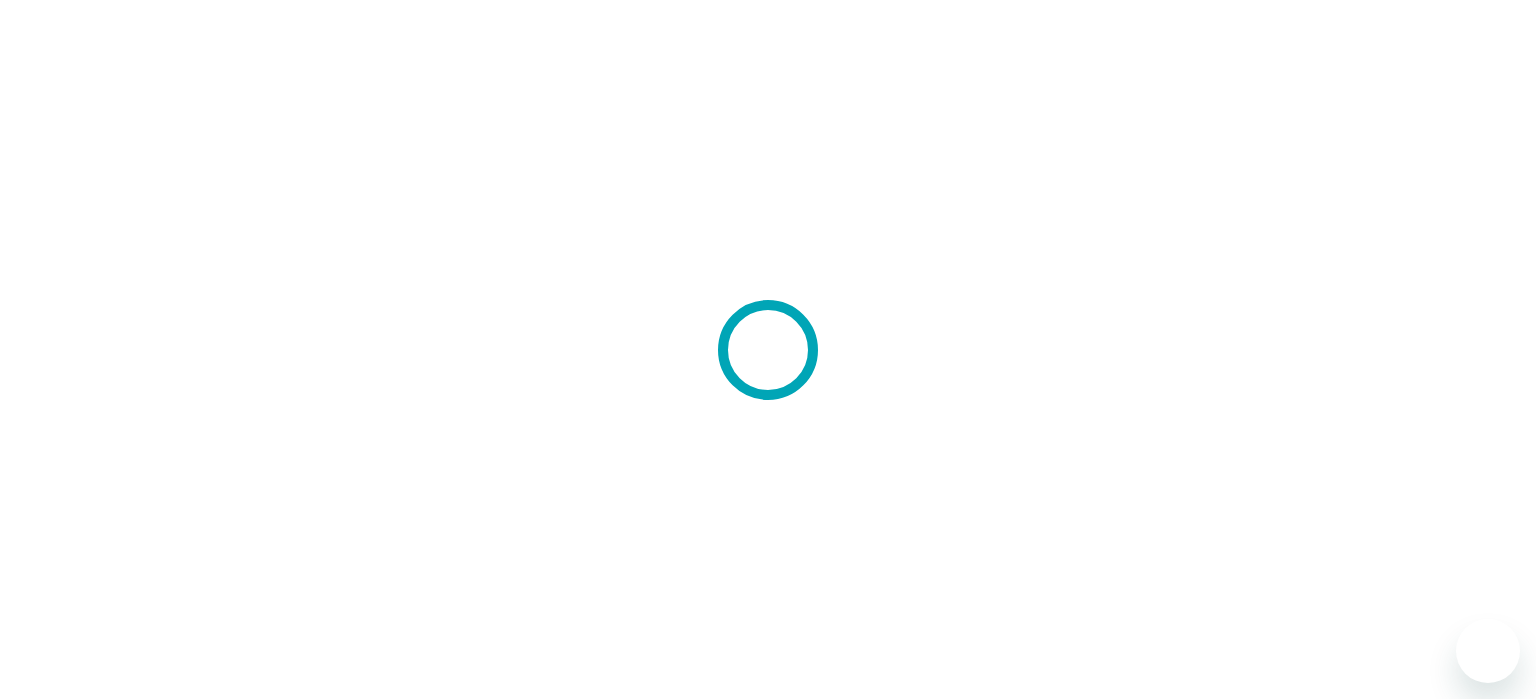 scroll, scrollTop: 0, scrollLeft: 0, axis: both 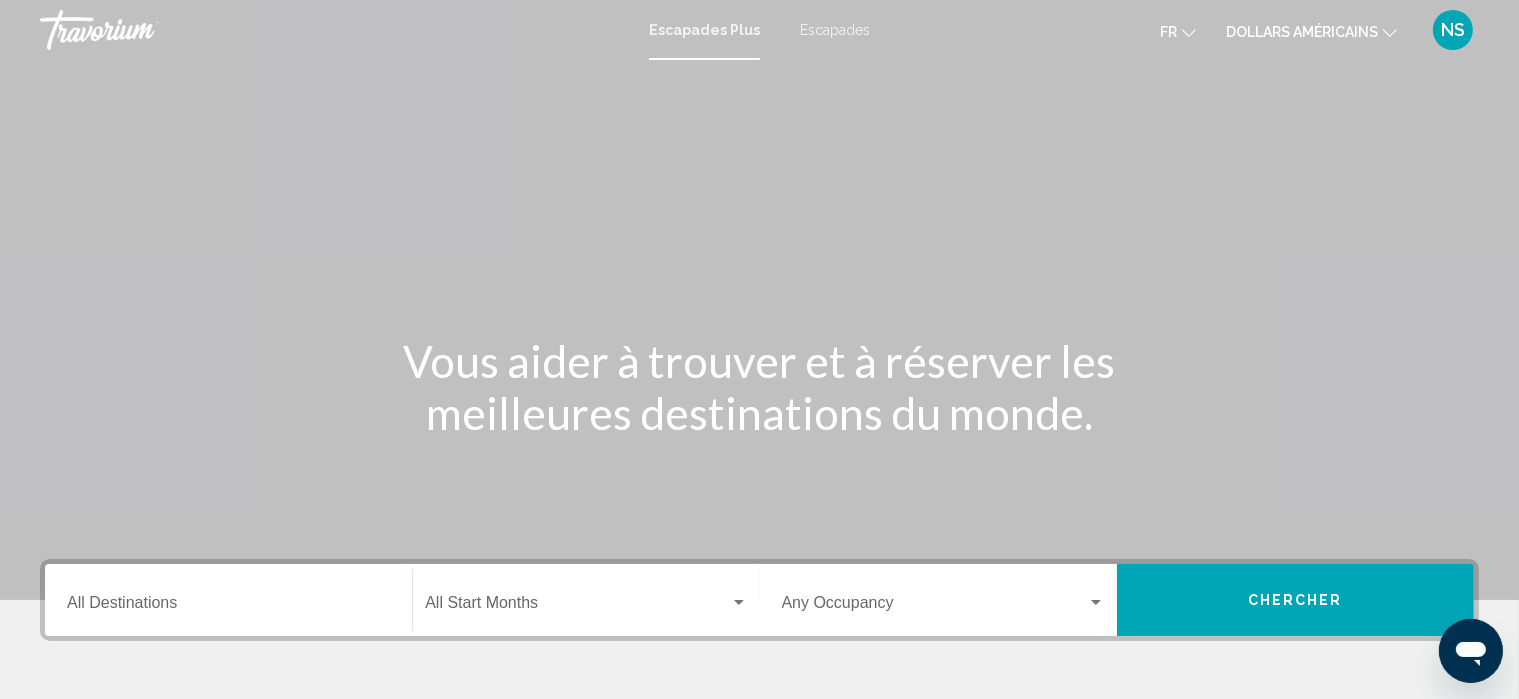 click on "Escapades" at bounding box center (835, 30) 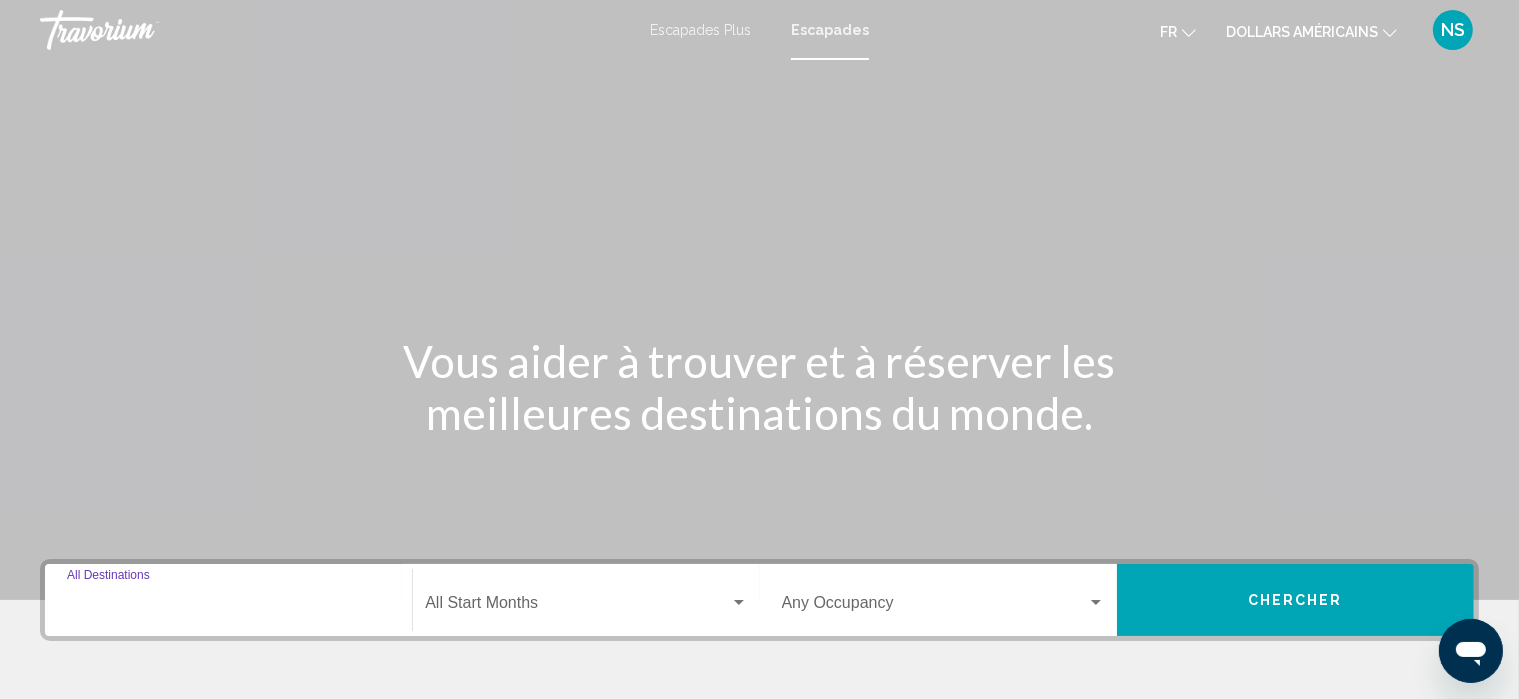 click on "Destination All Destinations" at bounding box center [228, 607] 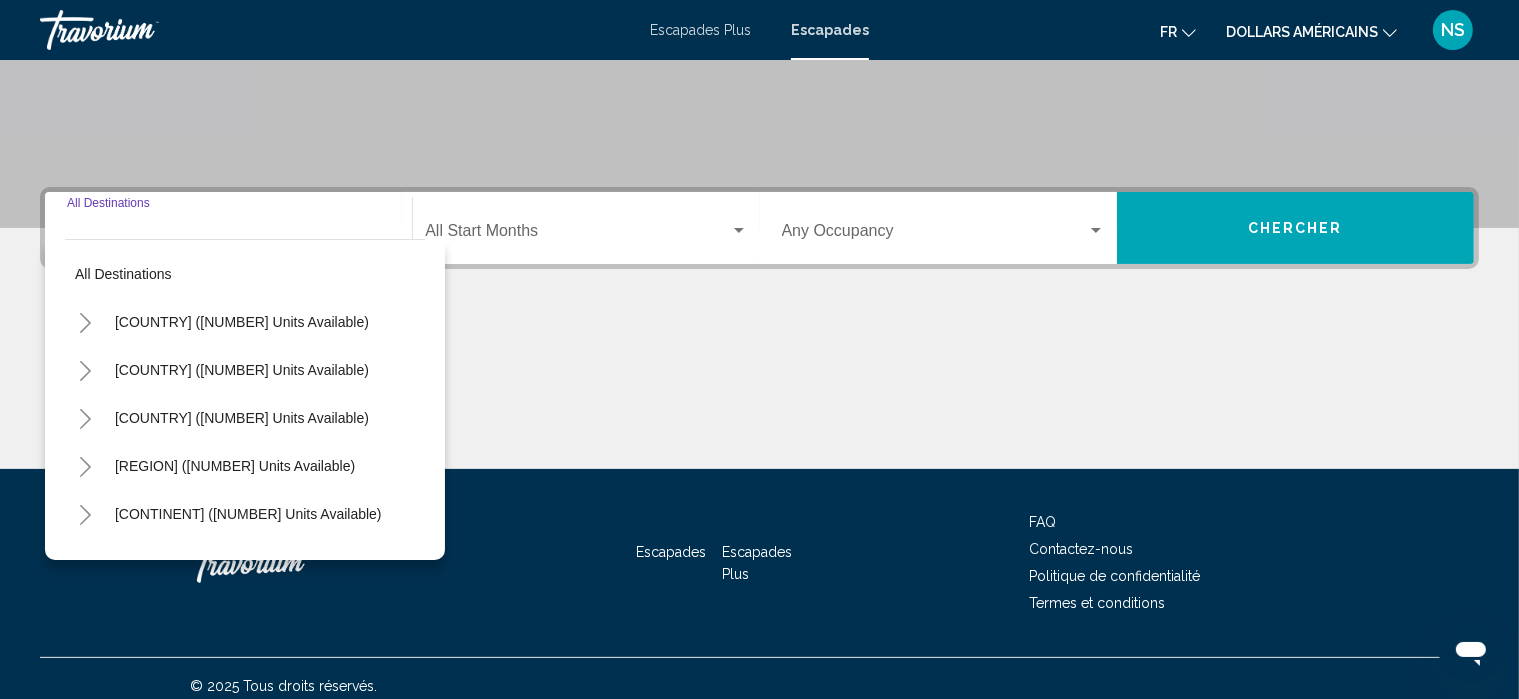 scroll, scrollTop: 386, scrollLeft: 0, axis: vertical 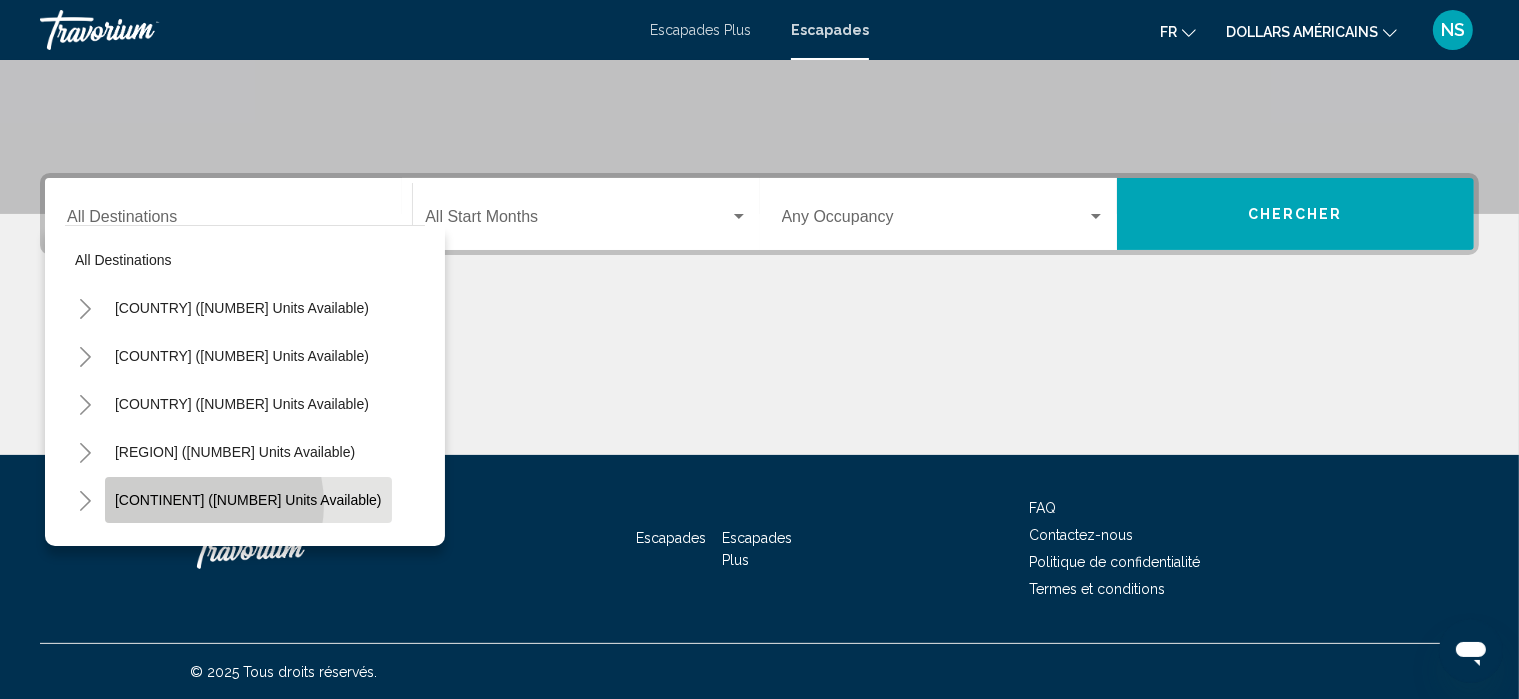 click on "[CONTINENT] ([NUMBER] units available)" 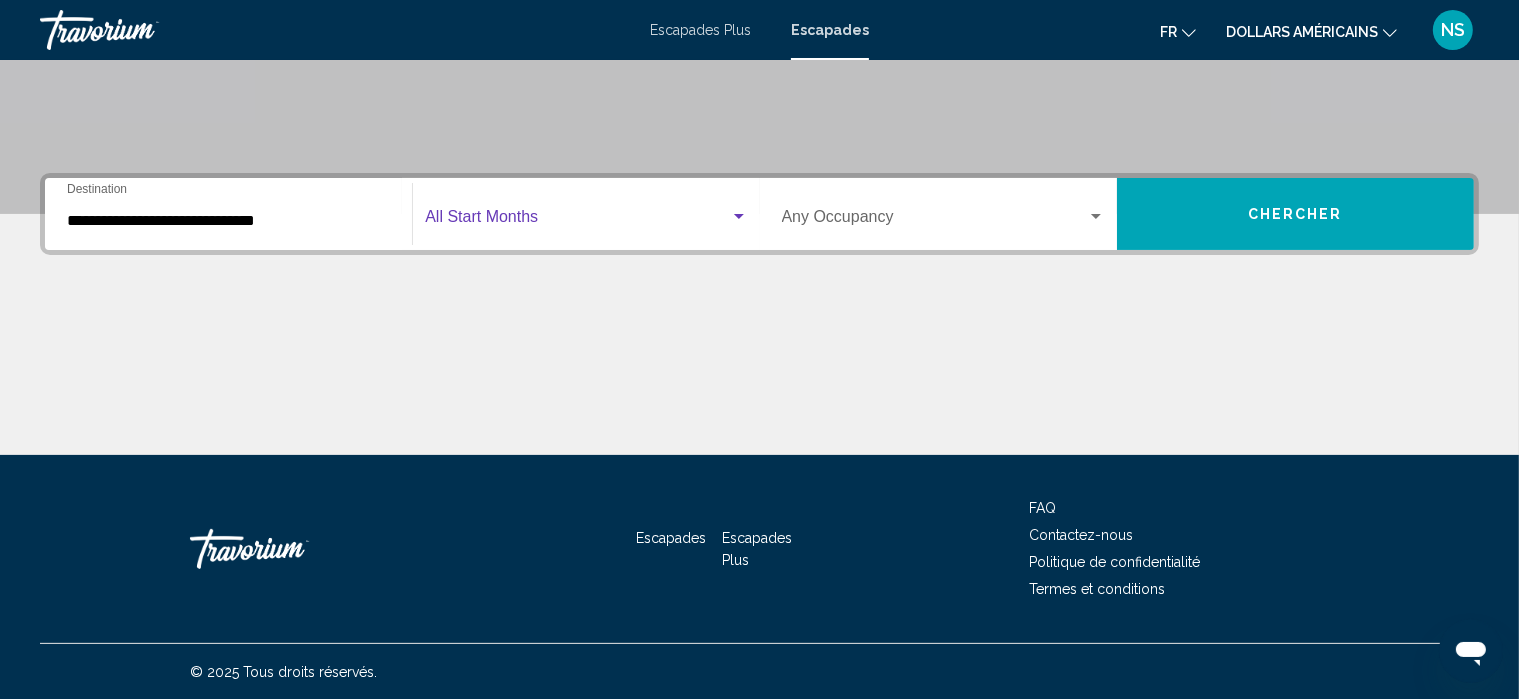 click at bounding box center [577, 221] 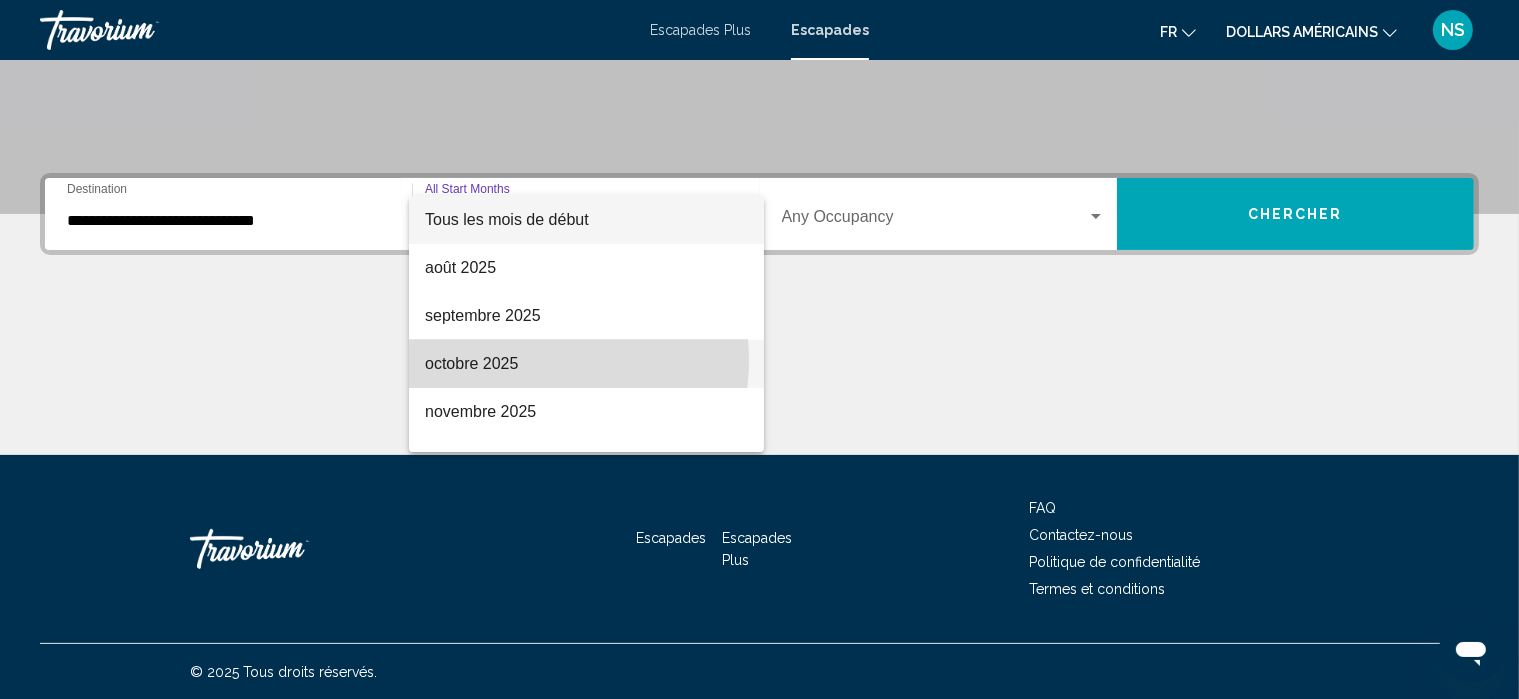 click on "octobre 2025" at bounding box center [586, 364] 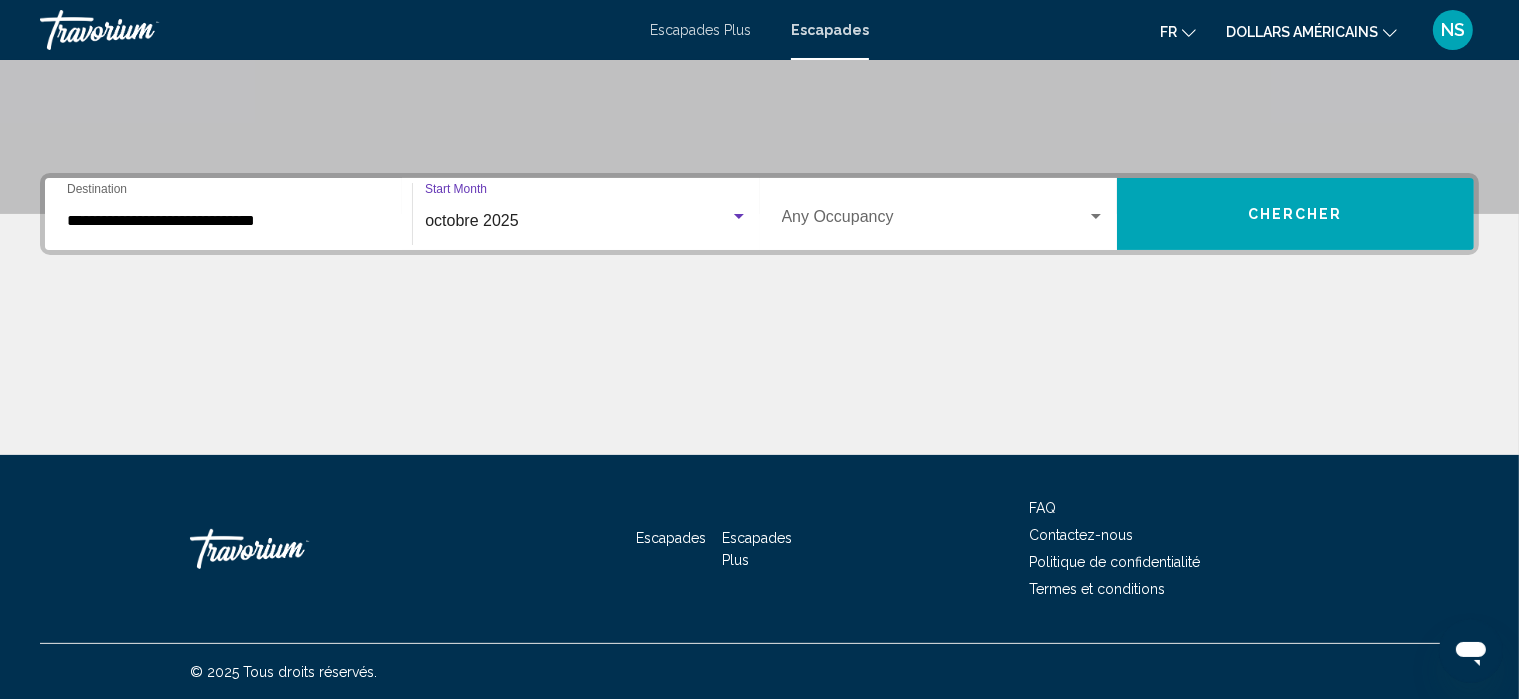 click at bounding box center [1096, 216] 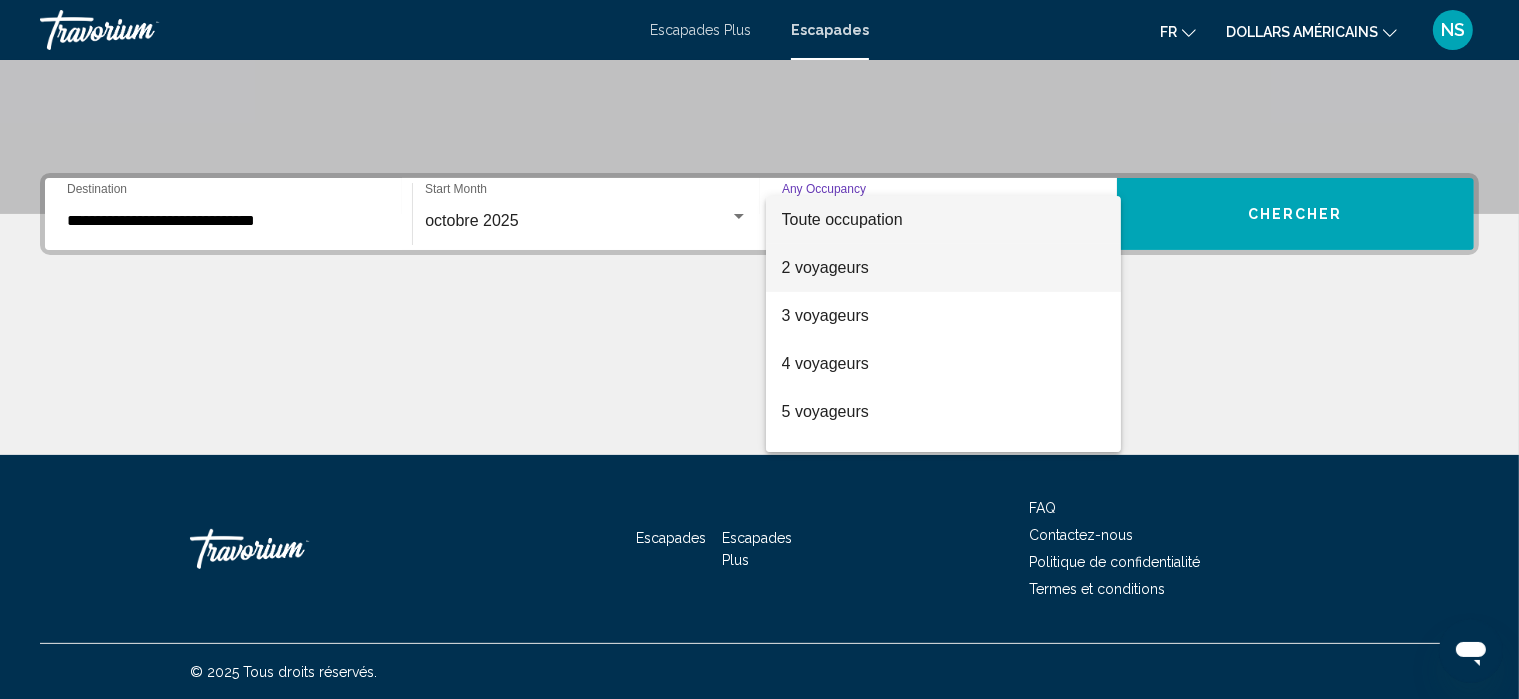 click on "2 voyageurs" at bounding box center [943, 268] 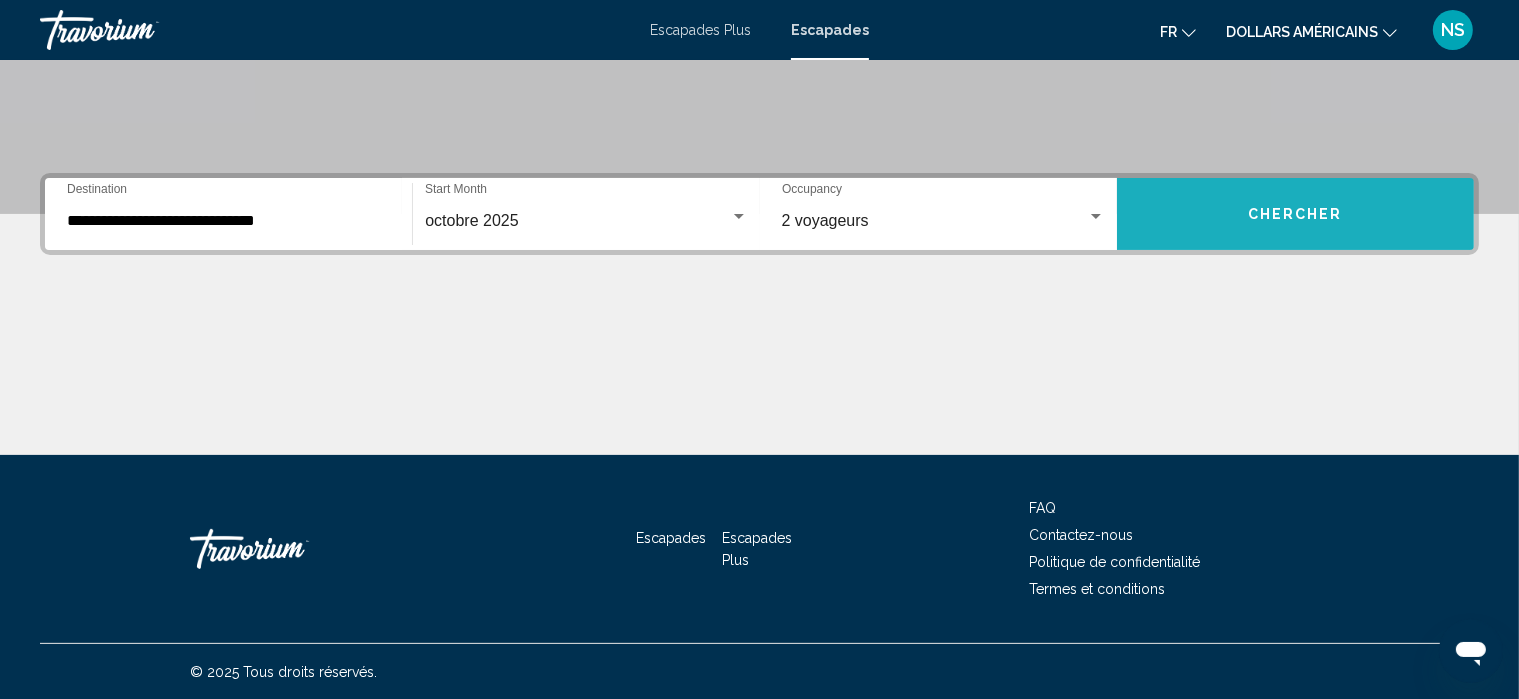 click on "Chercher" at bounding box center [1295, 215] 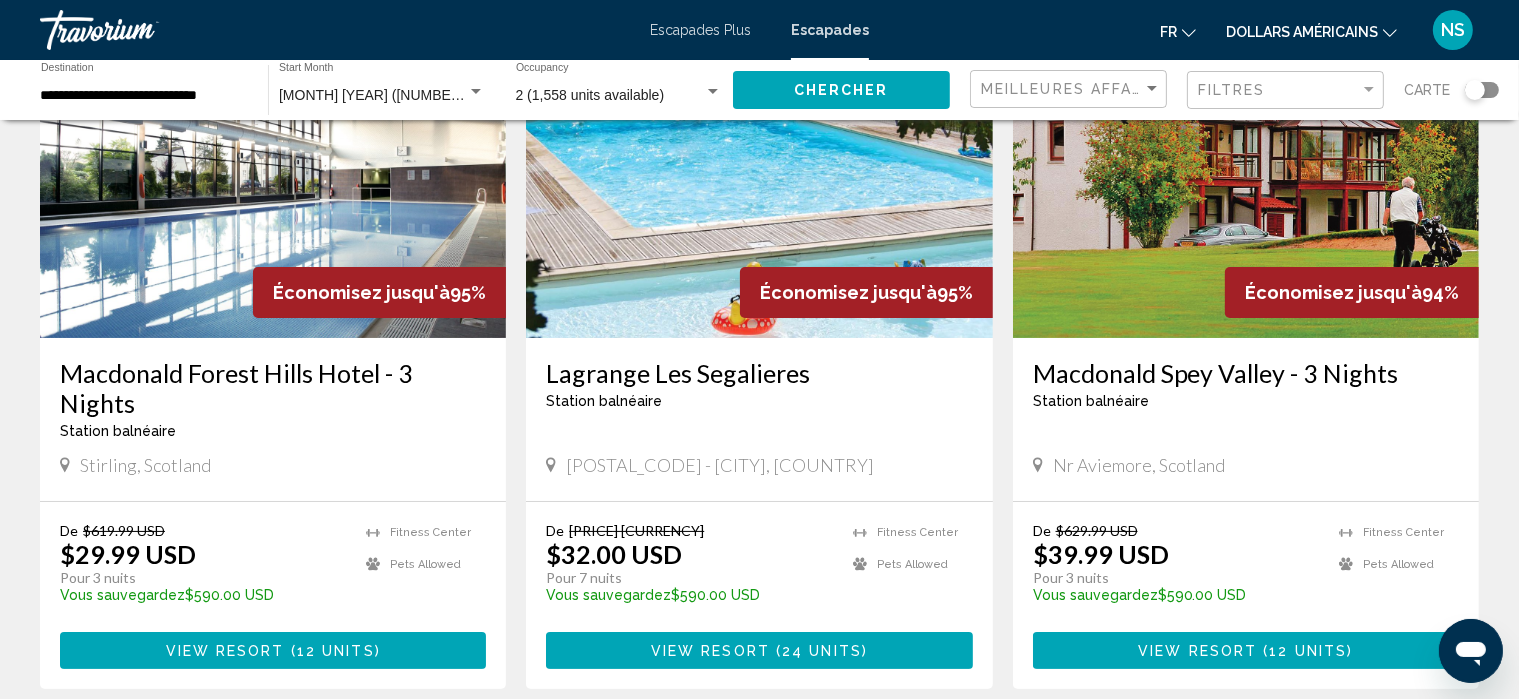 scroll, scrollTop: 252, scrollLeft: 0, axis: vertical 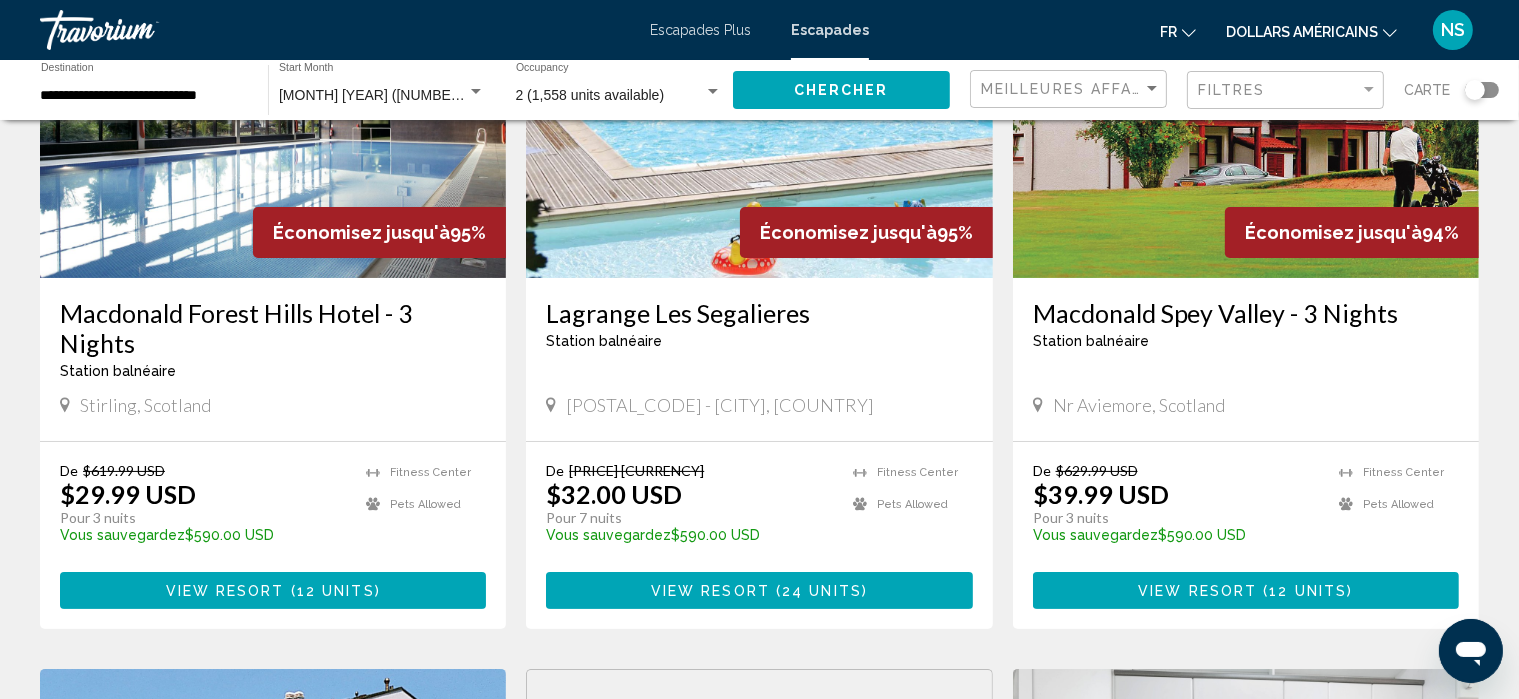 click 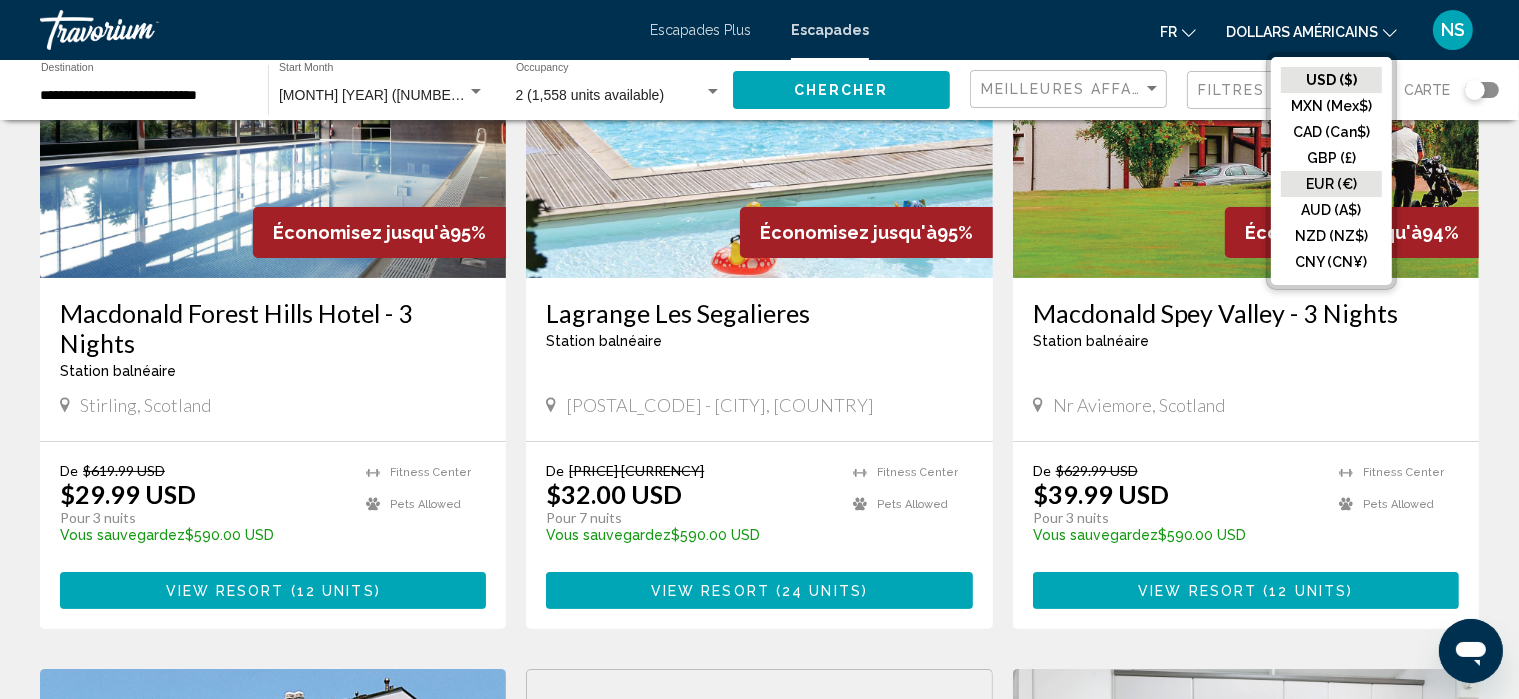 click on "EUR (€)" 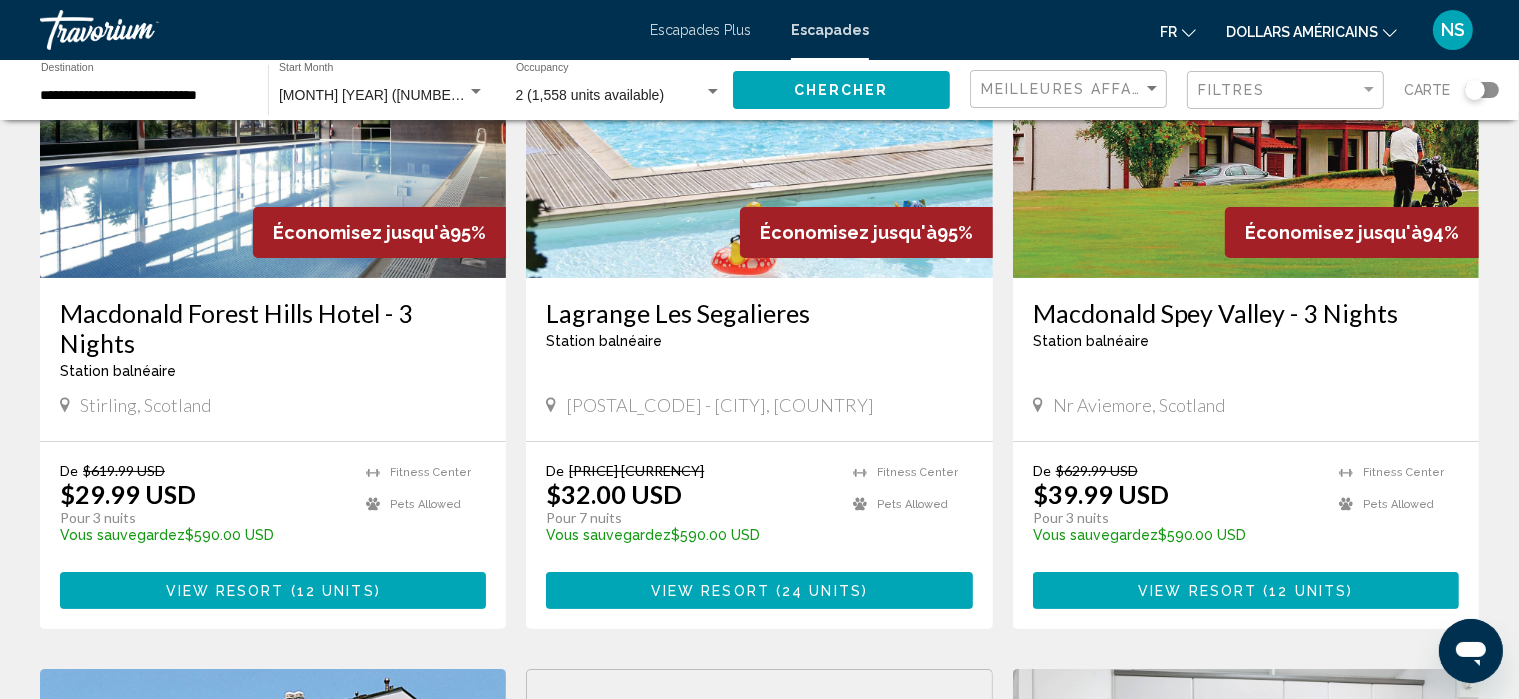 click at bounding box center (759, 118) 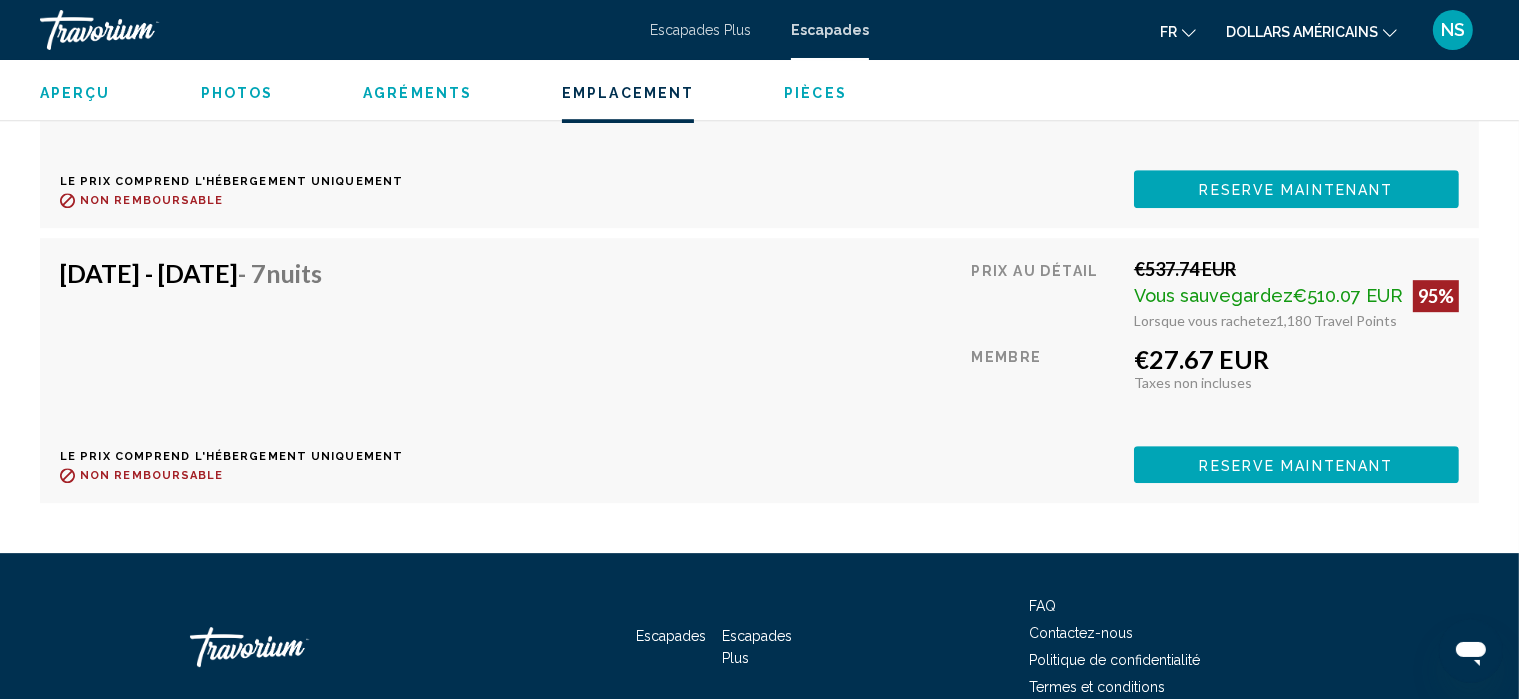 scroll, scrollTop: 6056, scrollLeft: 0, axis: vertical 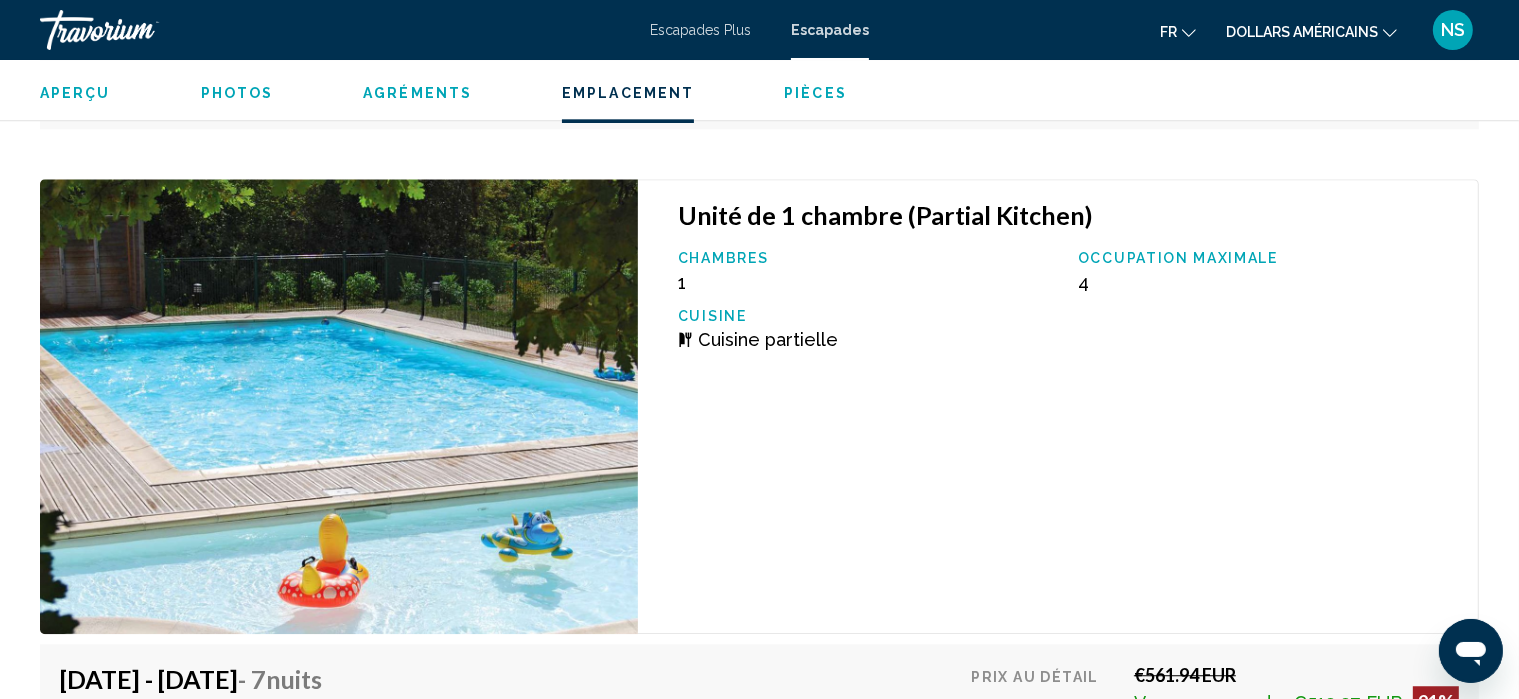 click on "Photos" at bounding box center [237, 93] 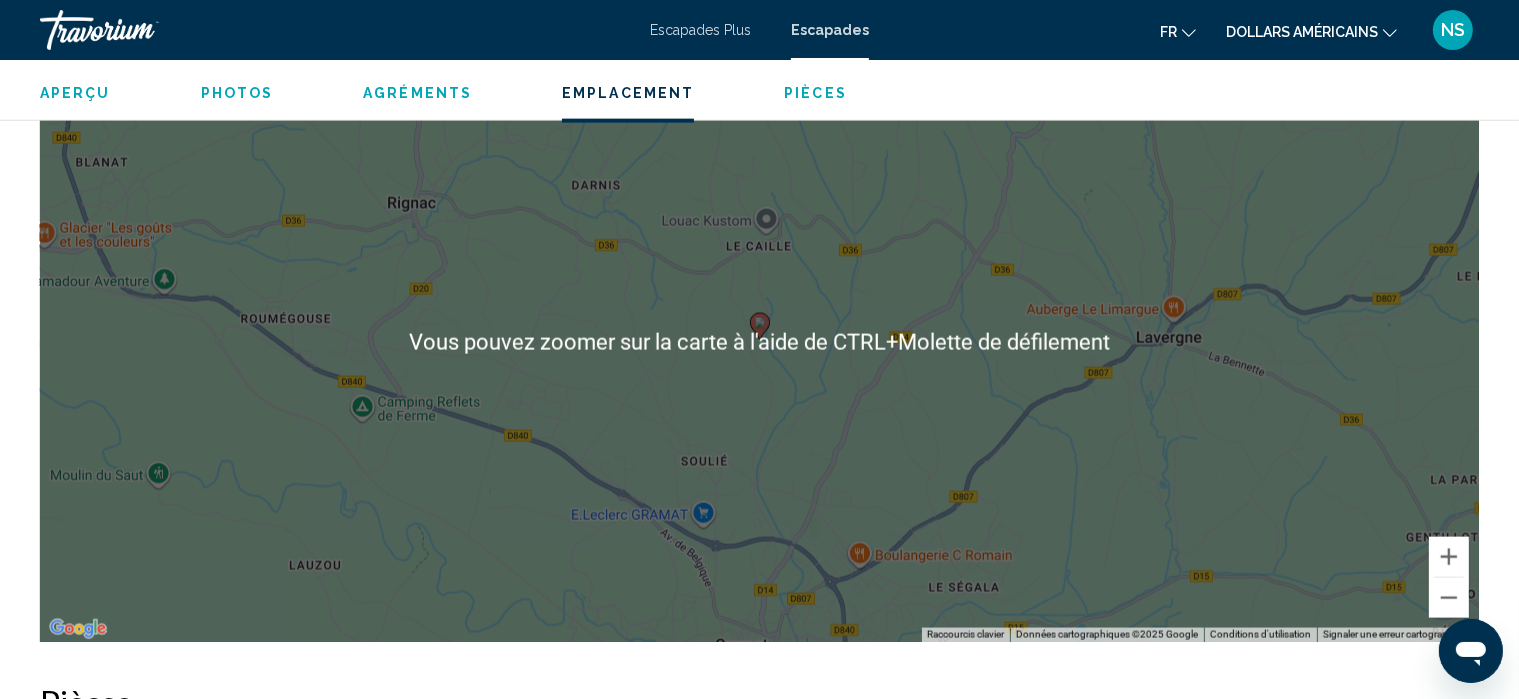 scroll, scrollTop: 2736, scrollLeft: 0, axis: vertical 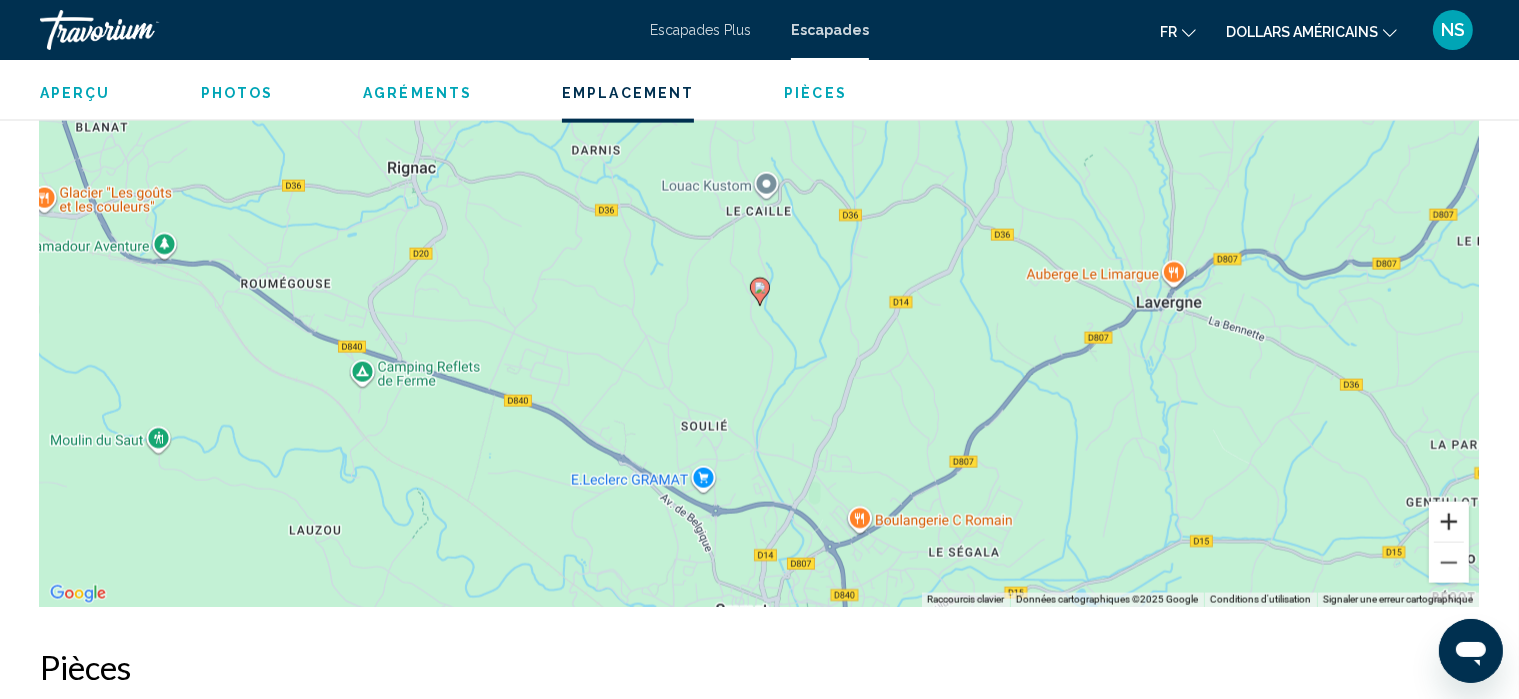 click at bounding box center (1449, 522) 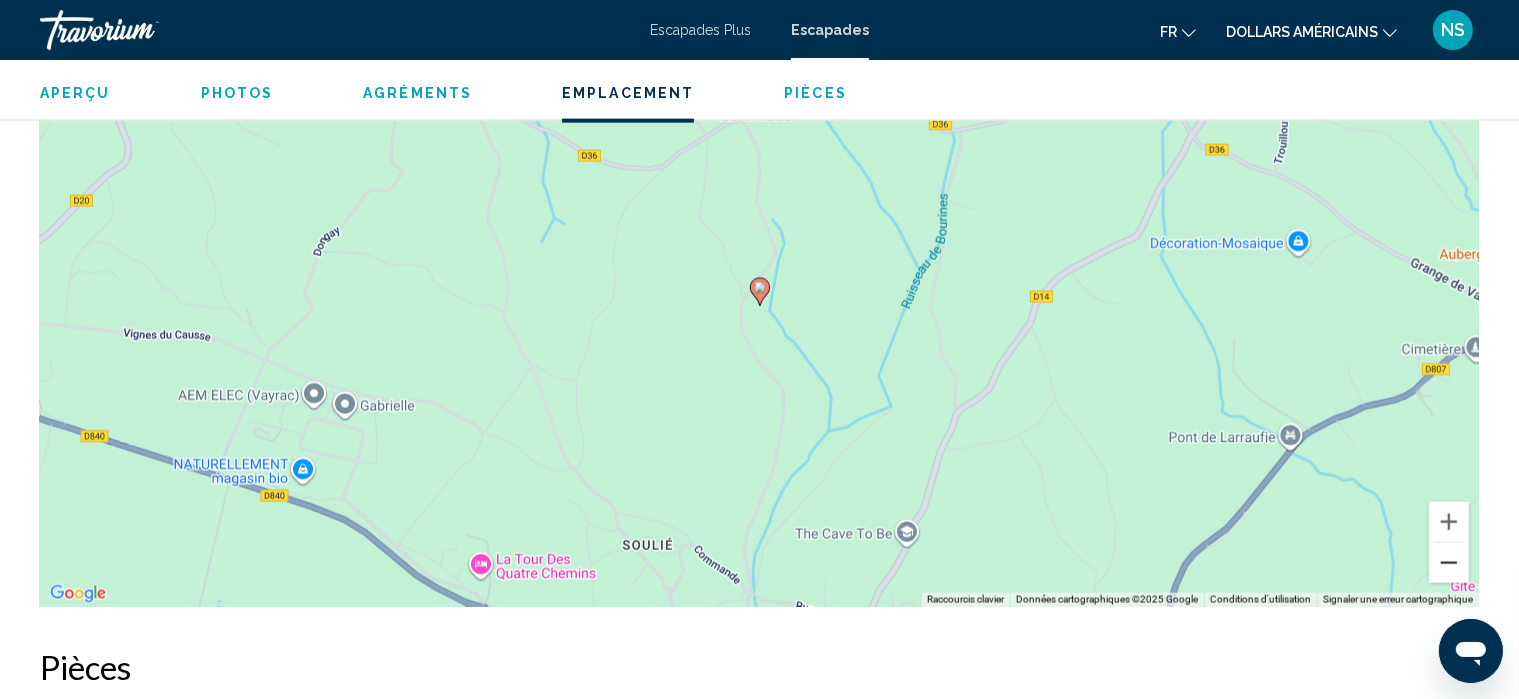 click at bounding box center (1449, 563) 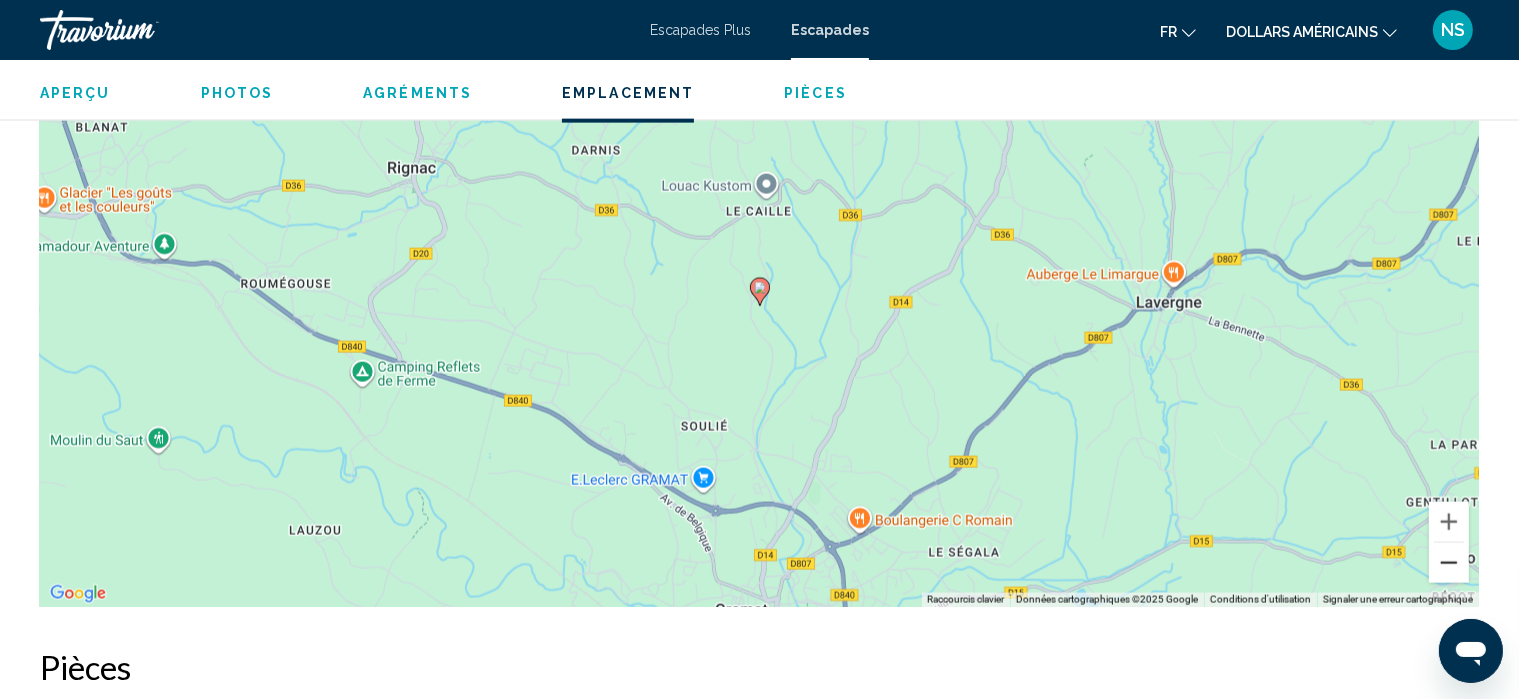 click at bounding box center (1449, 563) 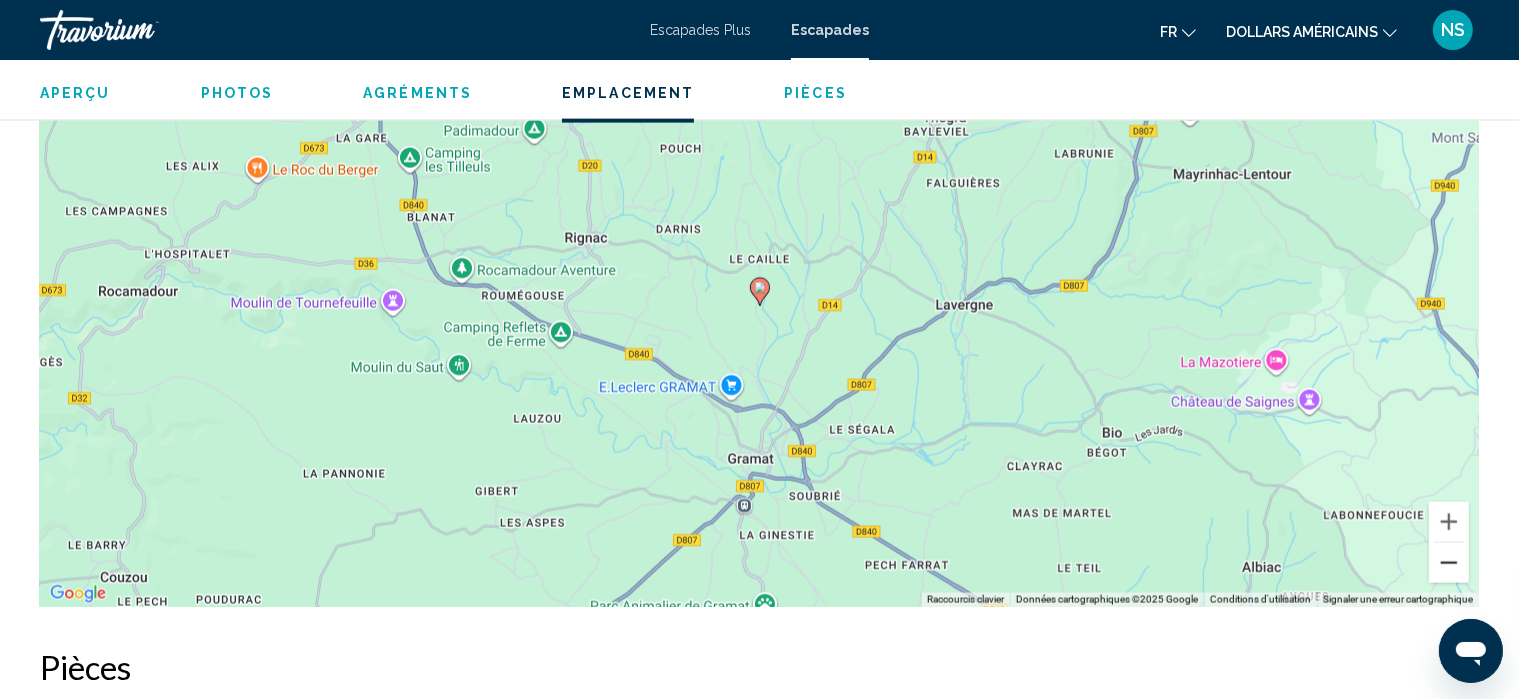 click at bounding box center [1449, 563] 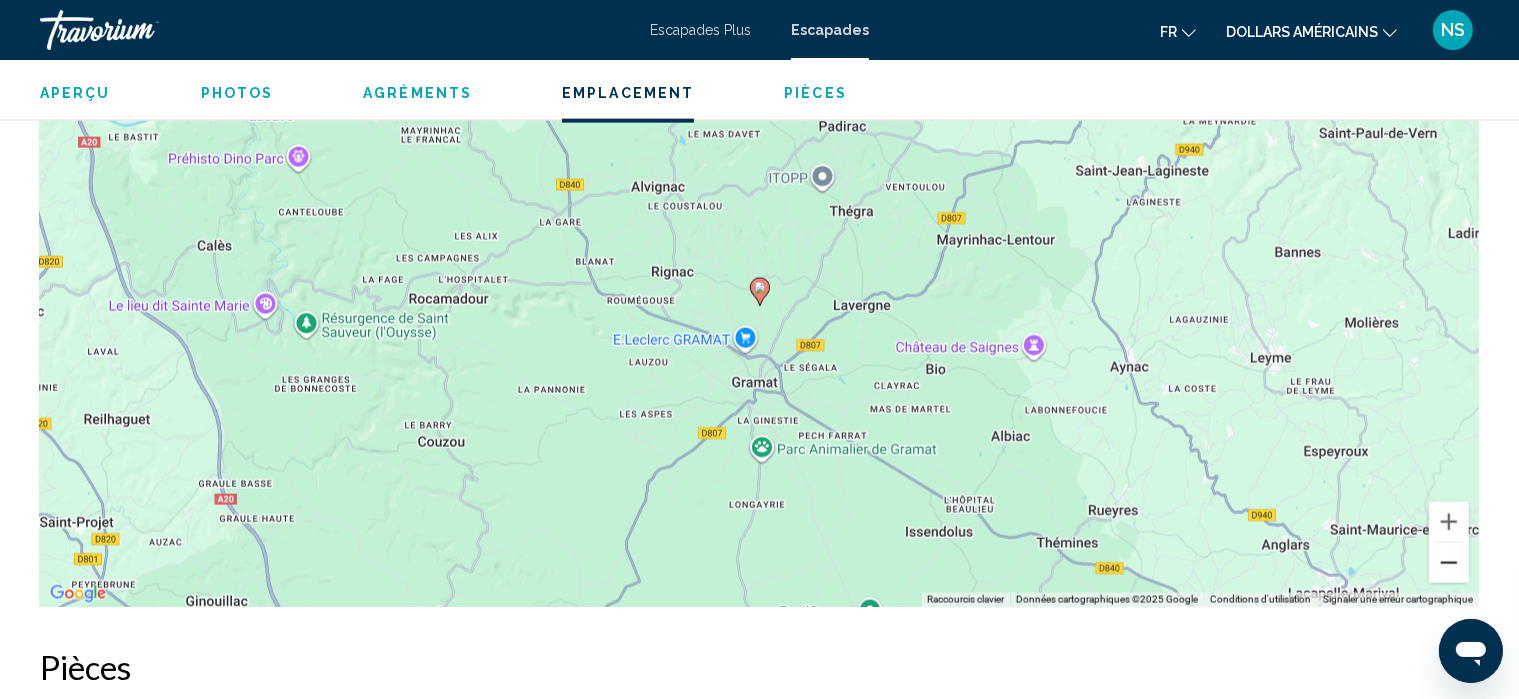 click at bounding box center [1449, 563] 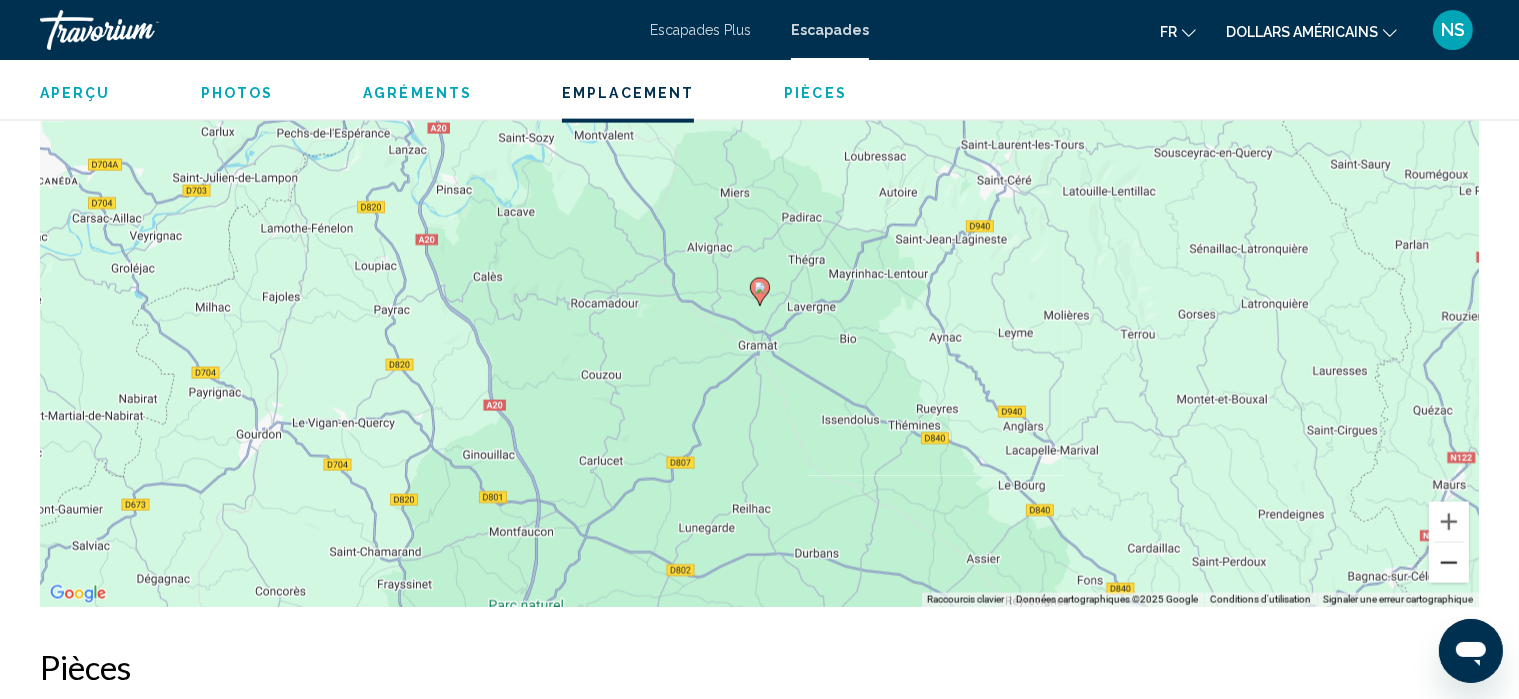 click at bounding box center (1449, 563) 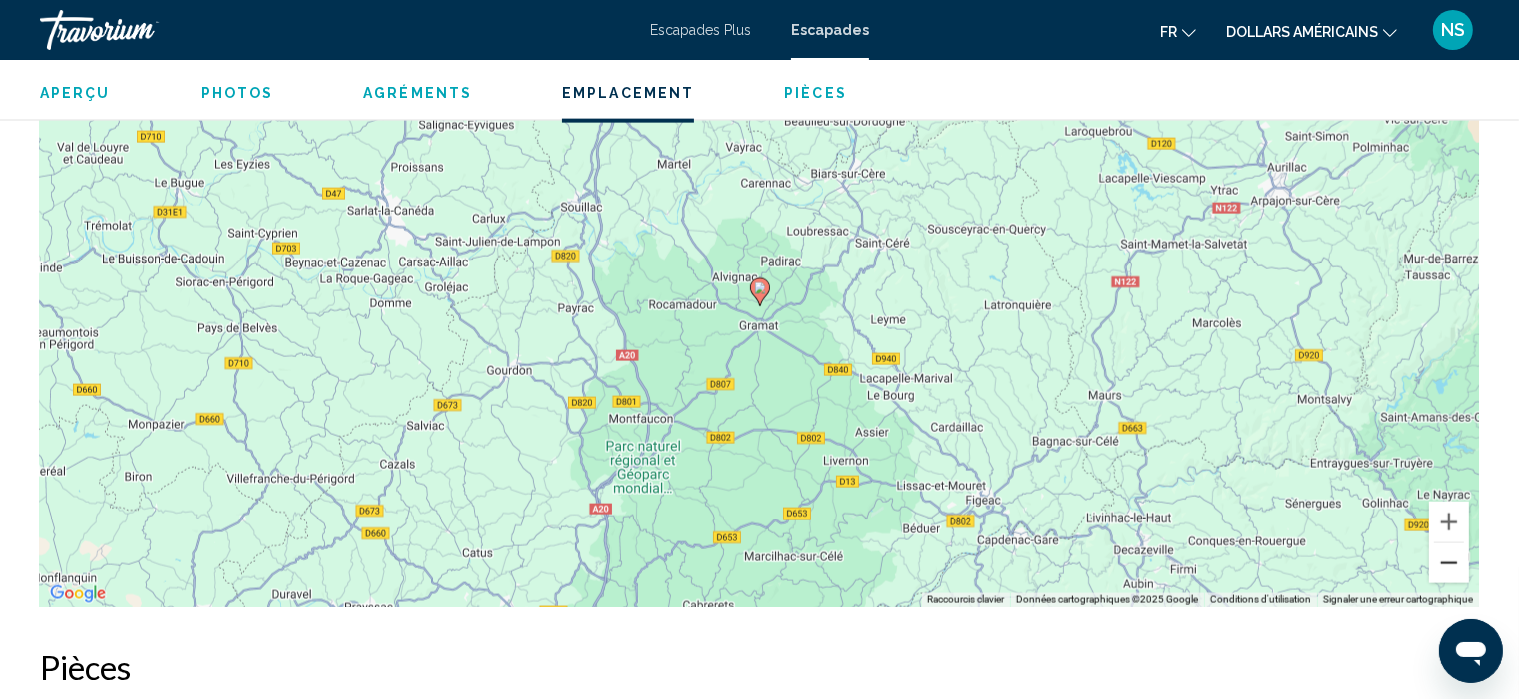 click at bounding box center (1449, 563) 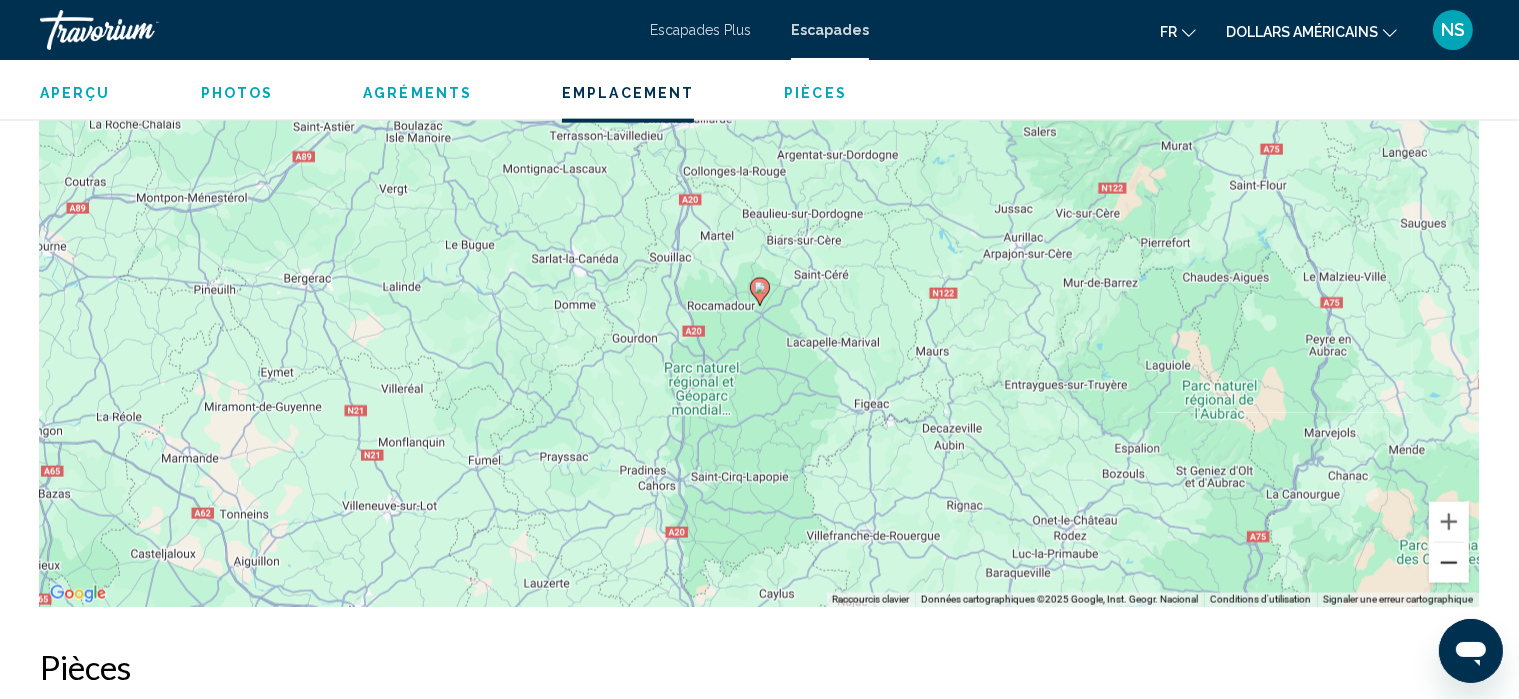click at bounding box center [1449, 563] 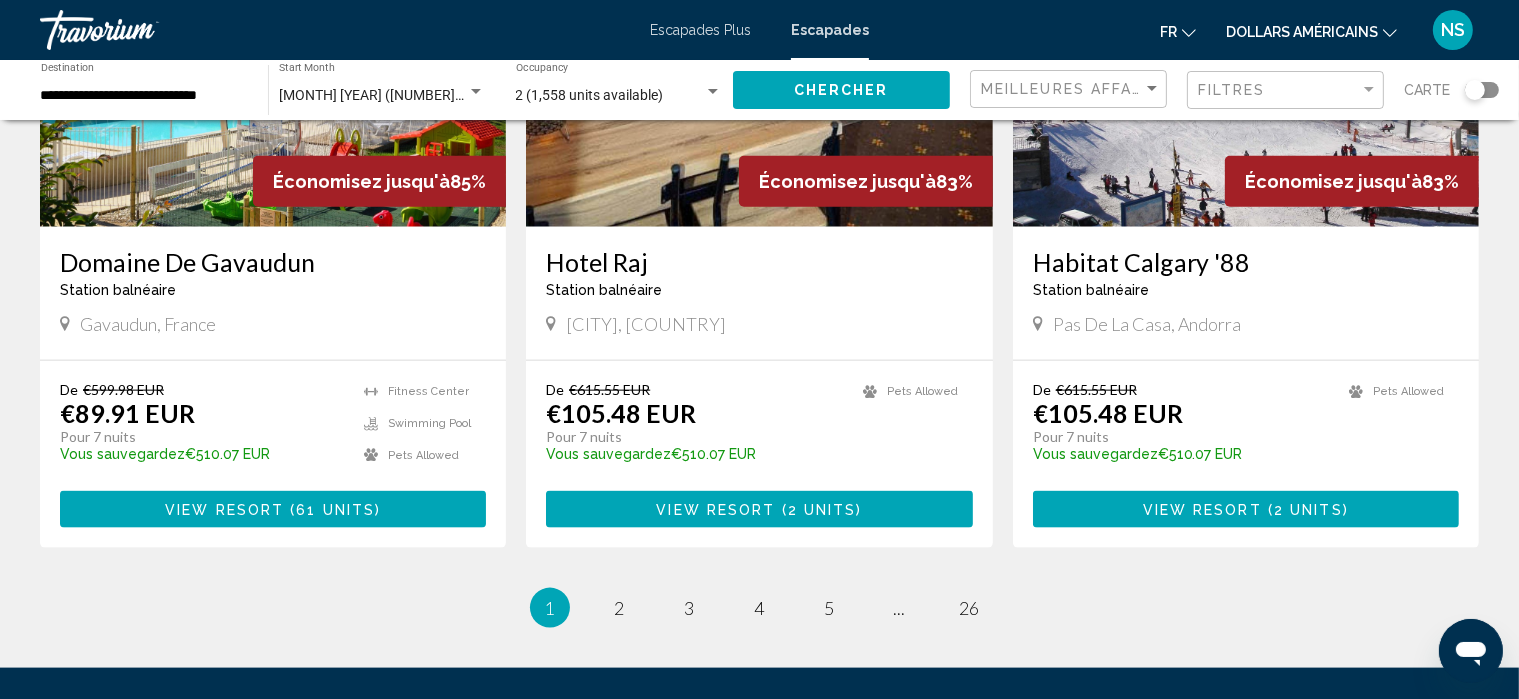 scroll, scrollTop: 2380, scrollLeft: 0, axis: vertical 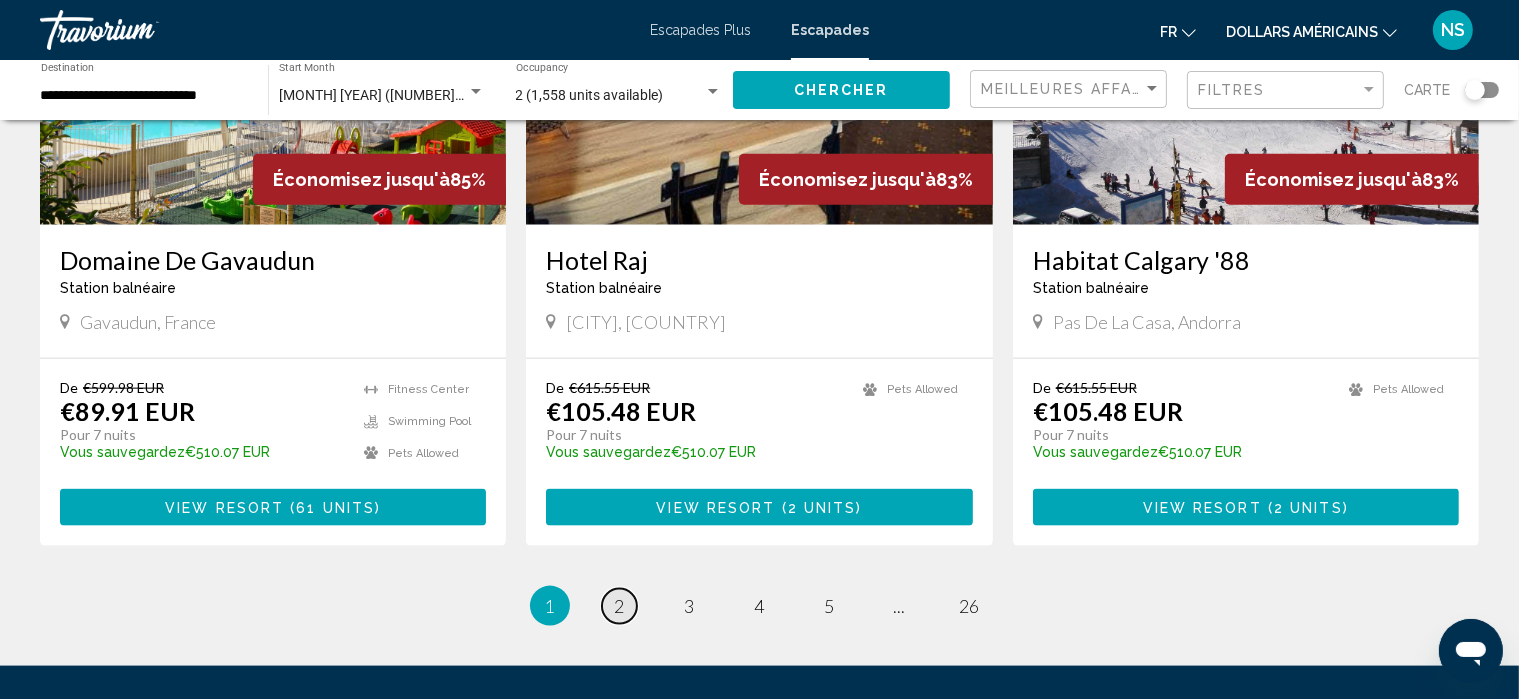 click on "2" at bounding box center (620, 606) 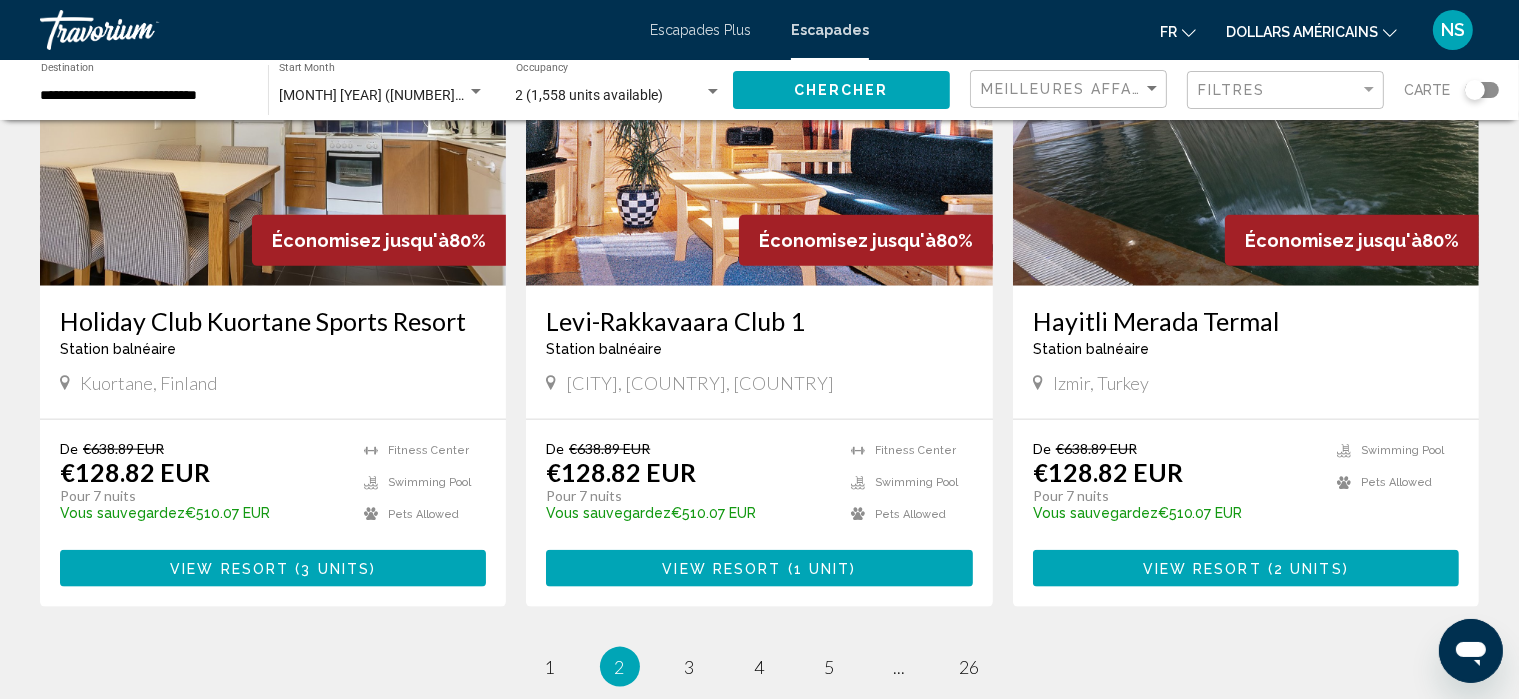 scroll, scrollTop: 2292, scrollLeft: 0, axis: vertical 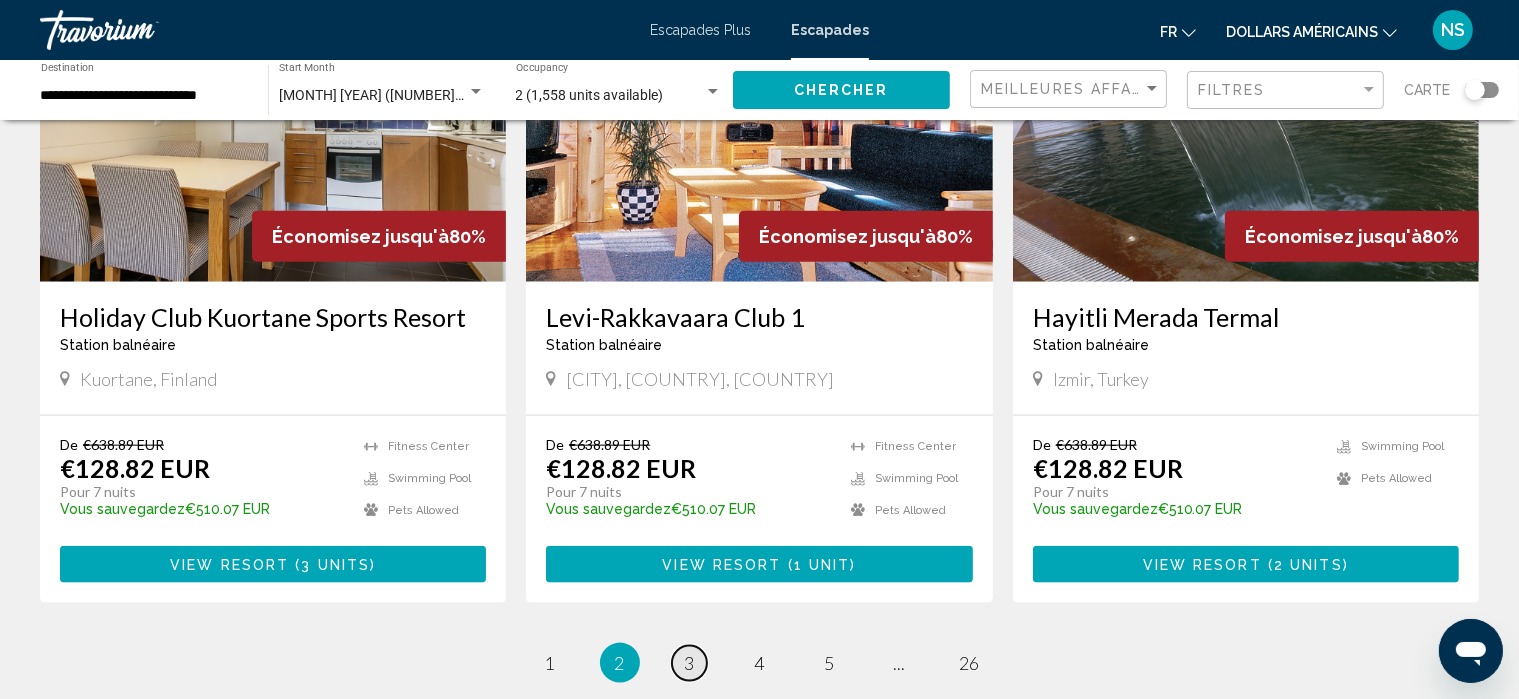 click on "page  3" at bounding box center [689, 663] 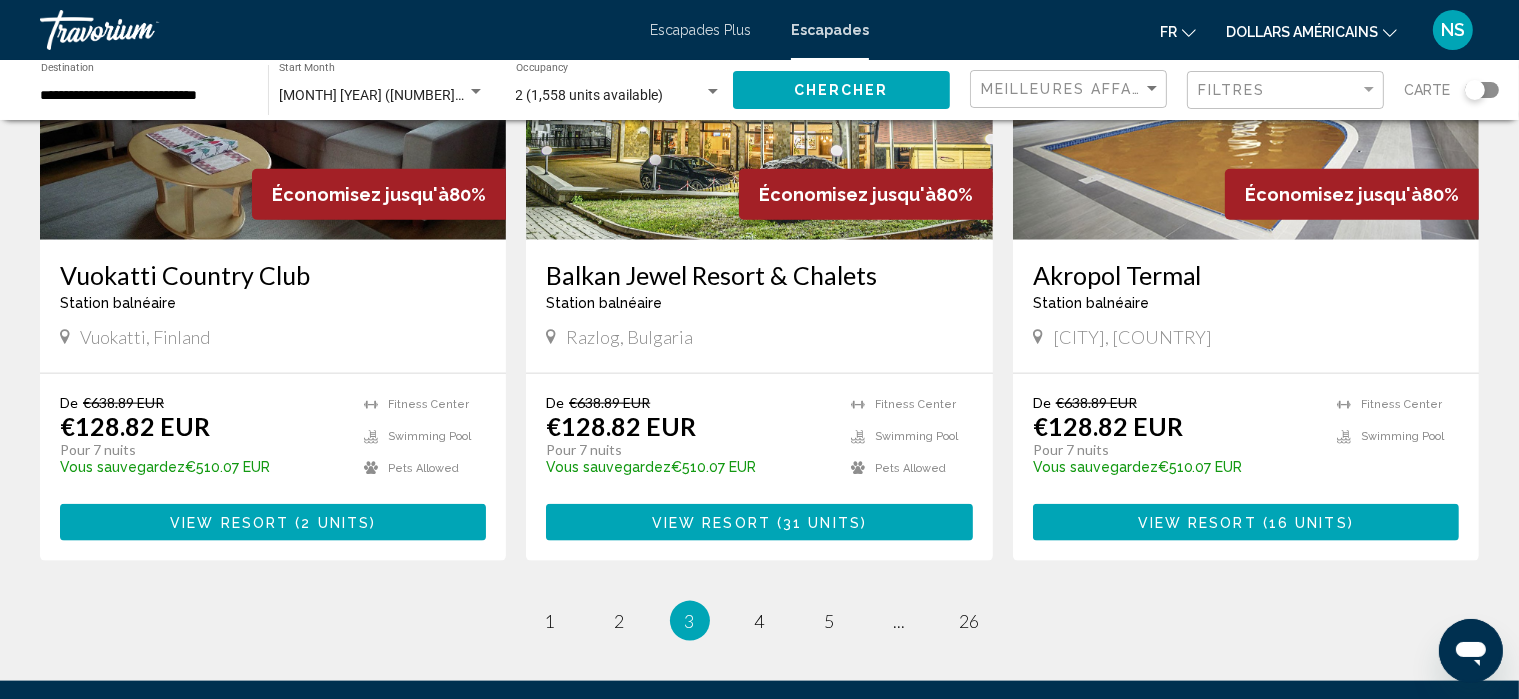 scroll, scrollTop: 2338, scrollLeft: 0, axis: vertical 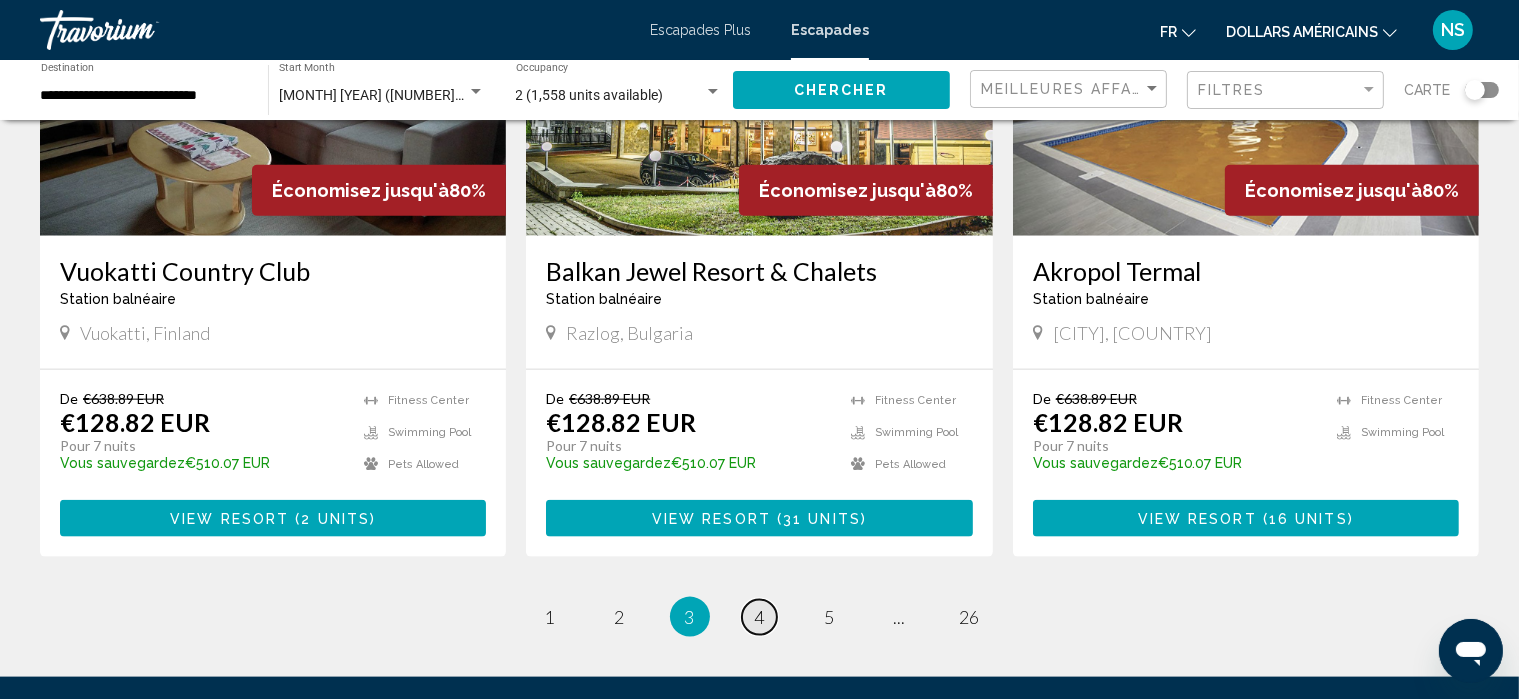 click on "4" at bounding box center [760, 617] 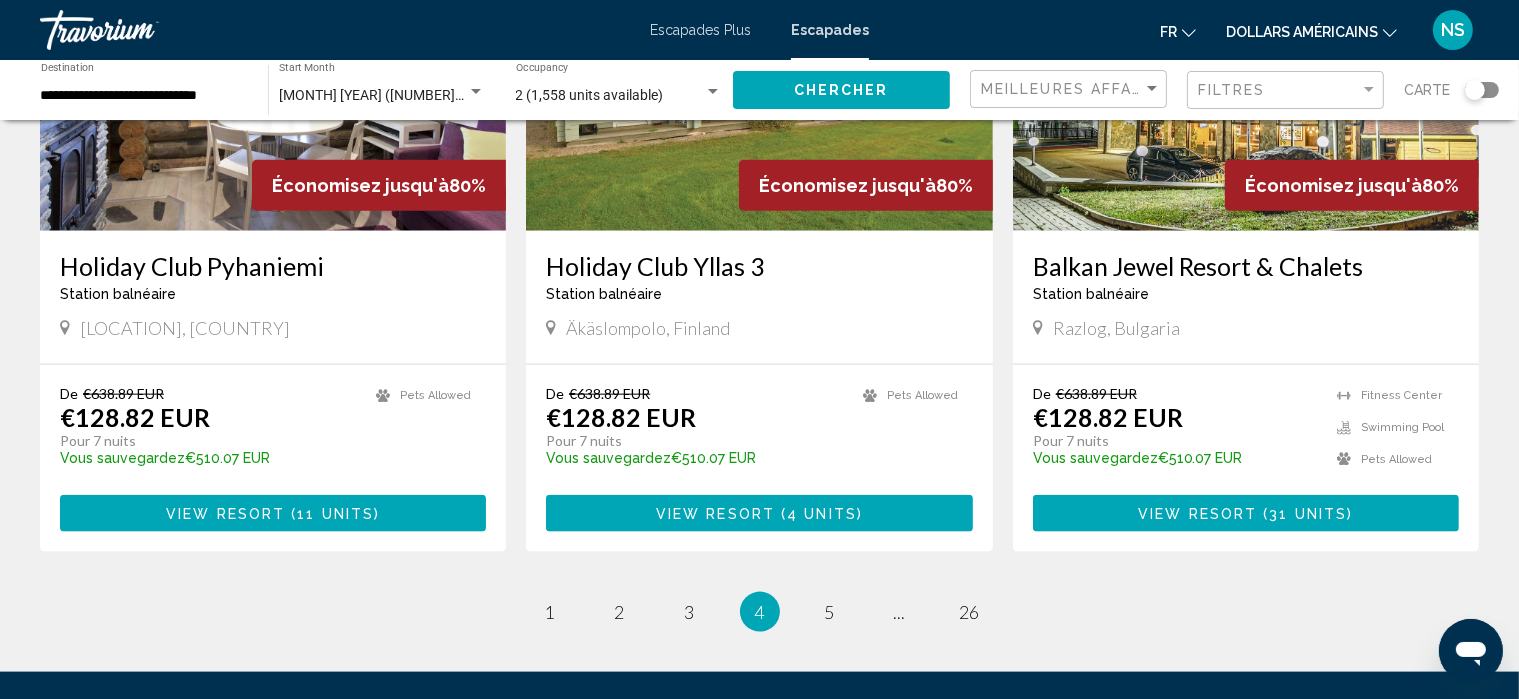 scroll, scrollTop: 2344, scrollLeft: 0, axis: vertical 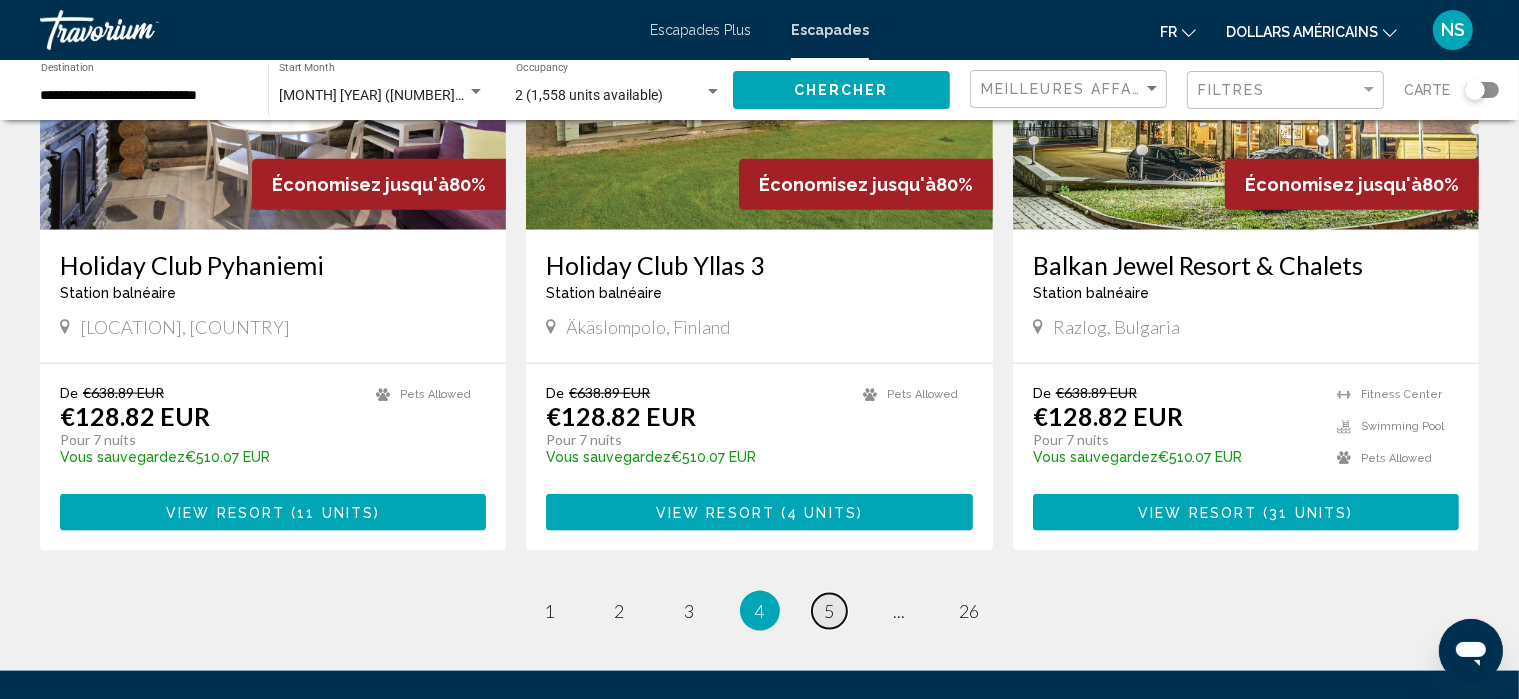 click on "page  5" at bounding box center (829, 611) 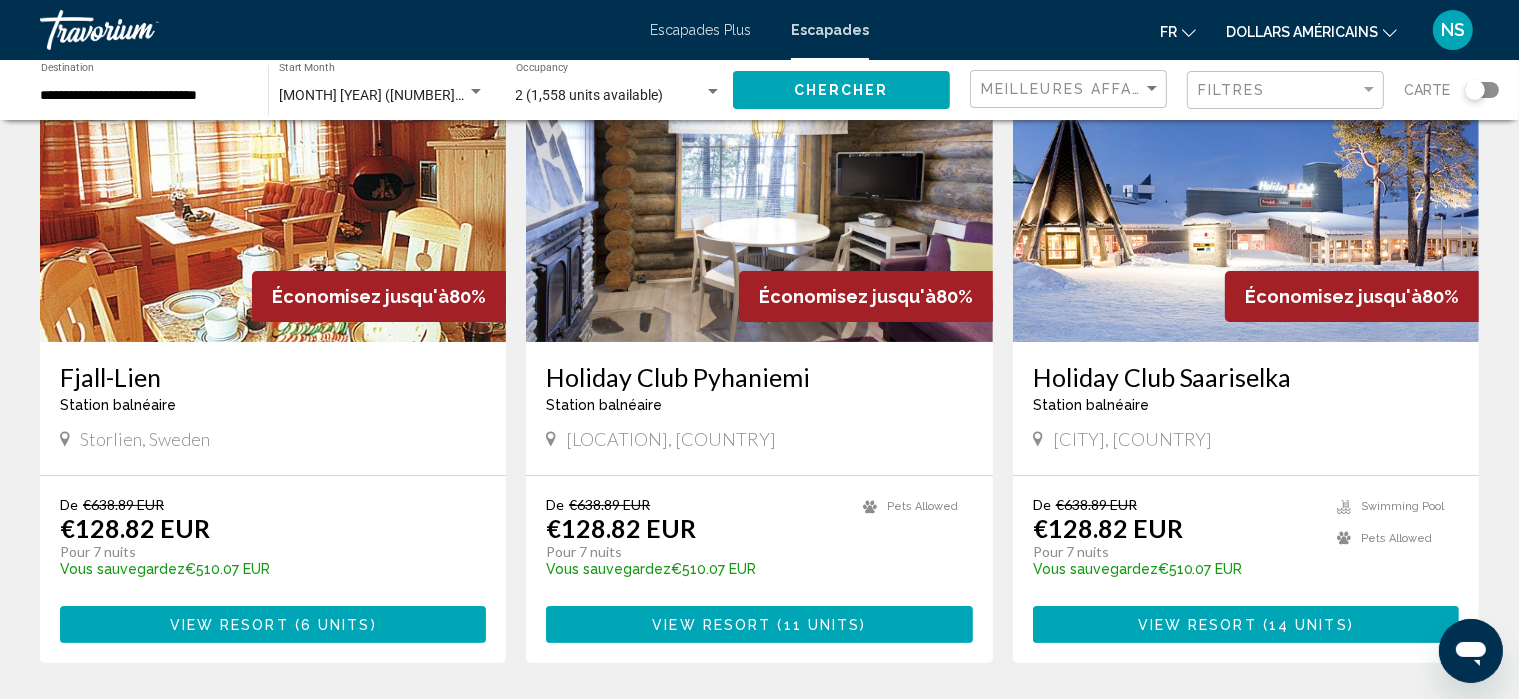 scroll, scrollTop: 144, scrollLeft: 0, axis: vertical 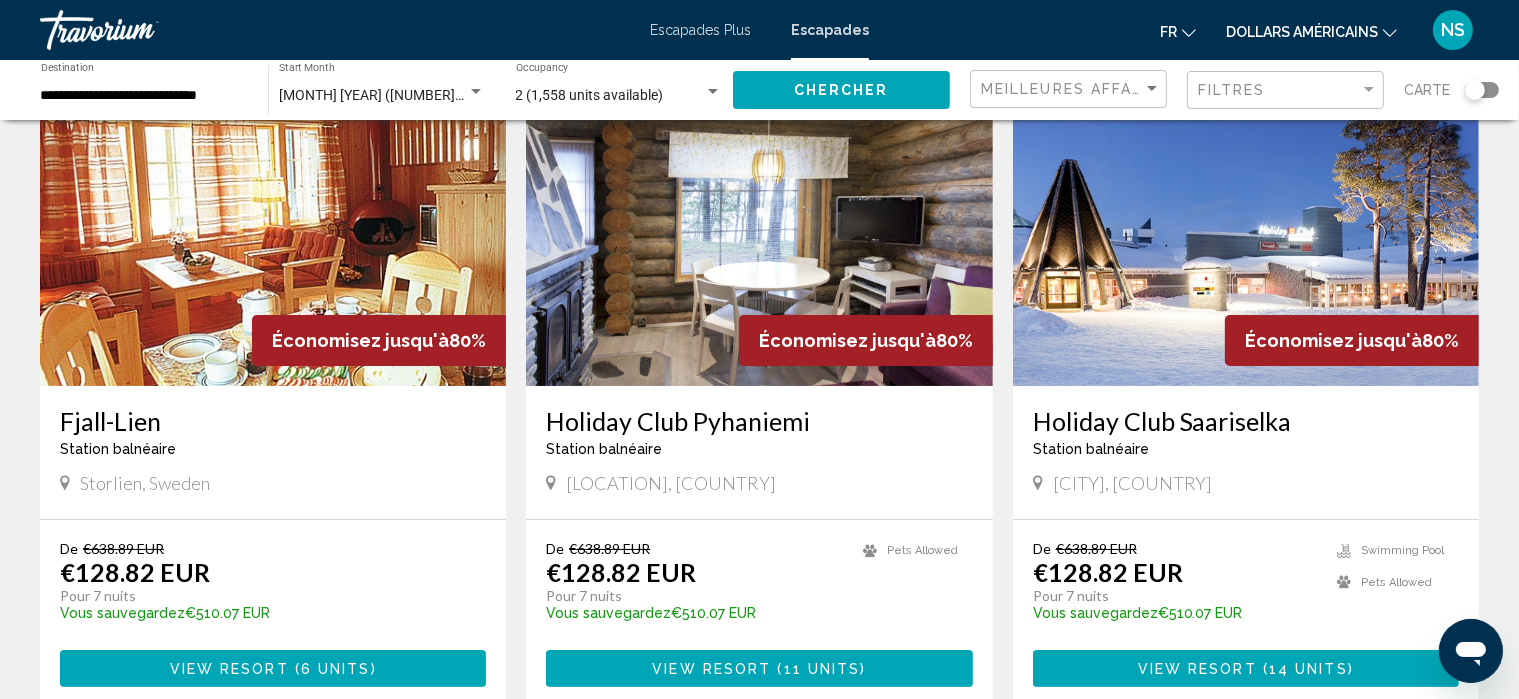 click on "Holiday Club Pyhaniemi" at bounding box center (759, 421) 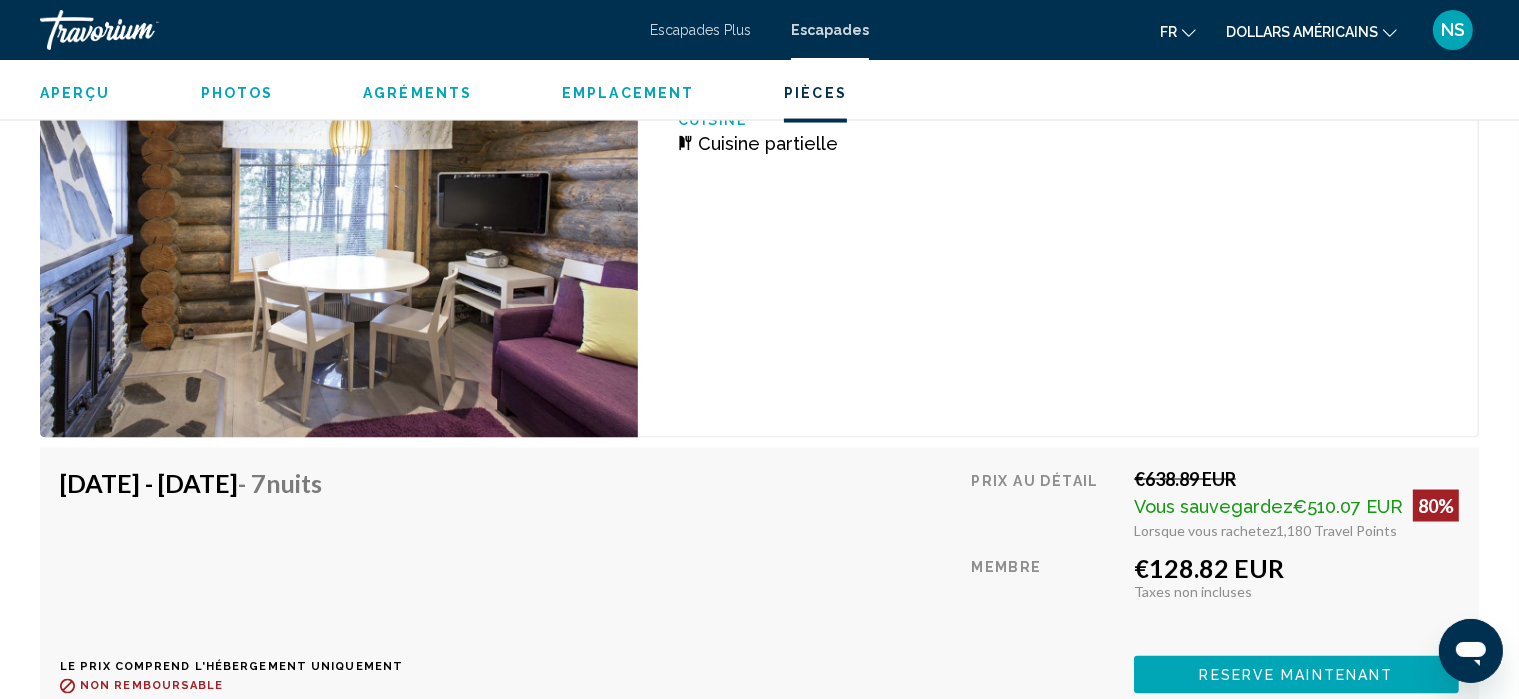 scroll, scrollTop: 3220, scrollLeft: 0, axis: vertical 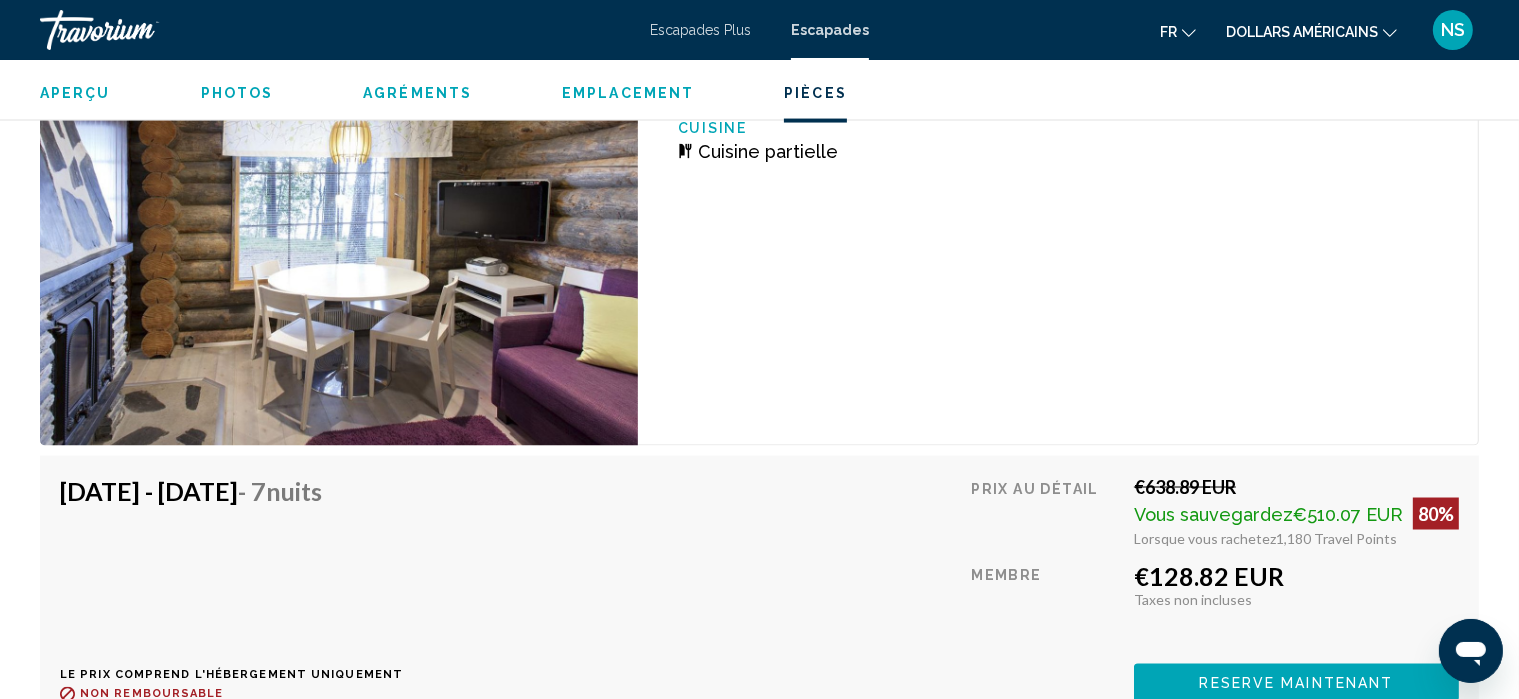 click 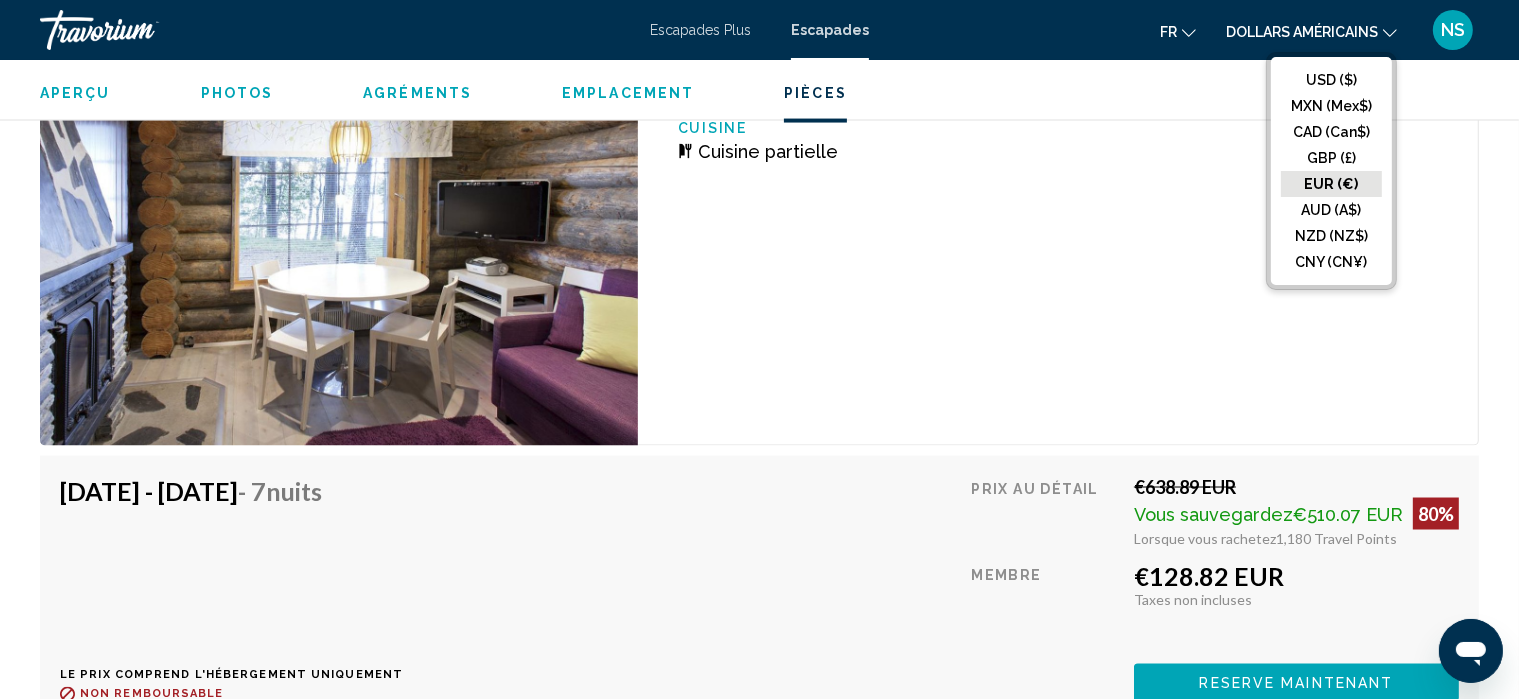 click on "EUR (€)" 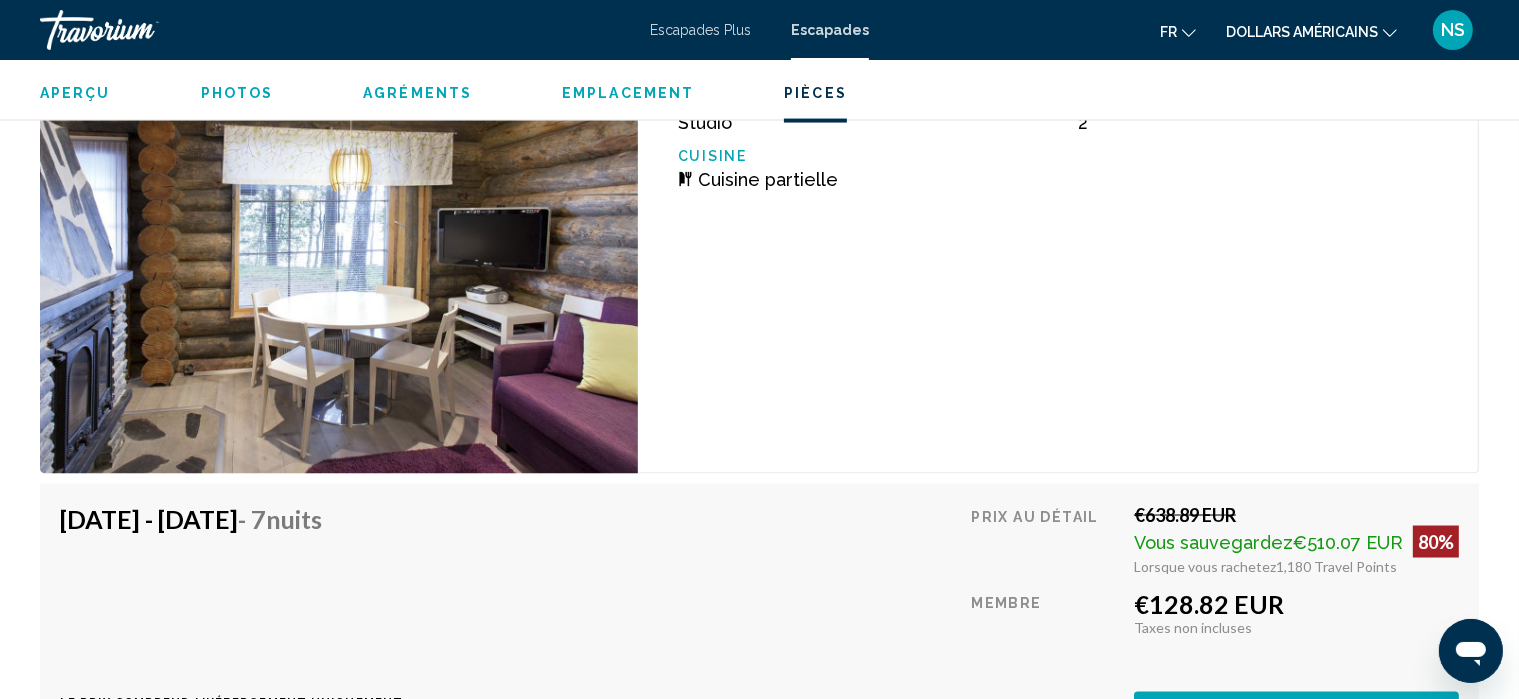 scroll, scrollTop: 3192, scrollLeft: 0, axis: vertical 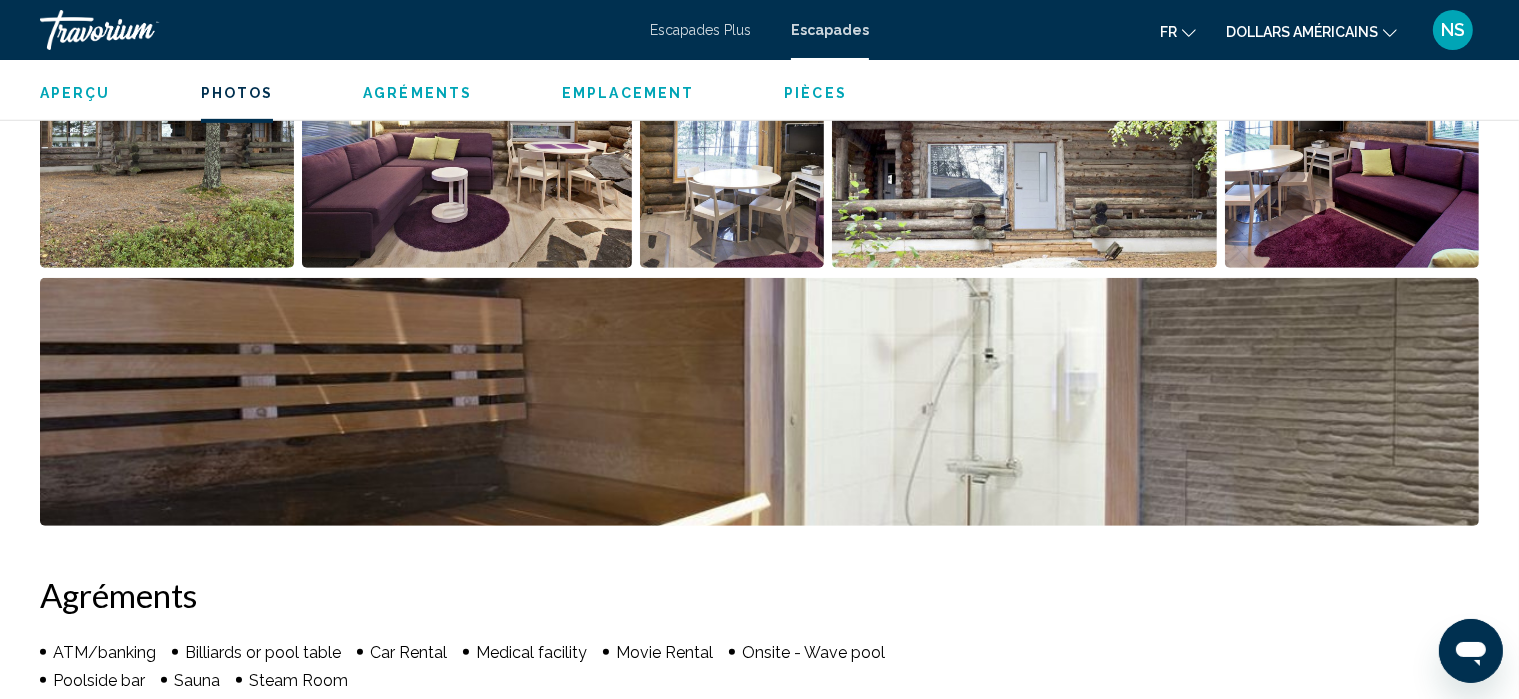 click on "Agréments" at bounding box center (417, 93) 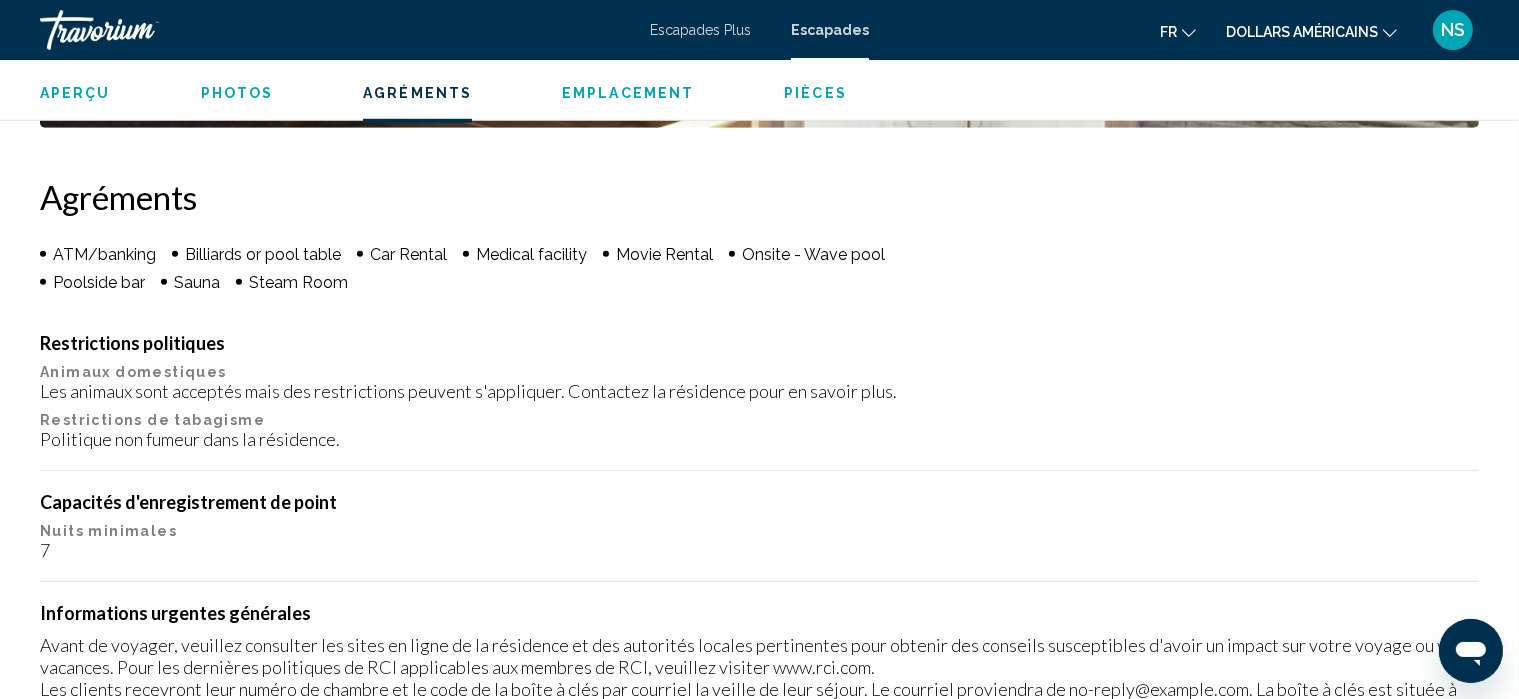scroll, scrollTop: 1508, scrollLeft: 0, axis: vertical 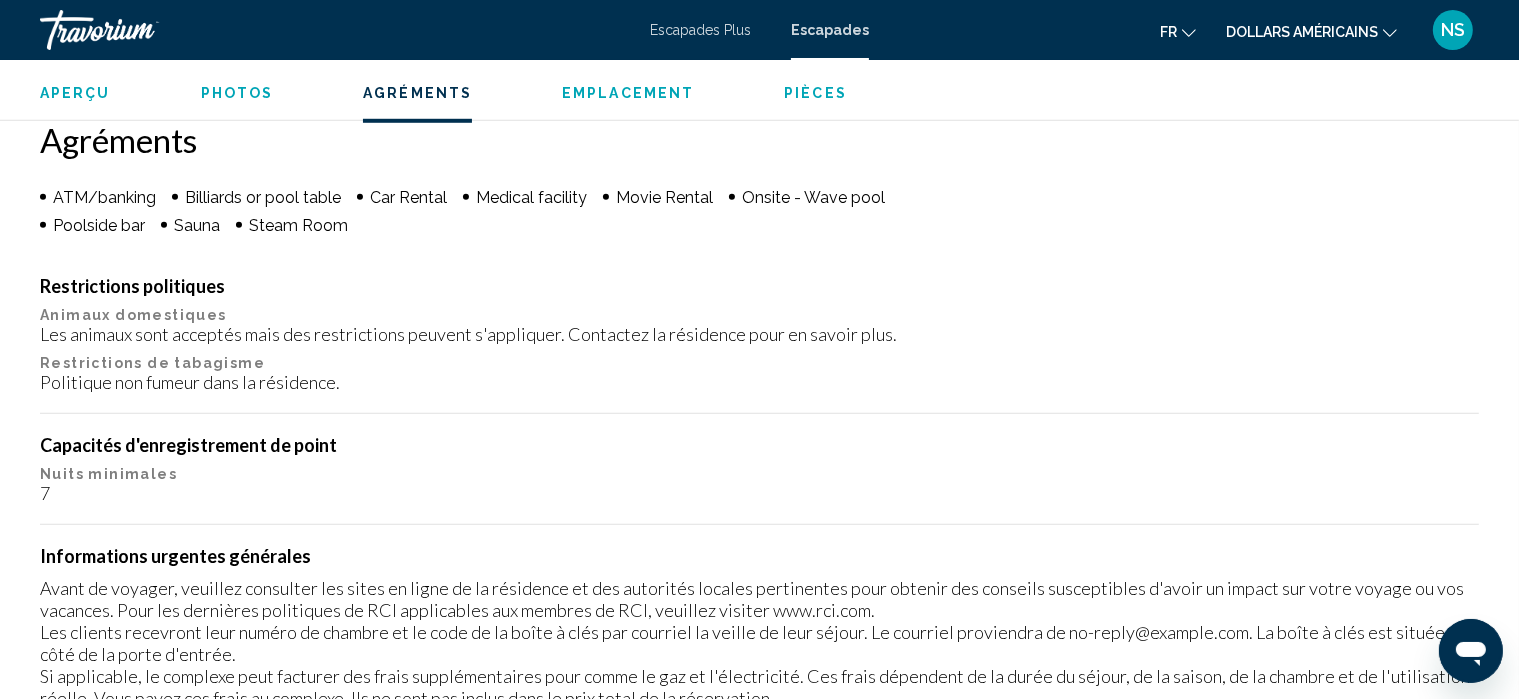 click on "Emplacement" at bounding box center (628, 93) 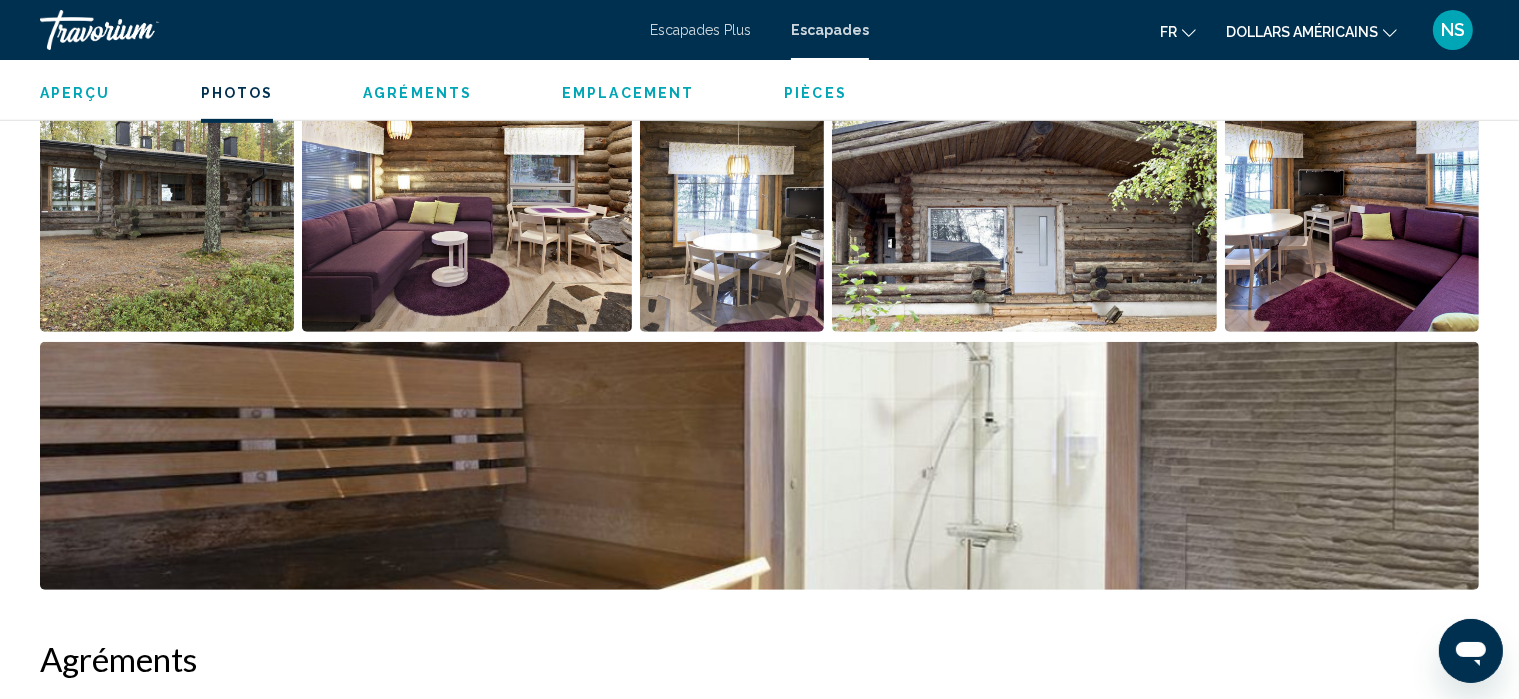 scroll, scrollTop: 991, scrollLeft: 0, axis: vertical 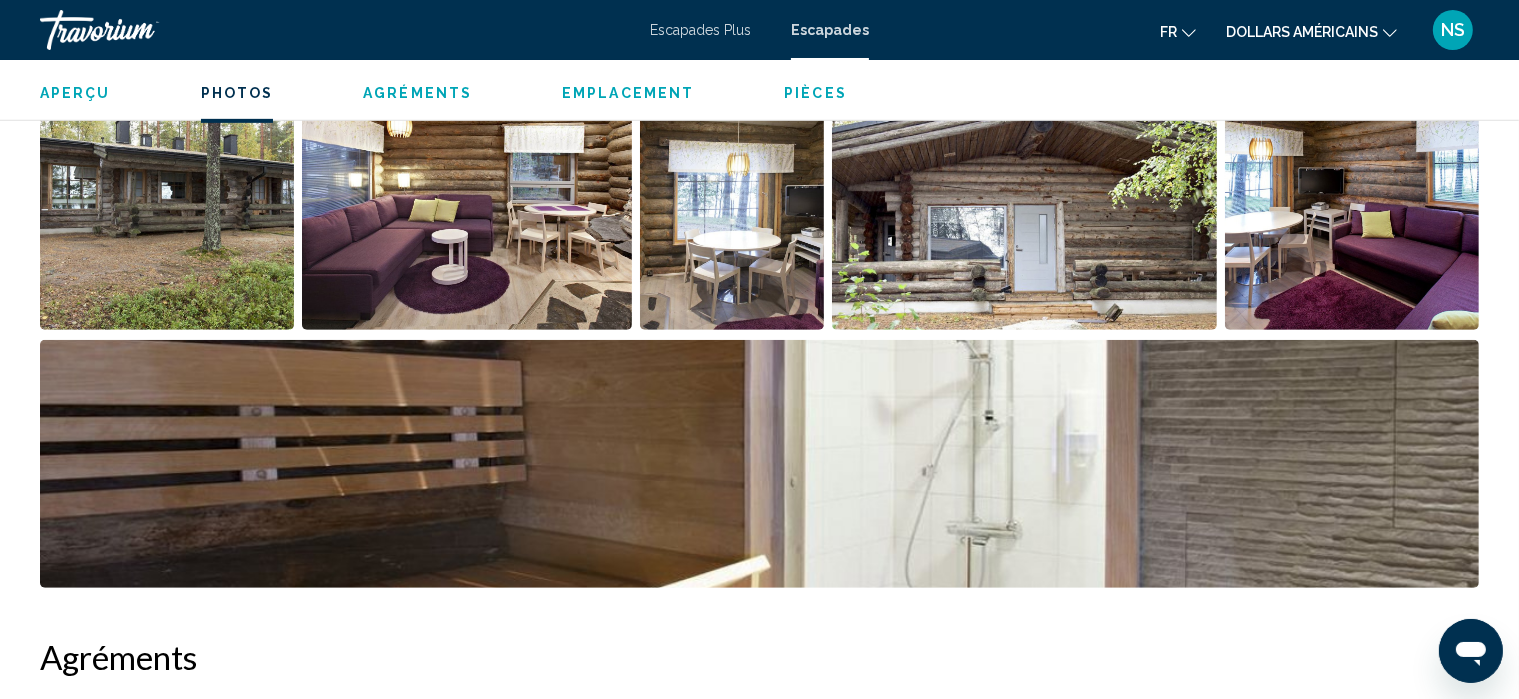 click on "Aperçu
Photos
Agréments
Emplacement
Pièces
Rechercher" 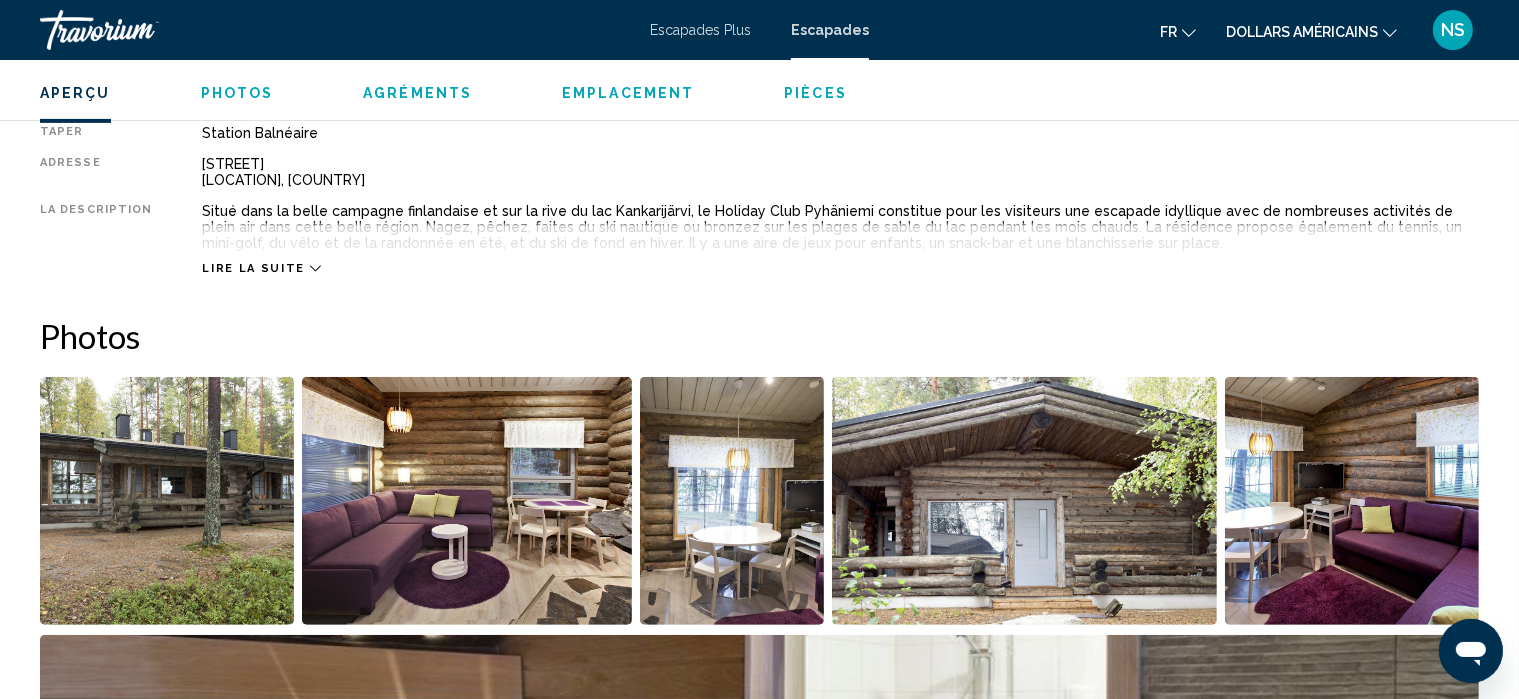 scroll, scrollTop: 697, scrollLeft: 0, axis: vertical 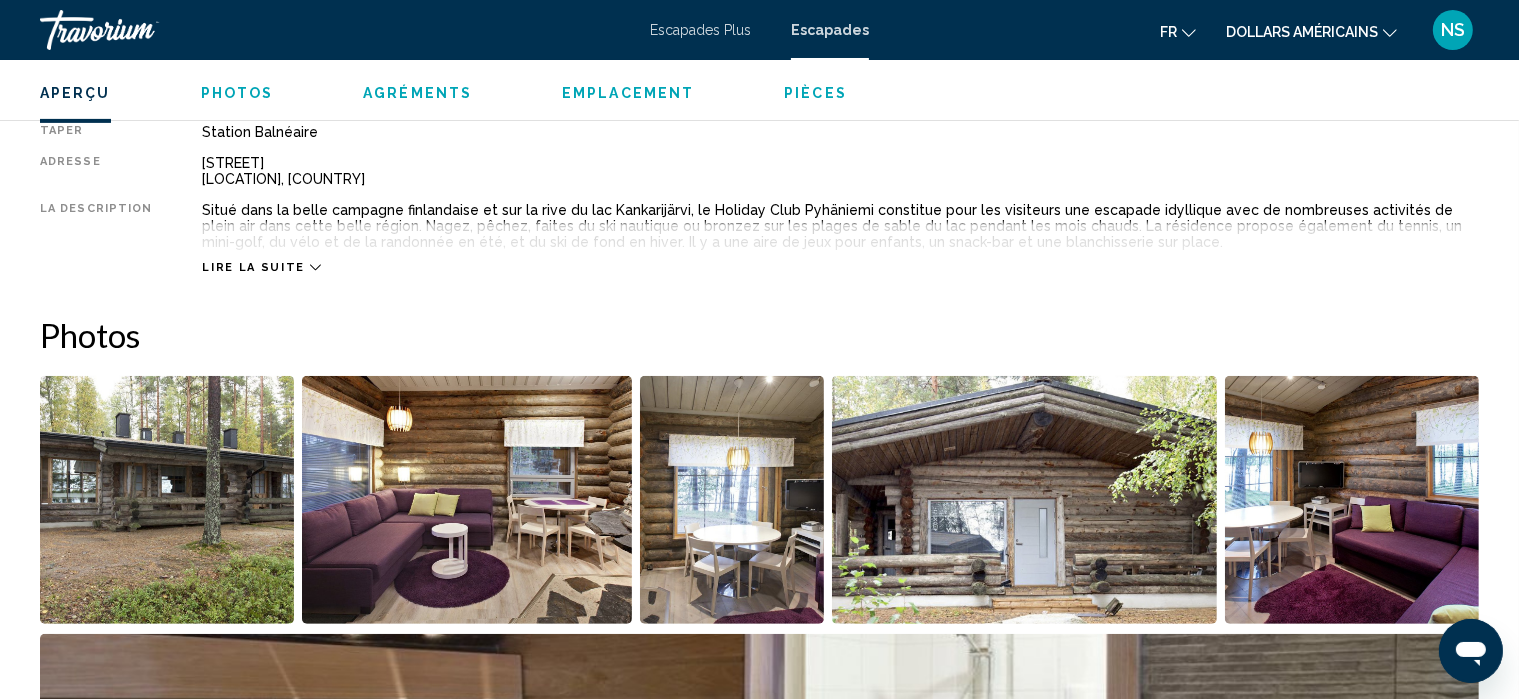 click on "Lire la suite" at bounding box center [261, 267] 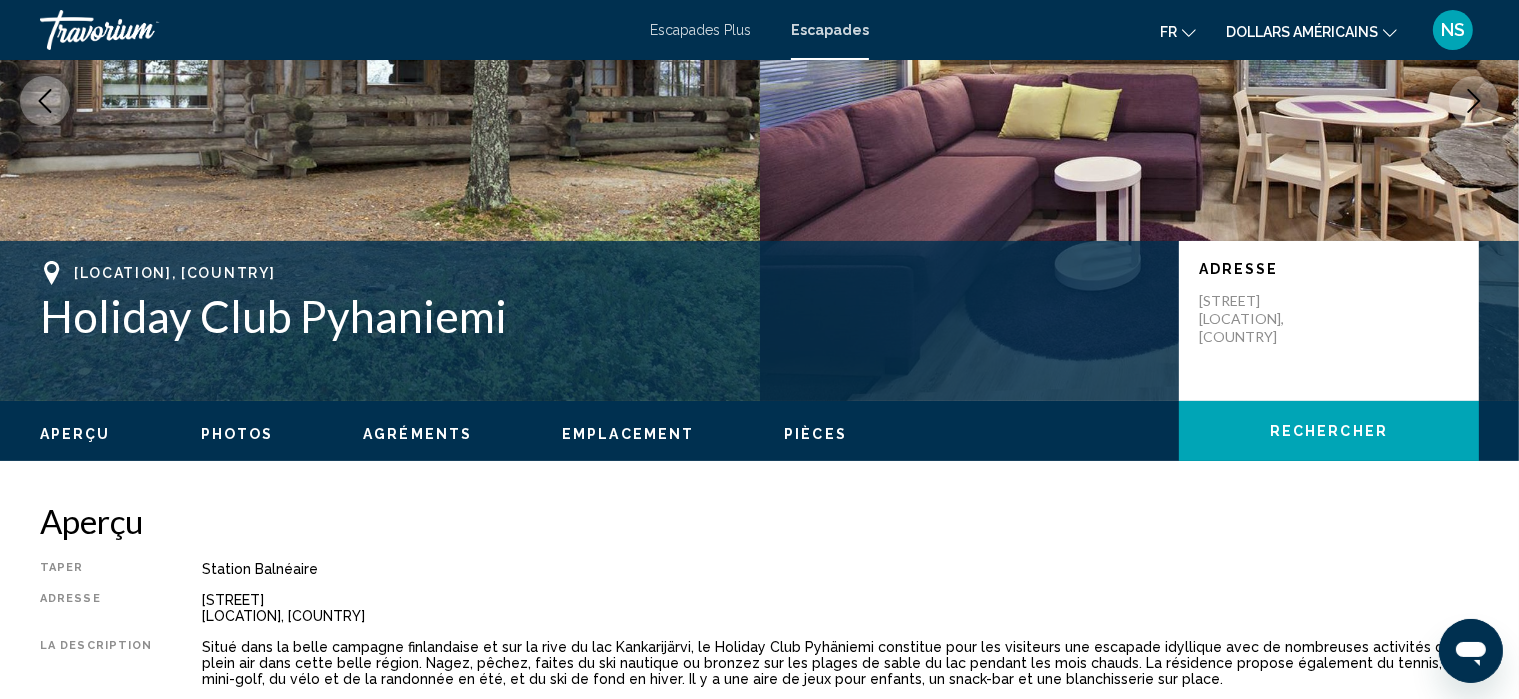 scroll, scrollTop: 264, scrollLeft: 0, axis: vertical 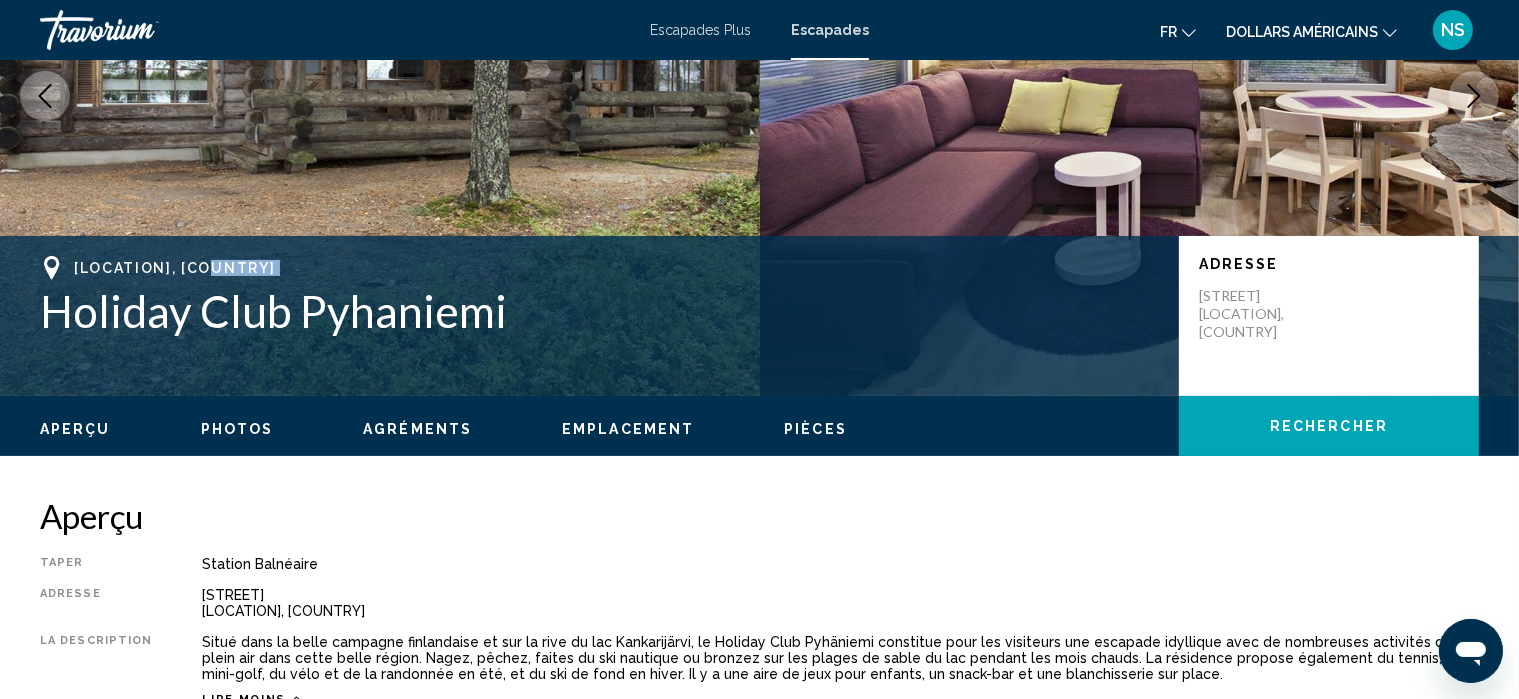 drag, startPoint x: 40, startPoint y: 302, endPoint x: 204, endPoint y: 255, distance: 170.60188 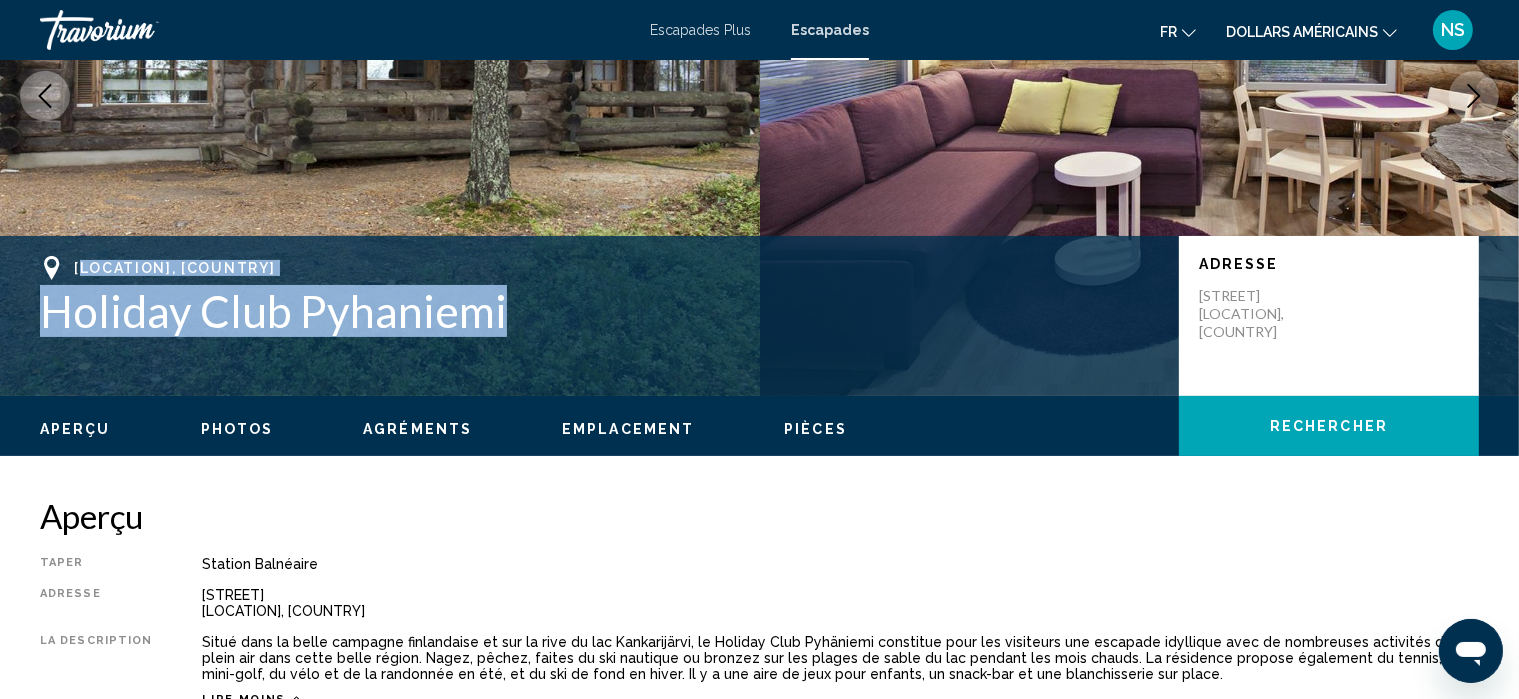 drag, startPoint x: 80, startPoint y: 260, endPoint x: 559, endPoint y: 294, distance: 480.20517 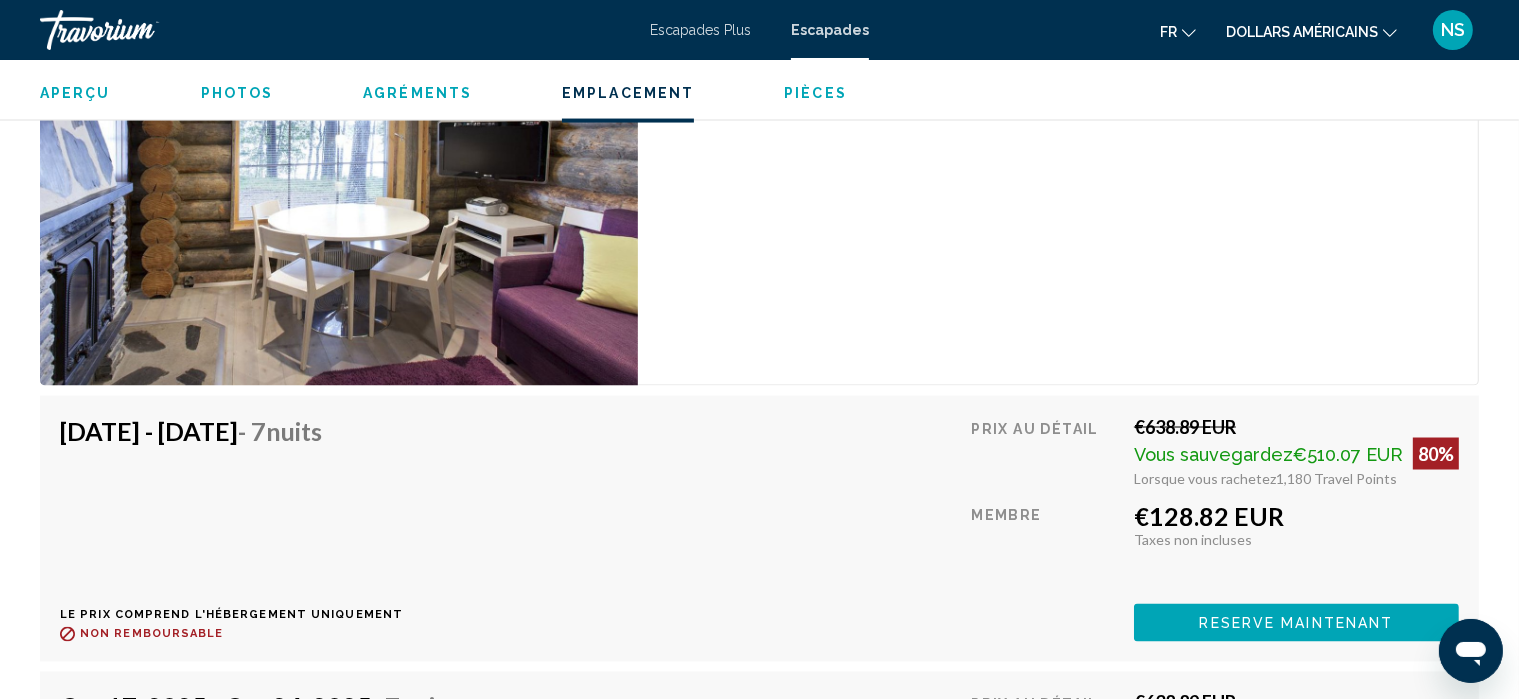 scroll, scrollTop: 3279, scrollLeft: 0, axis: vertical 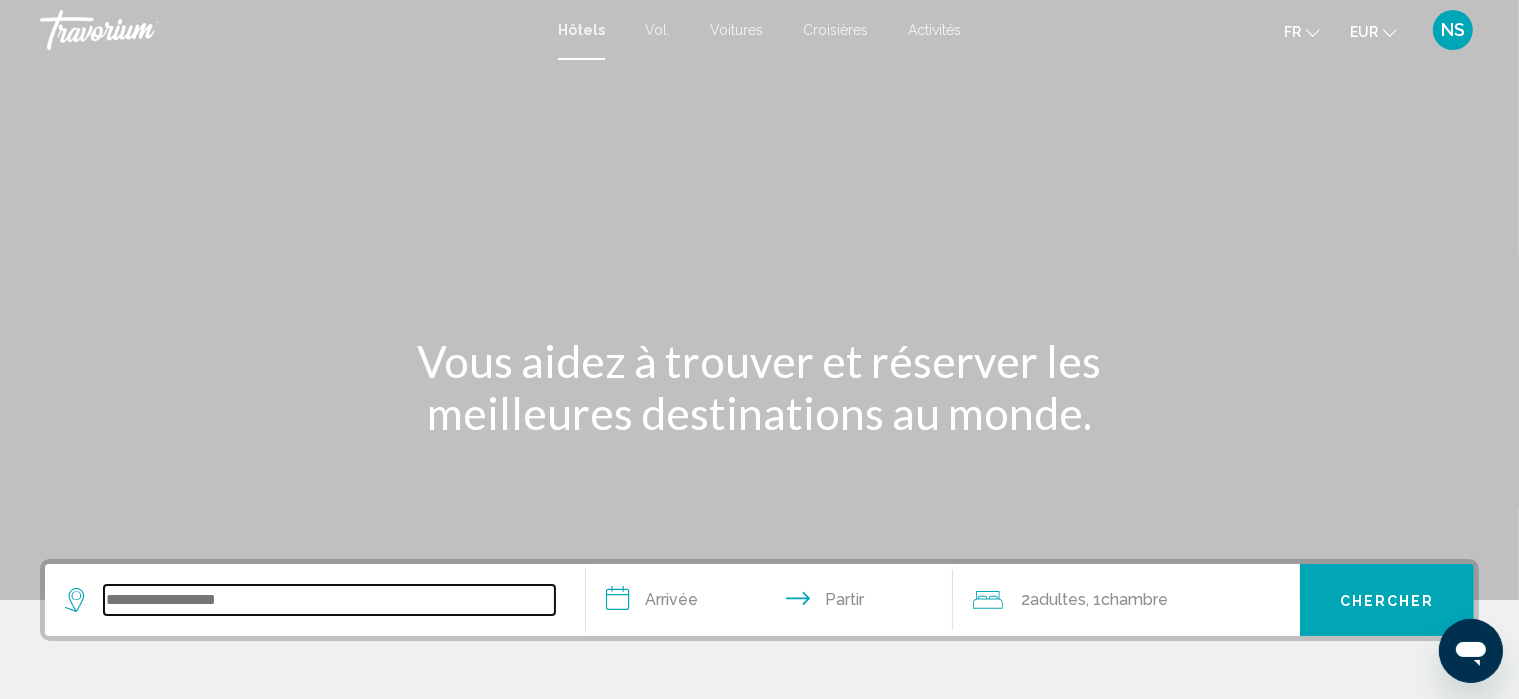click at bounding box center [329, 600] 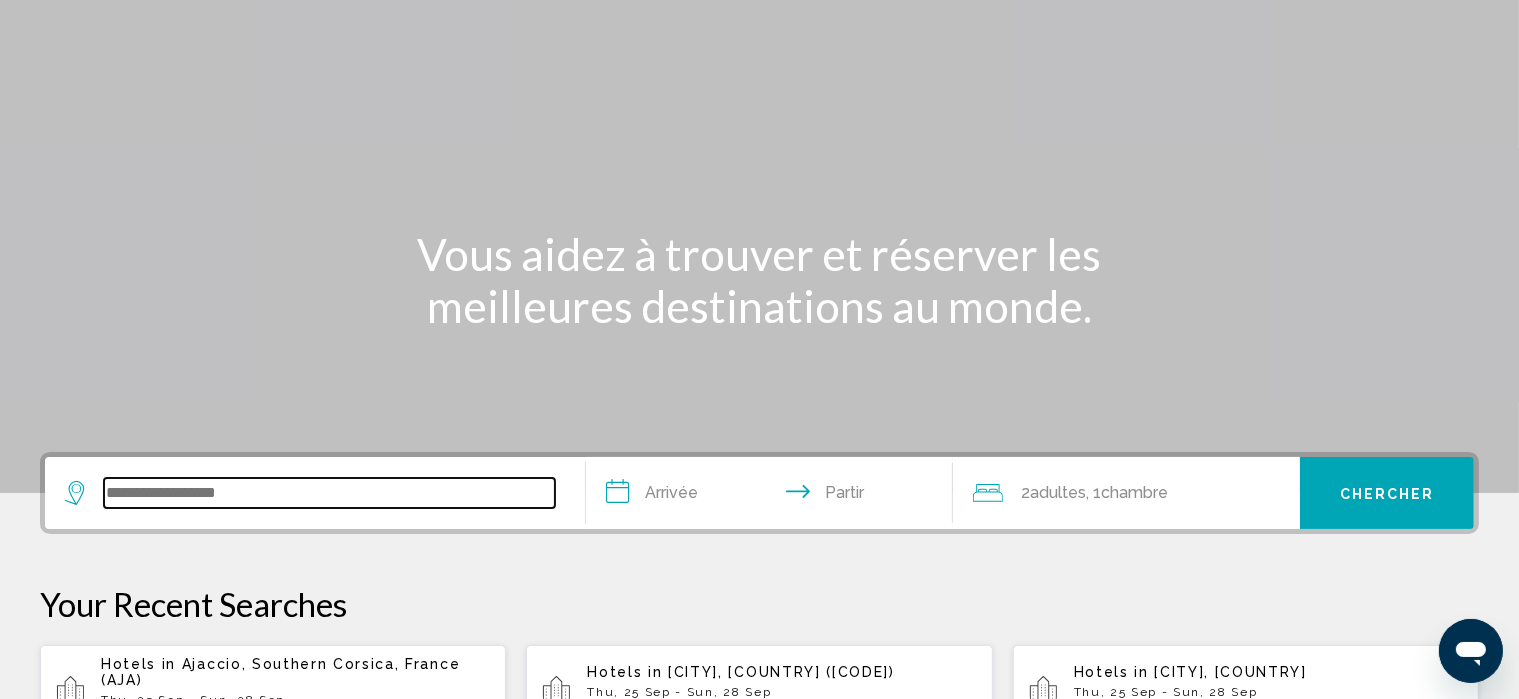 scroll, scrollTop: 0, scrollLeft: 0, axis: both 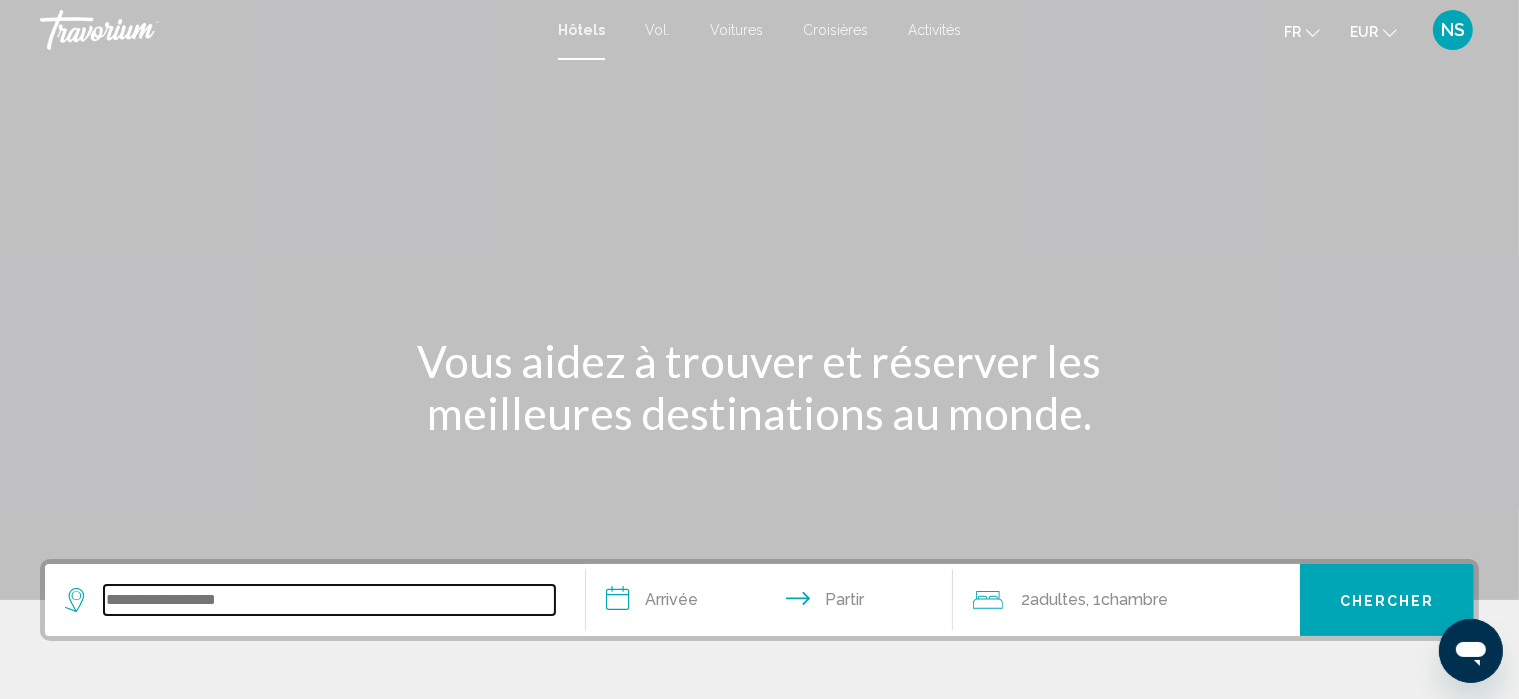 click at bounding box center (329, 600) 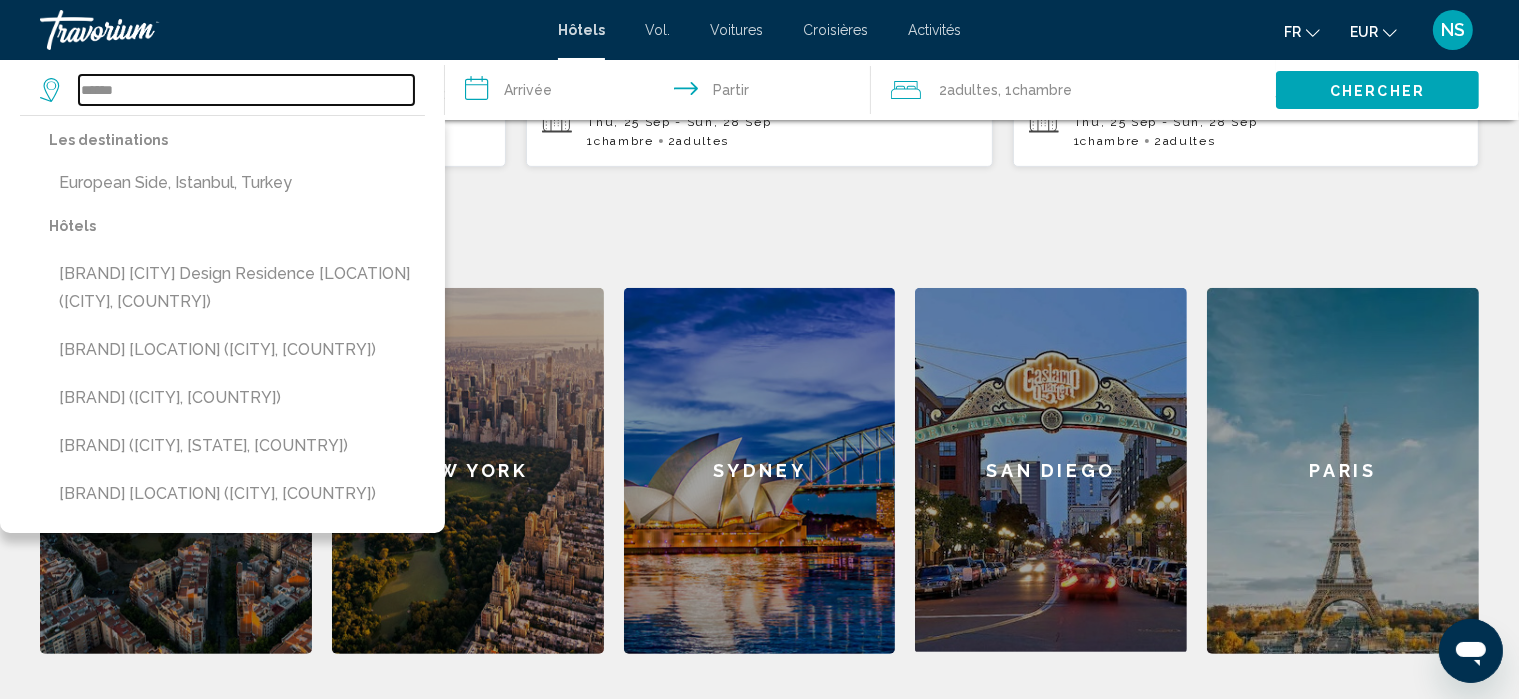scroll, scrollTop: 681, scrollLeft: 0, axis: vertical 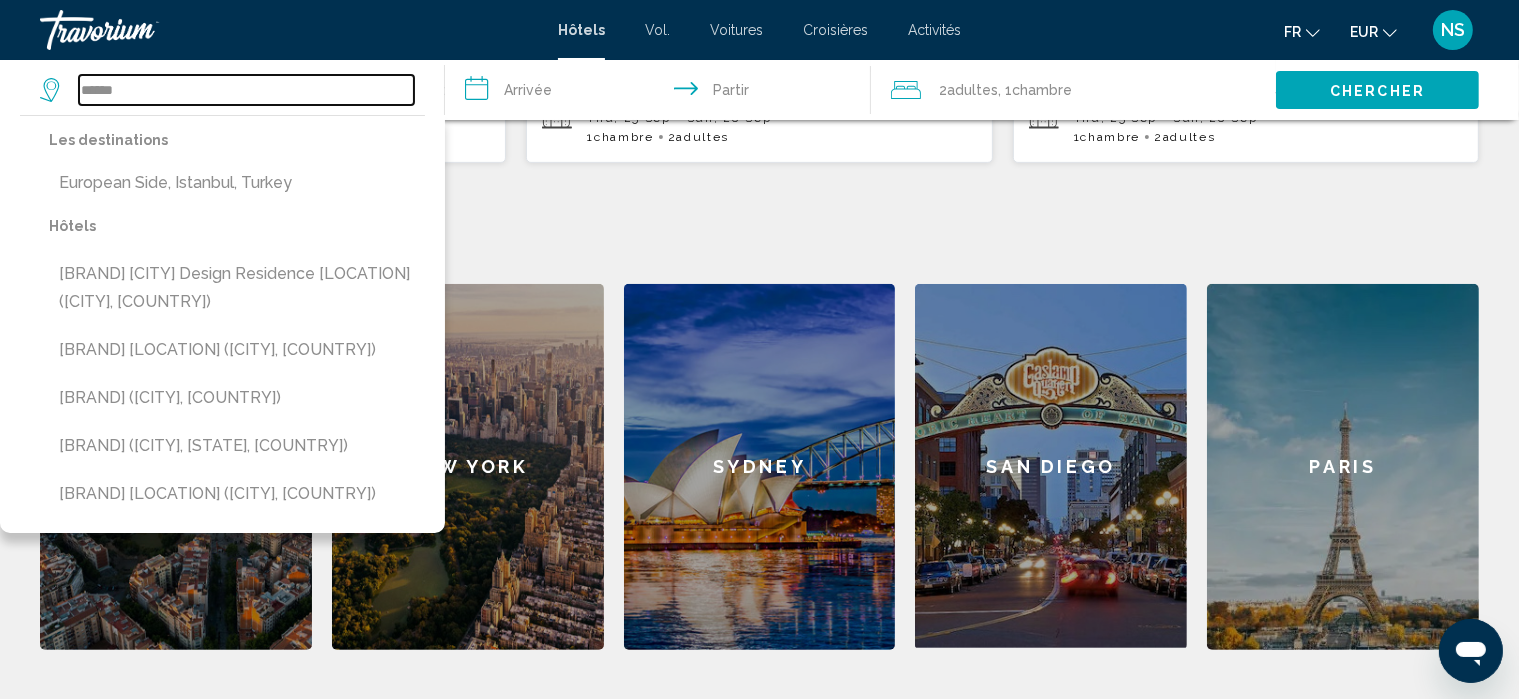 drag, startPoint x: 156, startPoint y: 87, endPoint x: 61, endPoint y: 76, distance: 95.63472 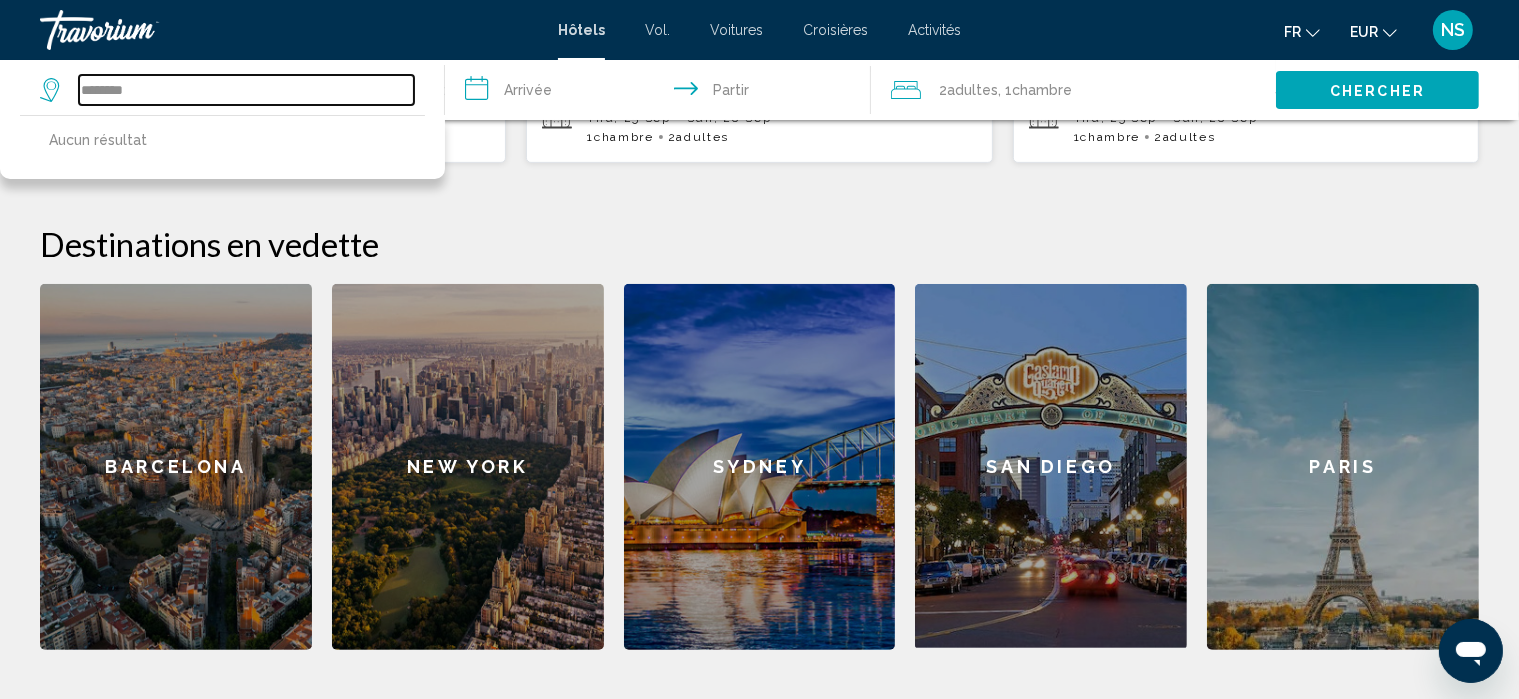 click on "********" at bounding box center (246, 90) 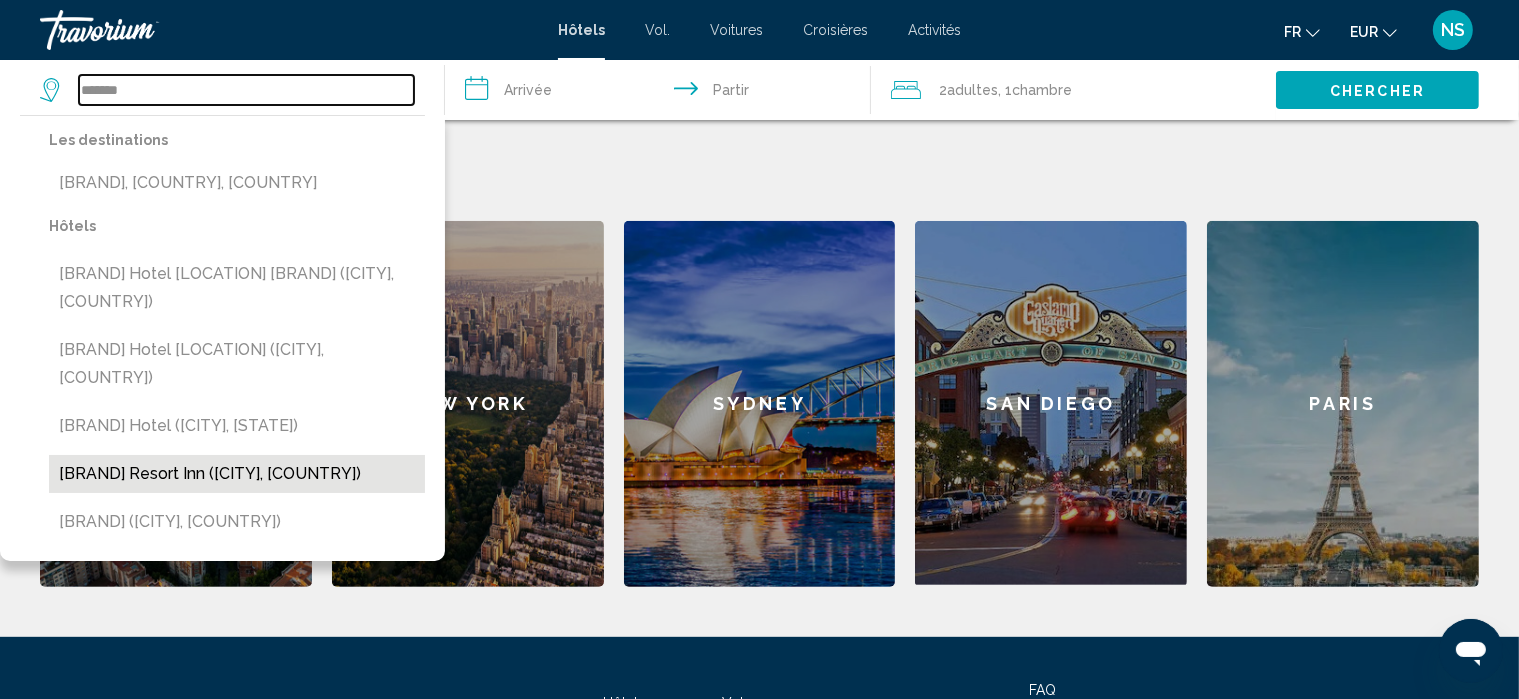 scroll, scrollTop: 925, scrollLeft: 0, axis: vertical 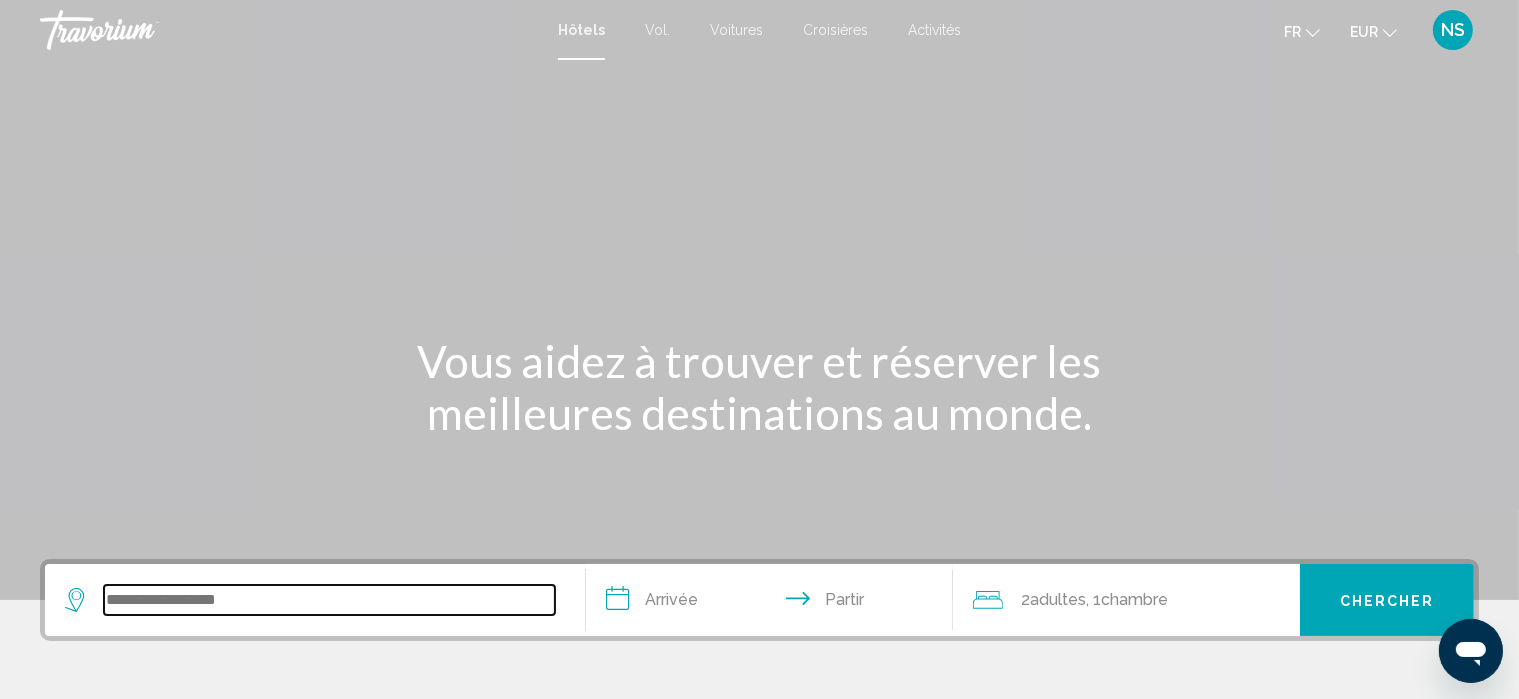 click at bounding box center [329, 600] 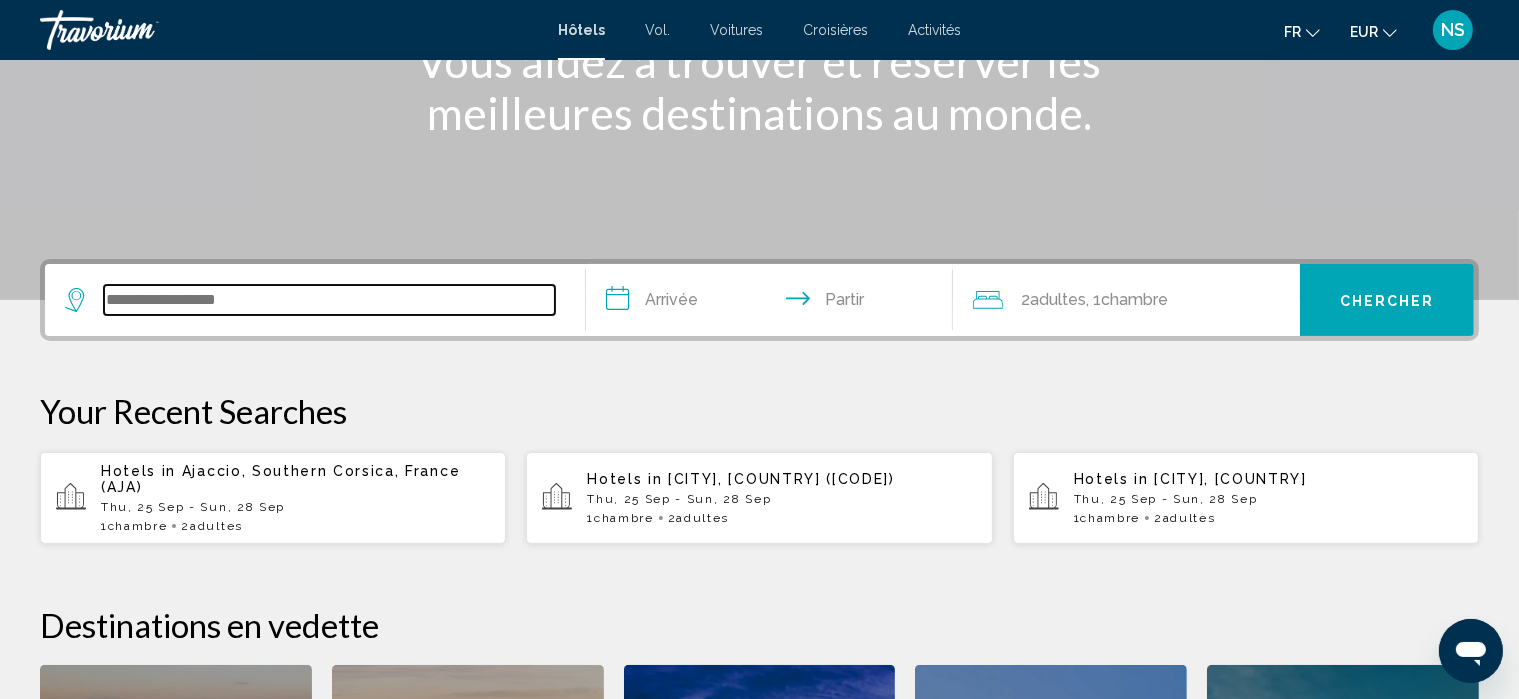 scroll, scrollTop: 493, scrollLeft: 0, axis: vertical 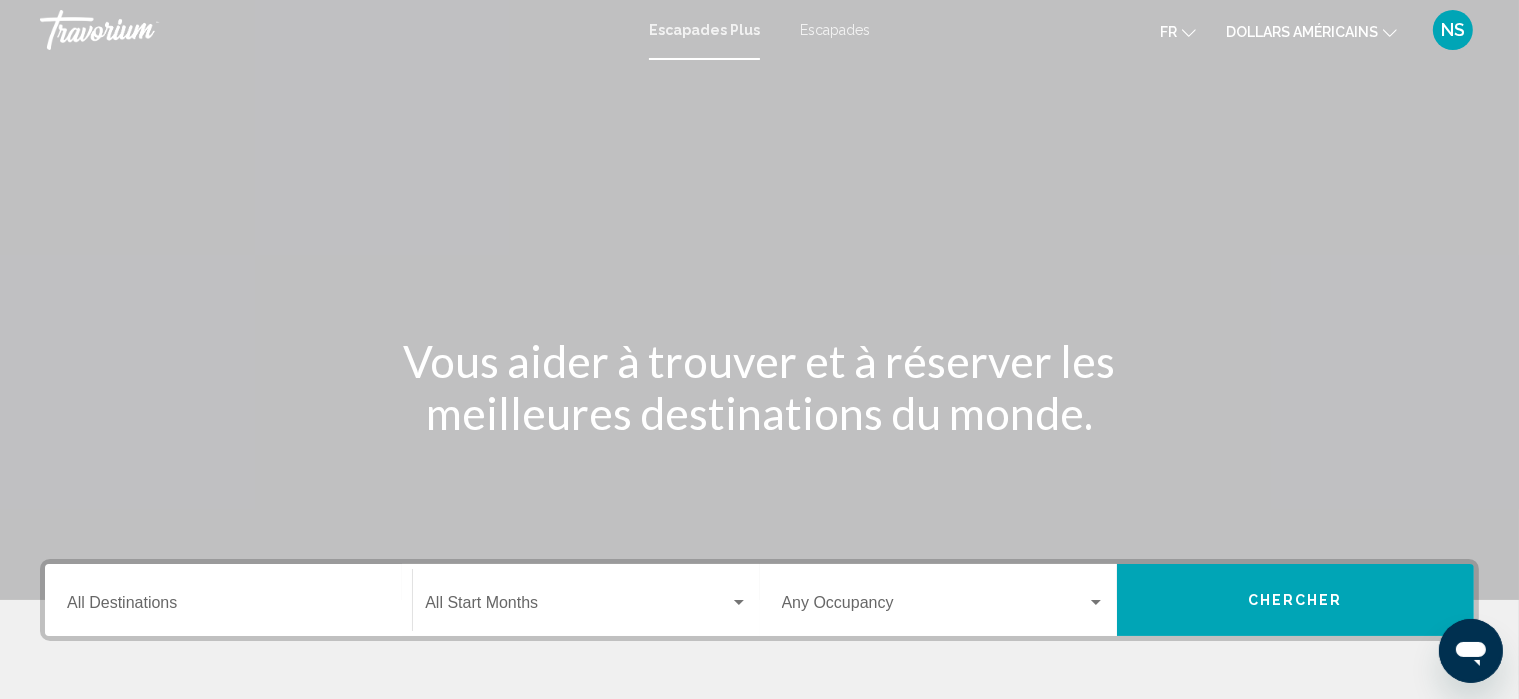 click on "Destination All Destinations" at bounding box center [228, 600] 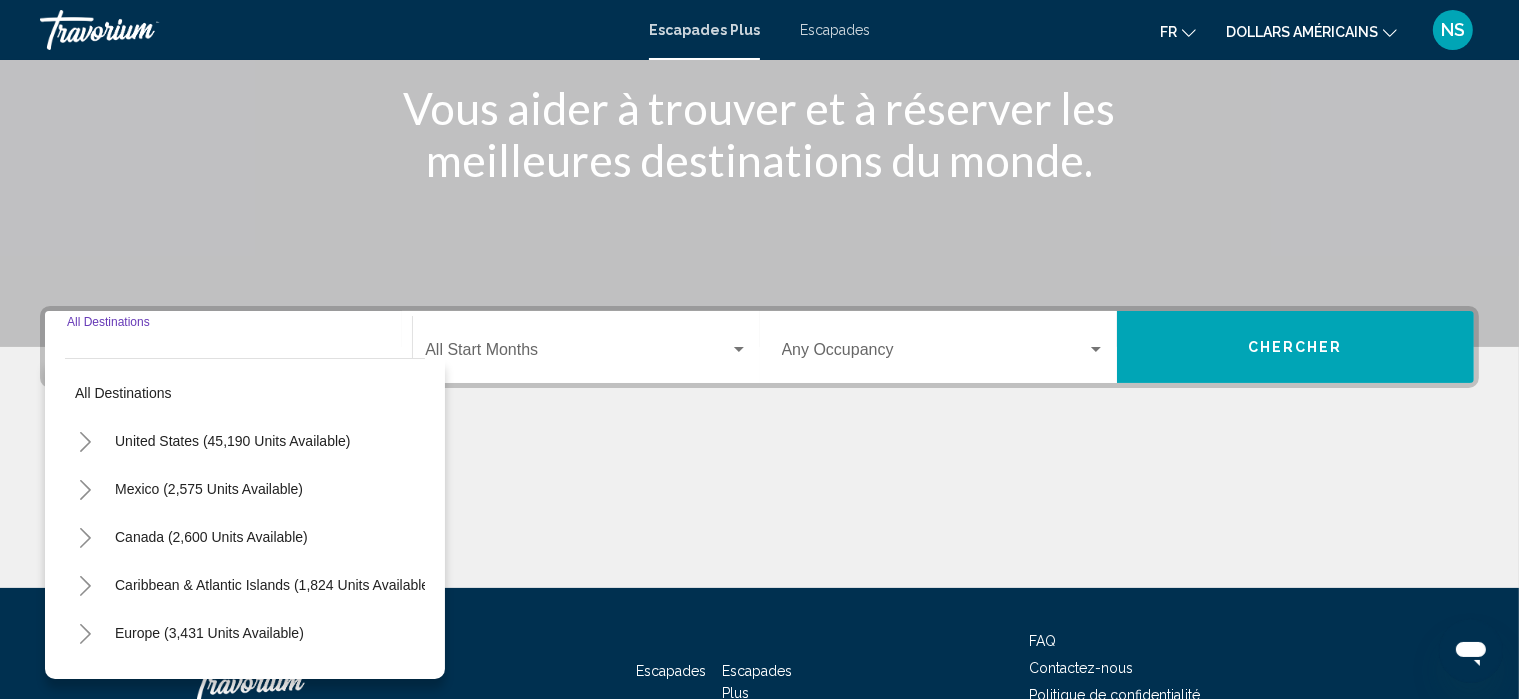 scroll, scrollTop: 386, scrollLeft: 0, axis: vertical 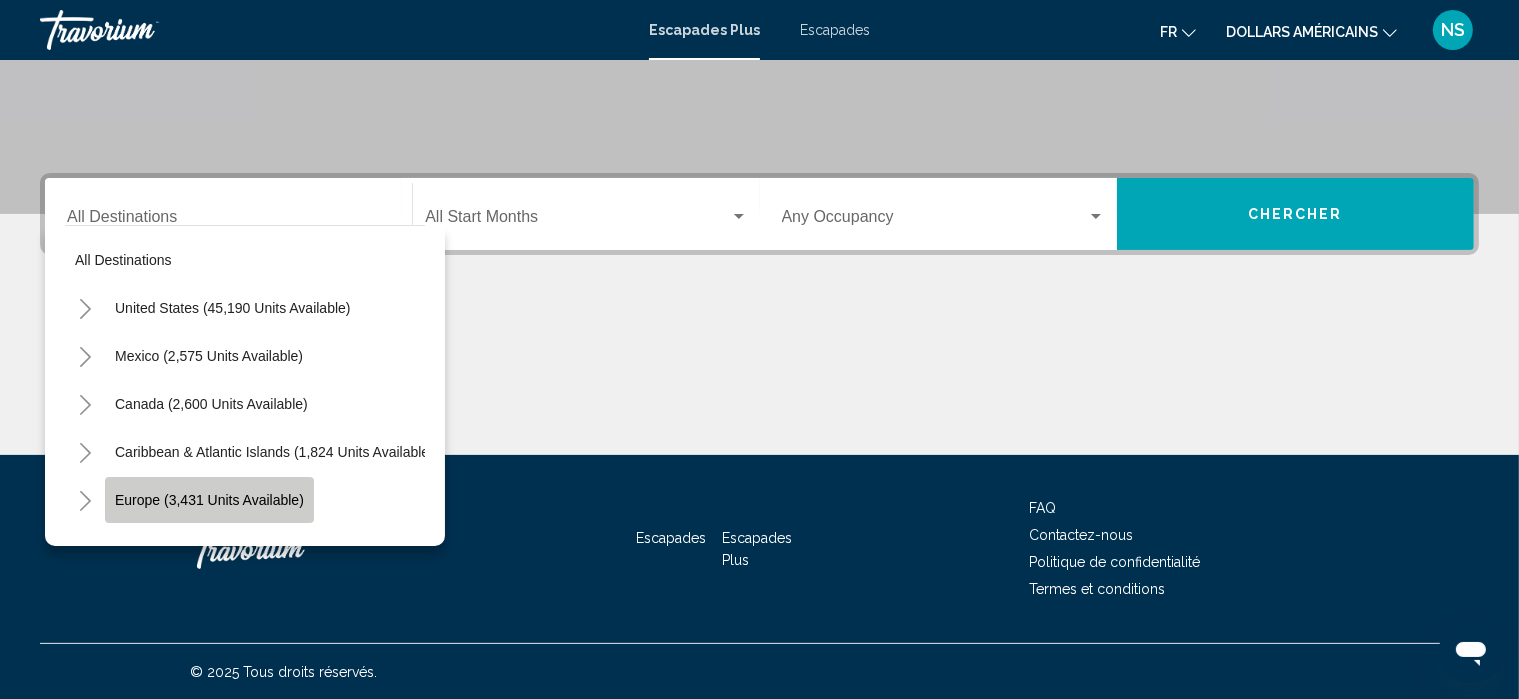 click on "Europe (3,431 units available)" 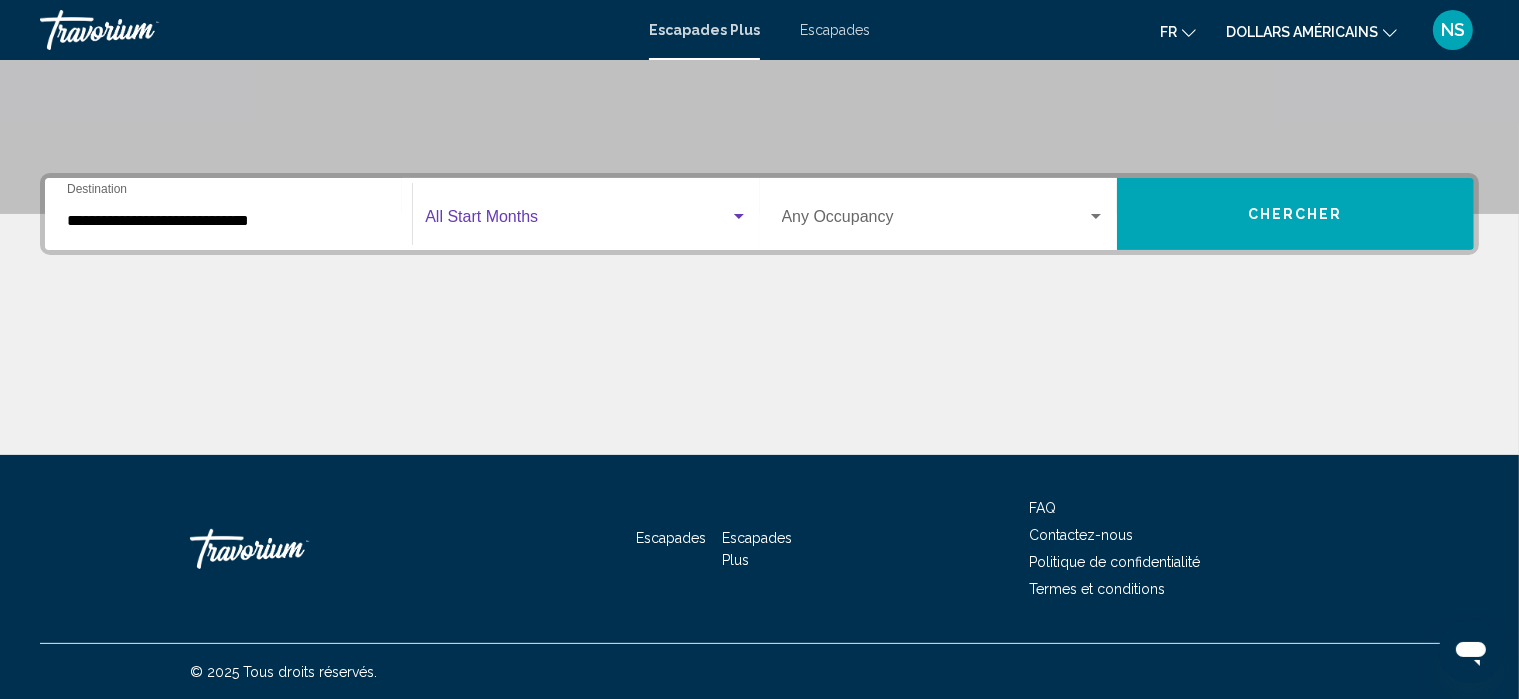 click at bounding box center (577, 221) 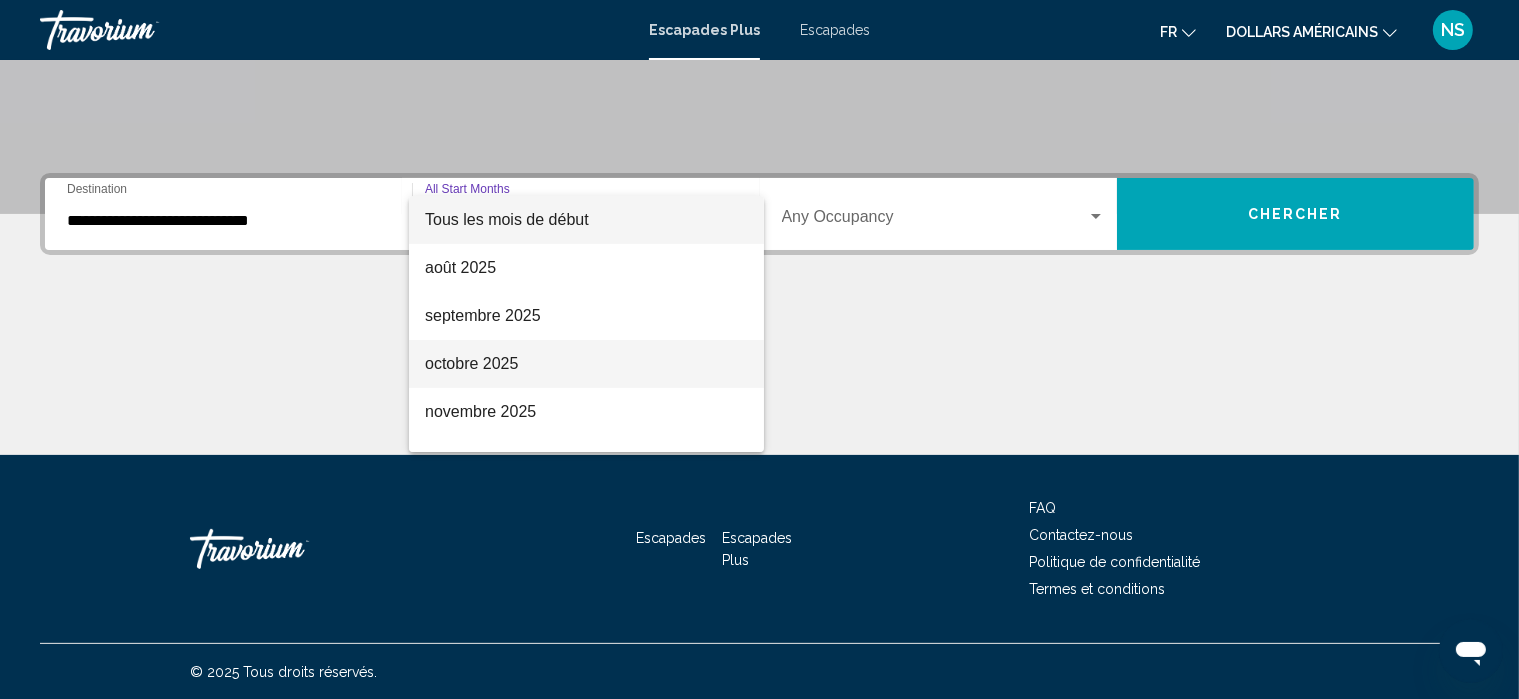 click on "octobre 2025" at bounding box center (471, 363) 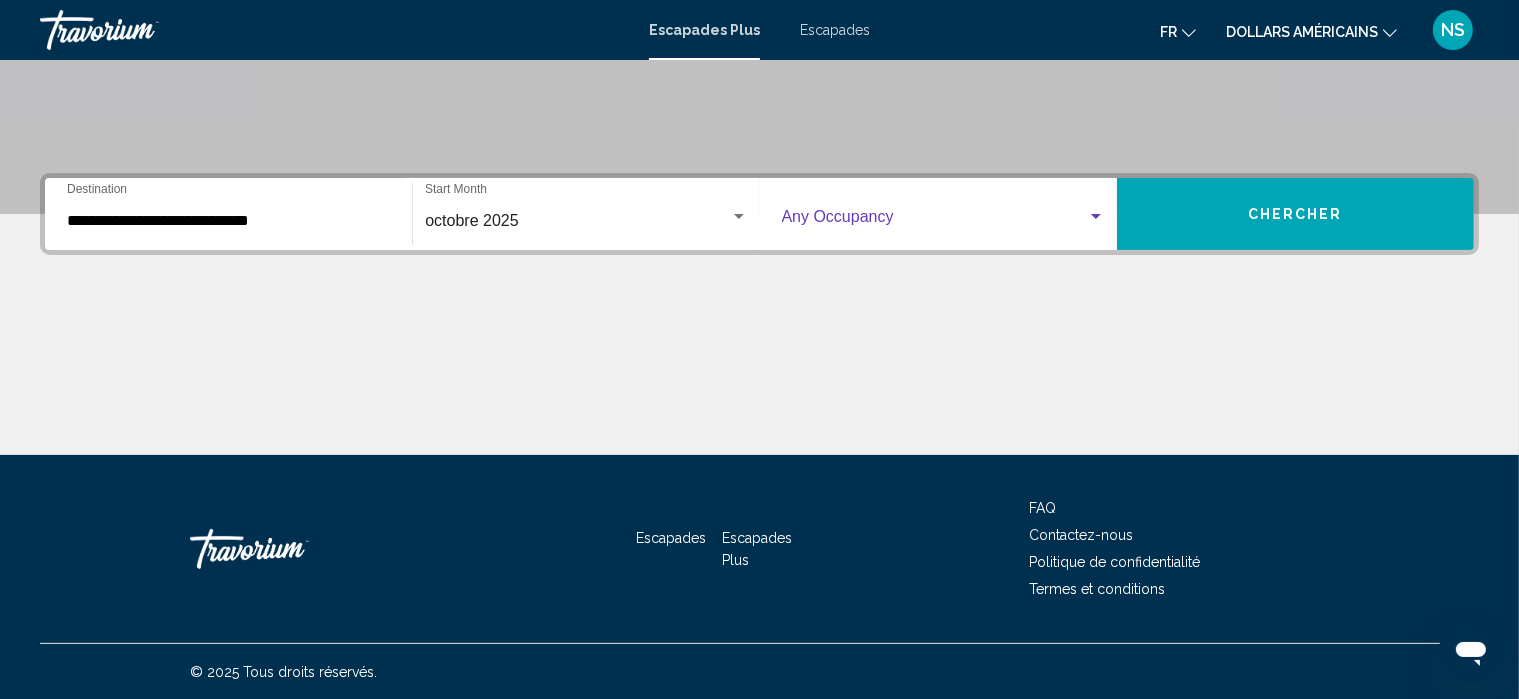 click at bounding box center (1096, 216) 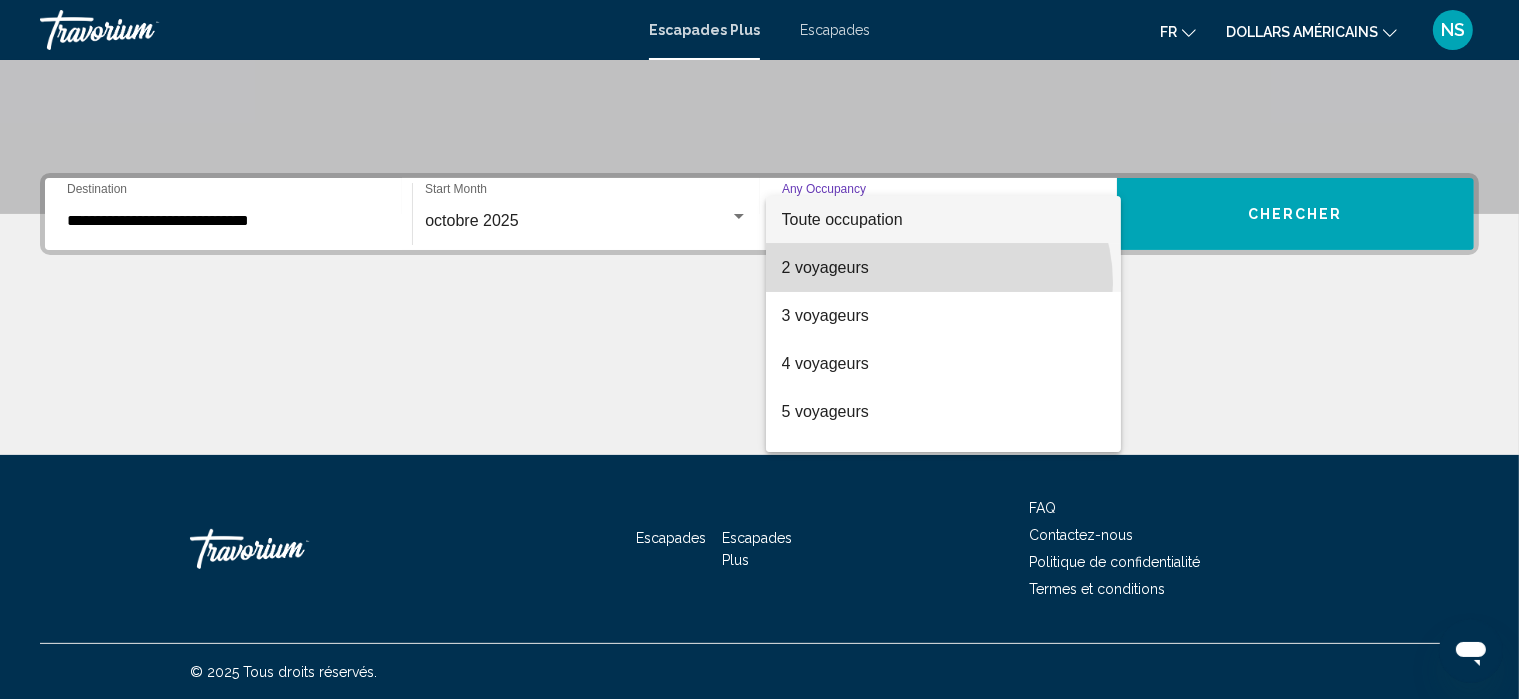 click on "2 voyageurs" at bounding box center (943, 268) 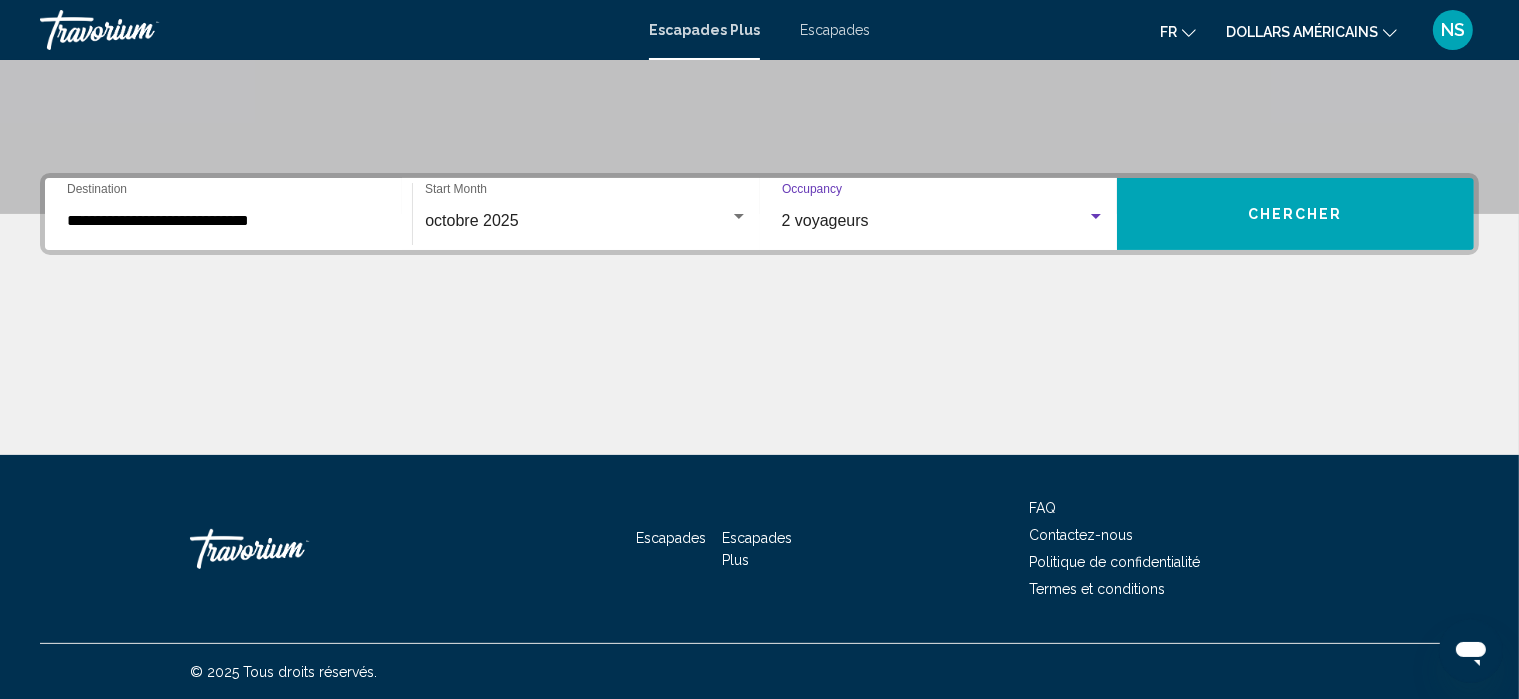 click on "Chercher" at bounding box center (1295, 215) 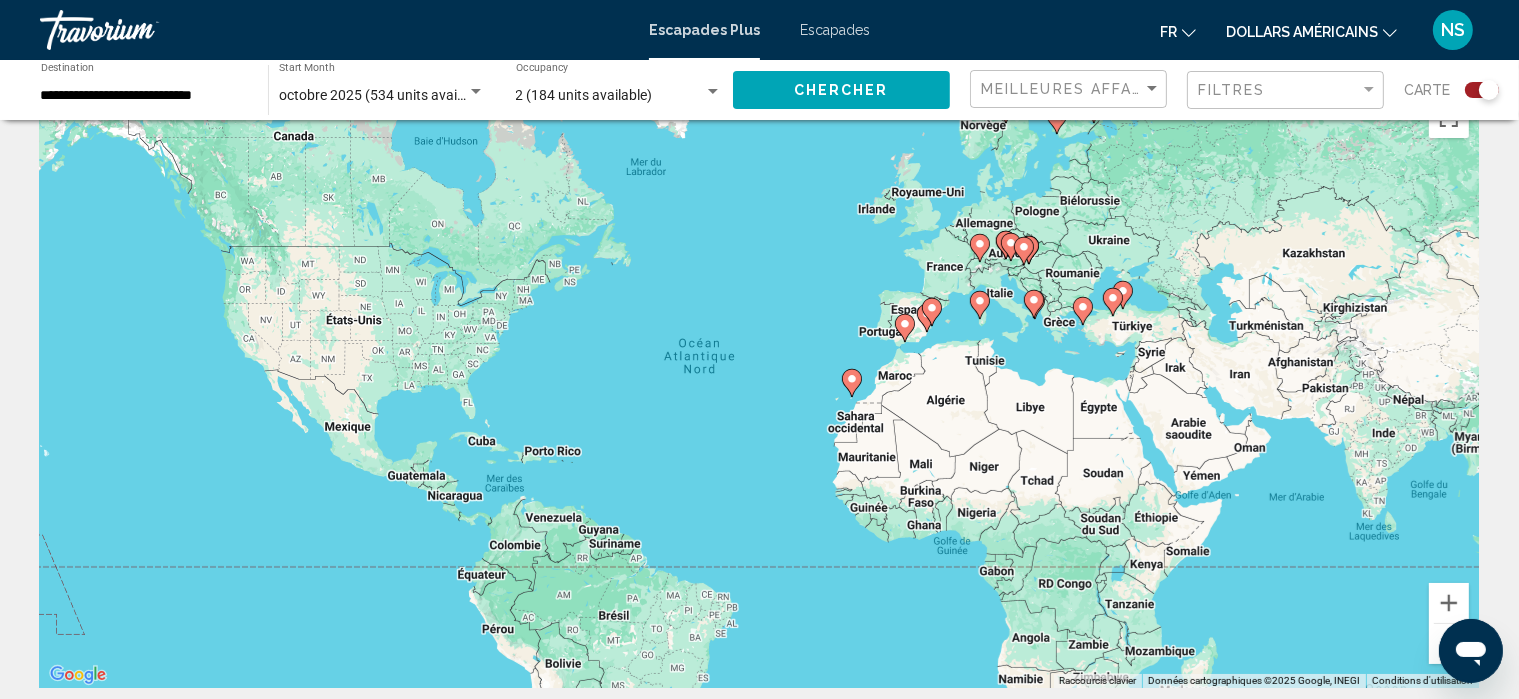 scroll, scrollTop: 0, scrollLeft: 0, axis: both 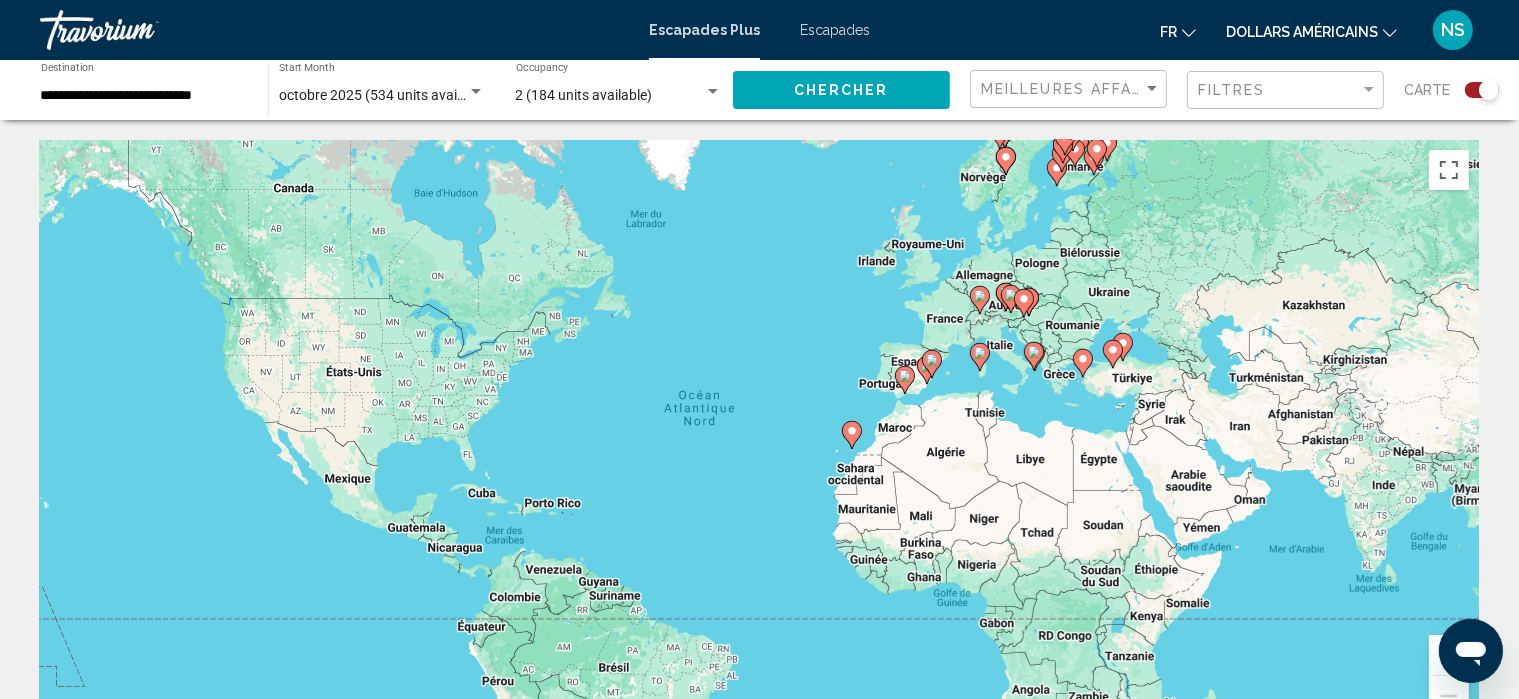 click on "Pour activer le glissement avec le clavier, appuyez sur Alt+Entrée. Une fois ce mode activé, utilisez les touches fléchées pour déplacer le repère. Pour valider le déplacement, appuyez sur Entrée. Pour annuler, appuyez sur Échap." at bounding box center [759, 440] 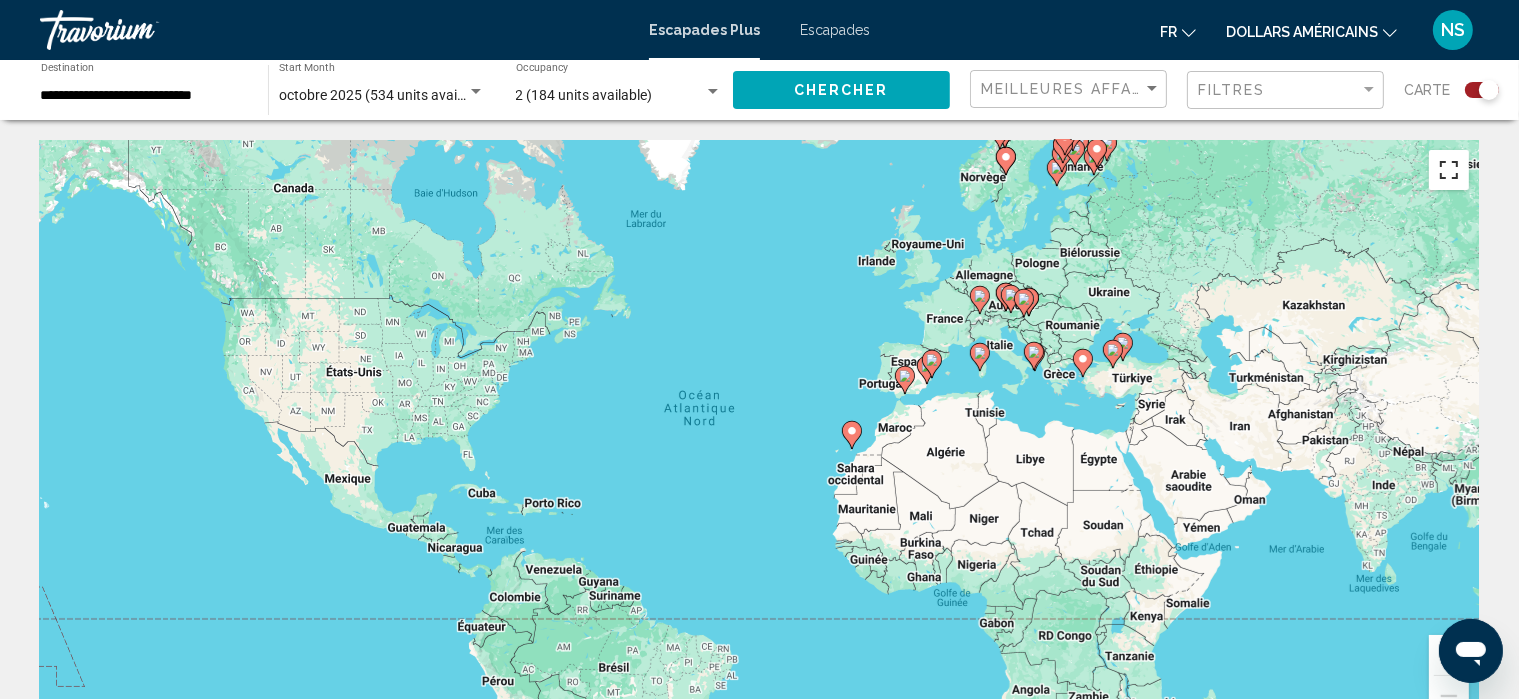 click at bounding box center [1449, 170] 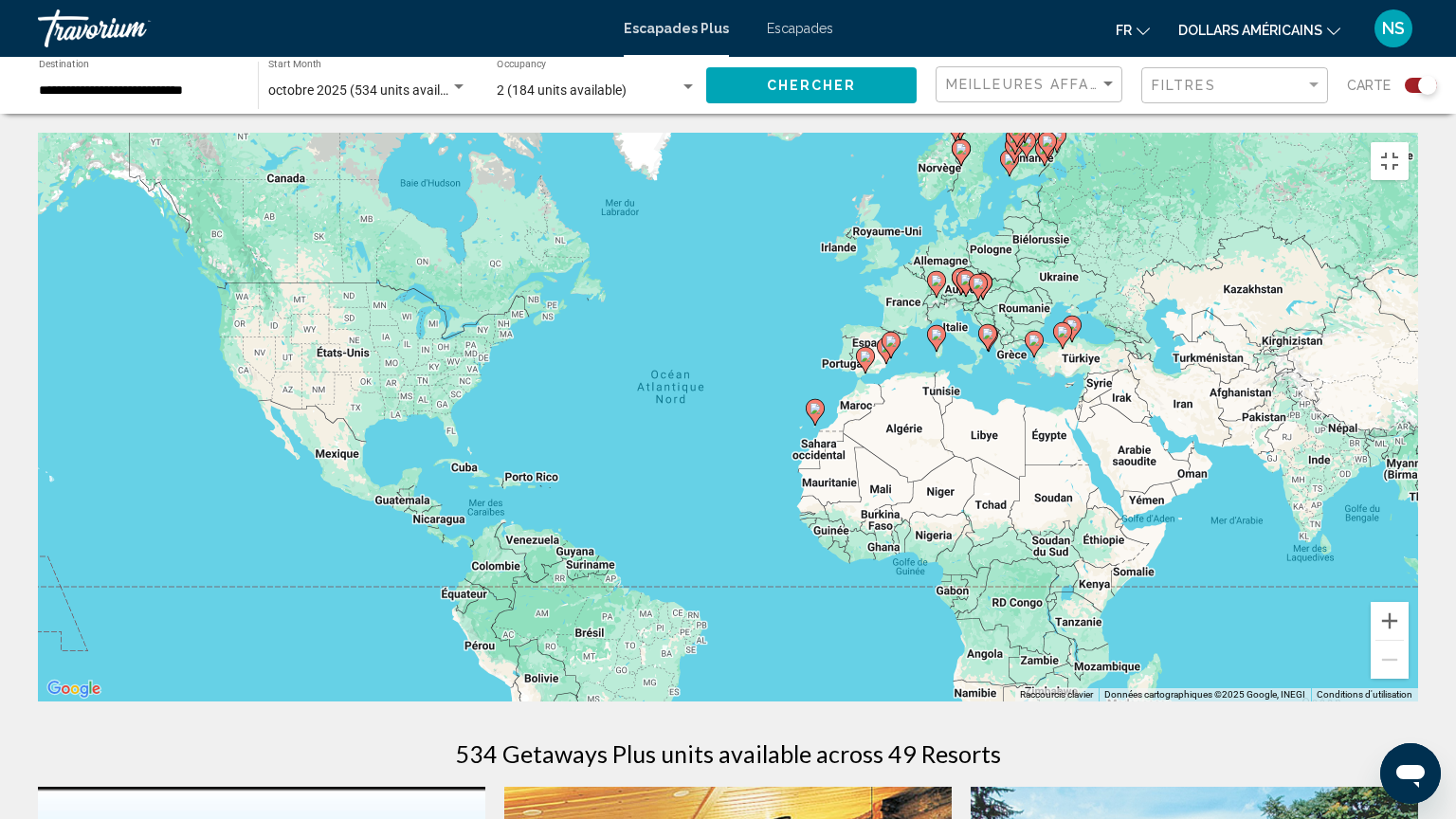 click 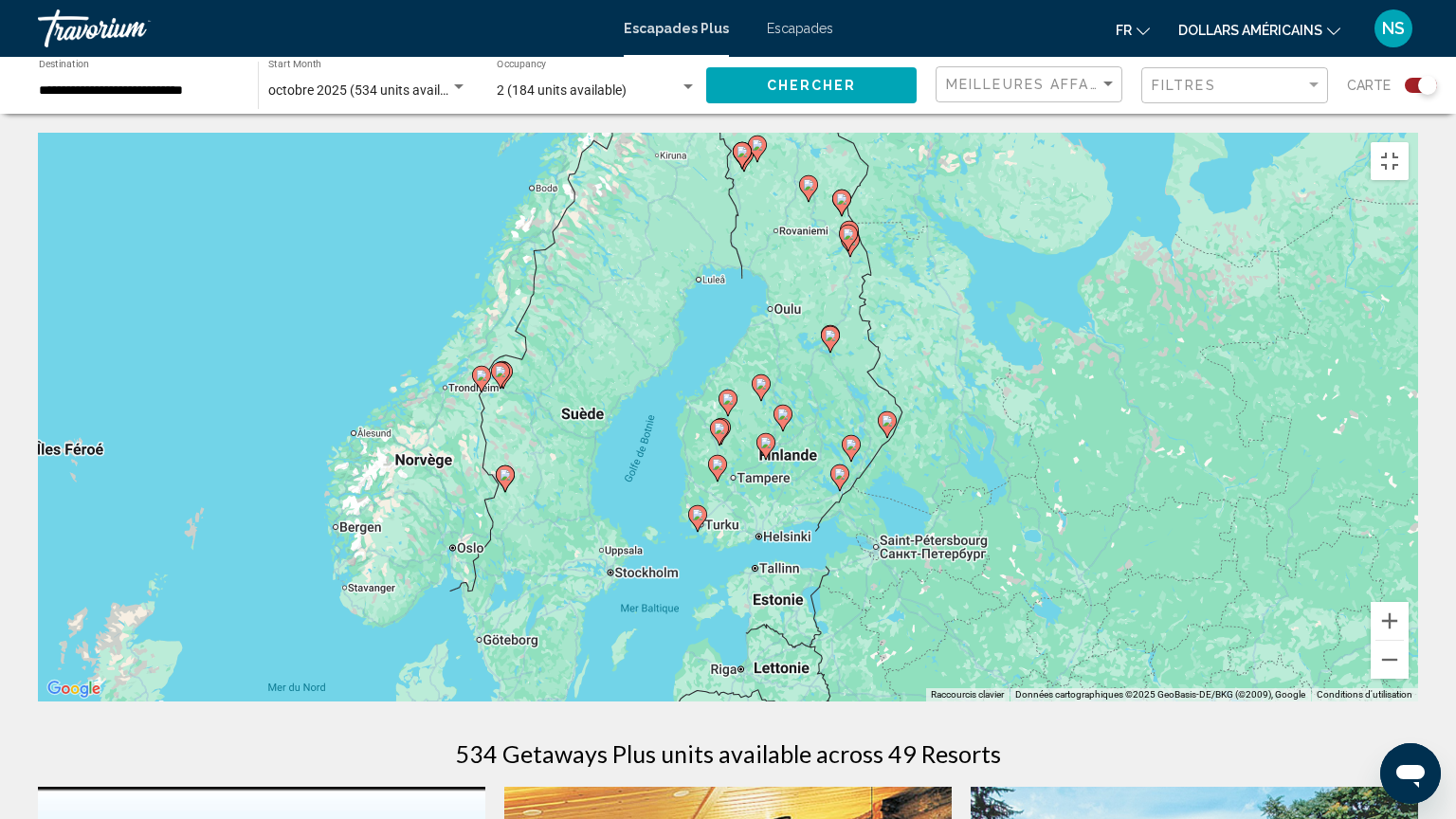 click 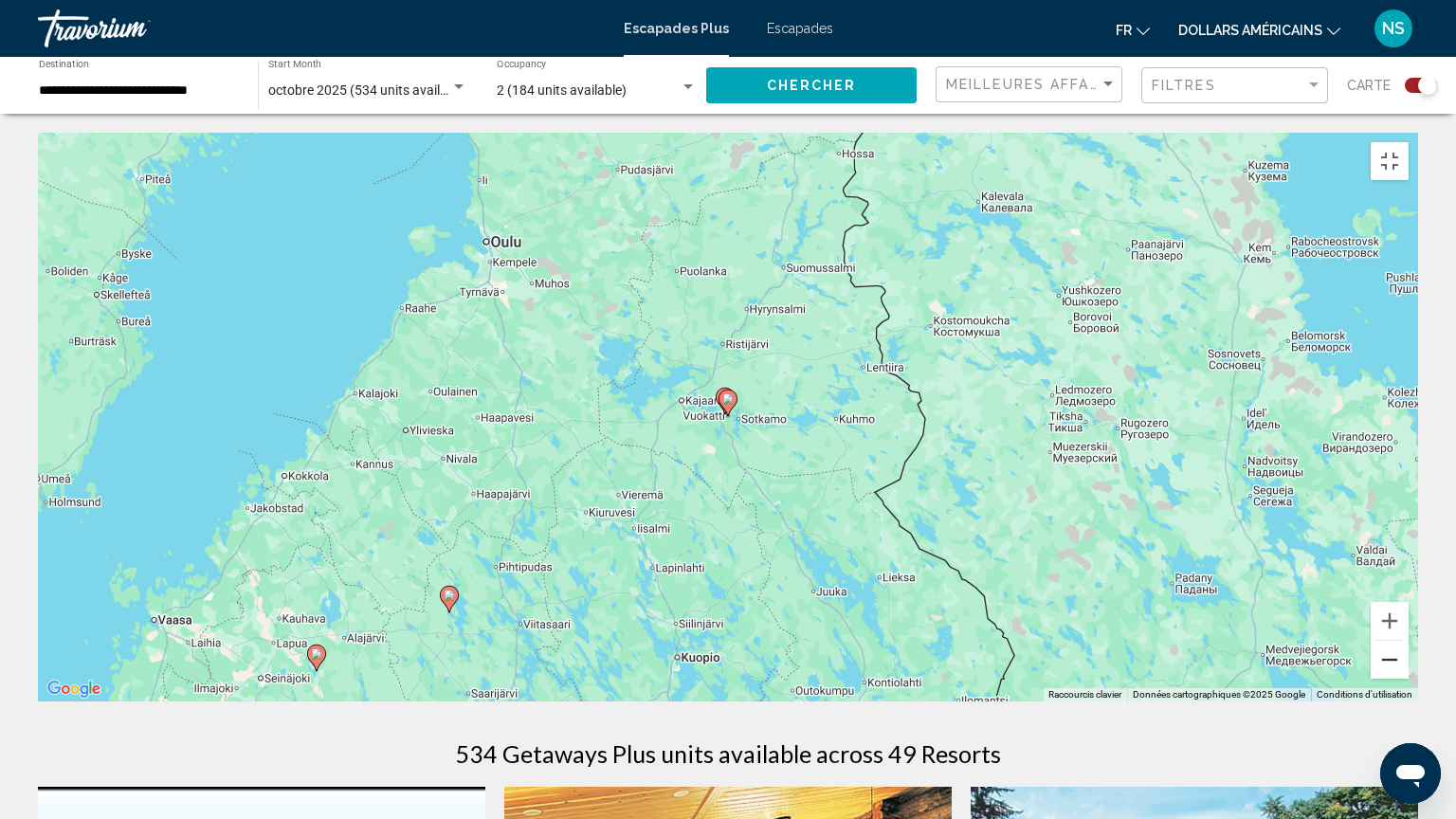 click at bounding box center [1390, 660] 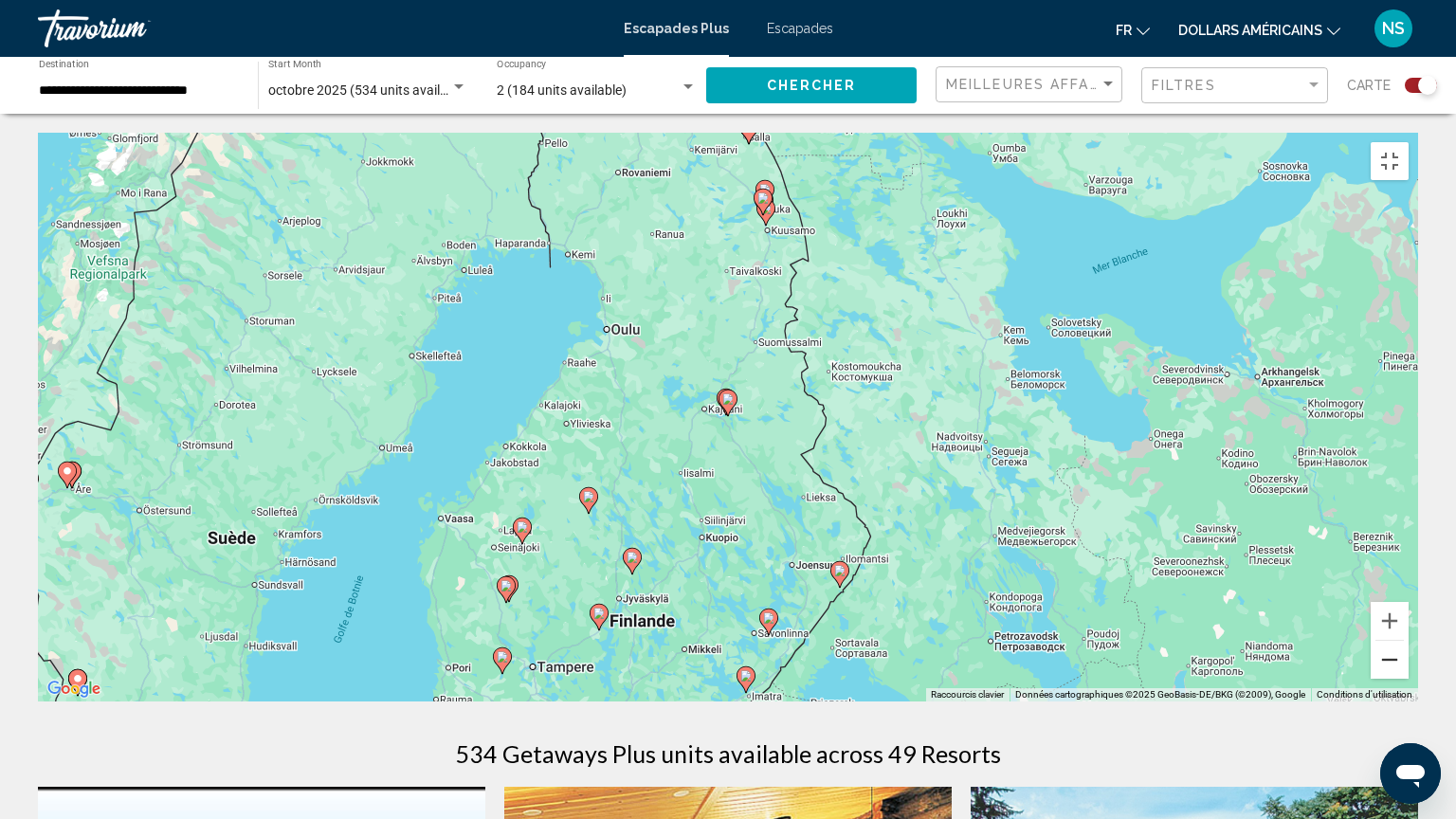 click at bounding box center (1390, 660) 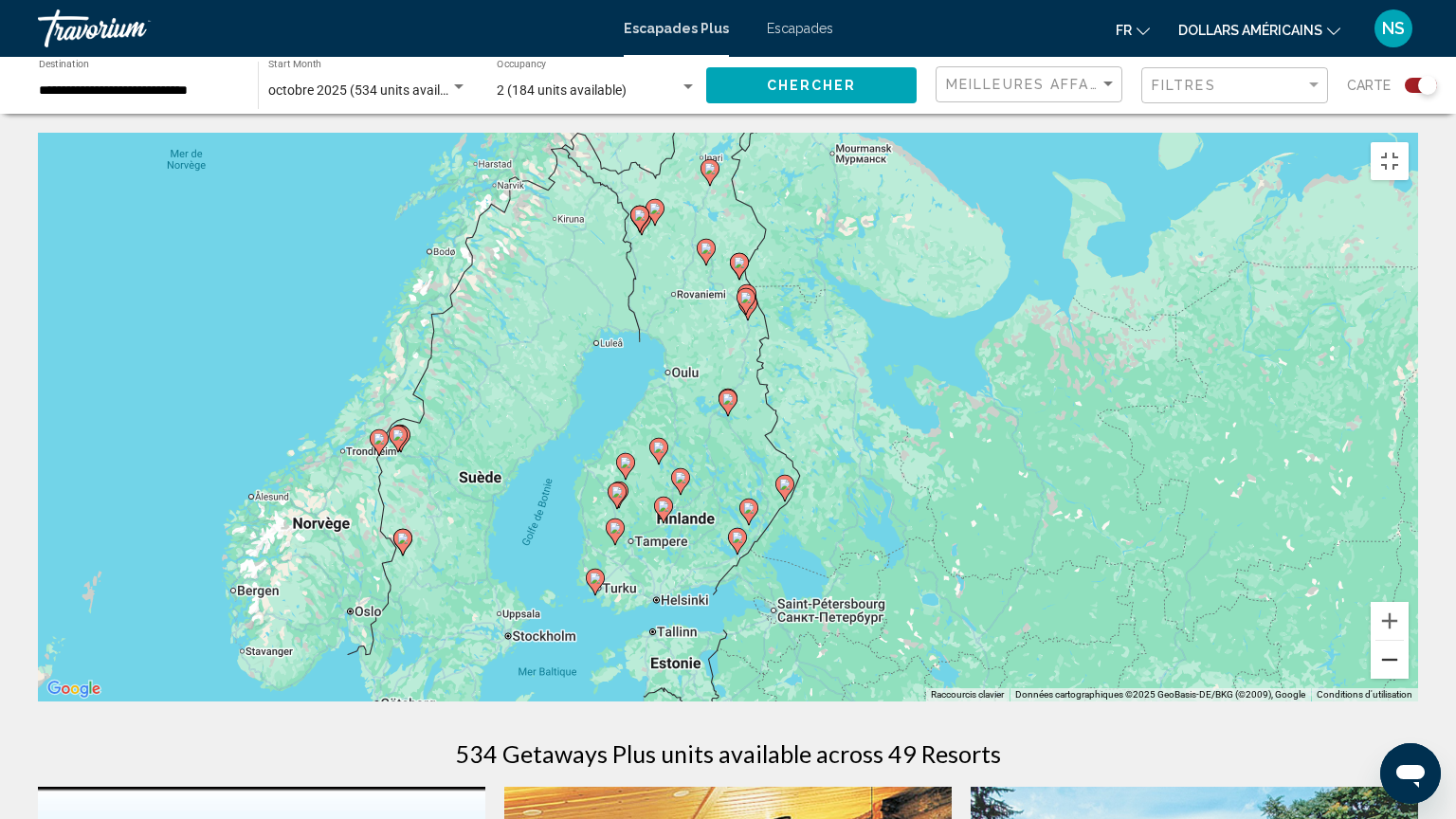 click at bounding box center [1390, 660] 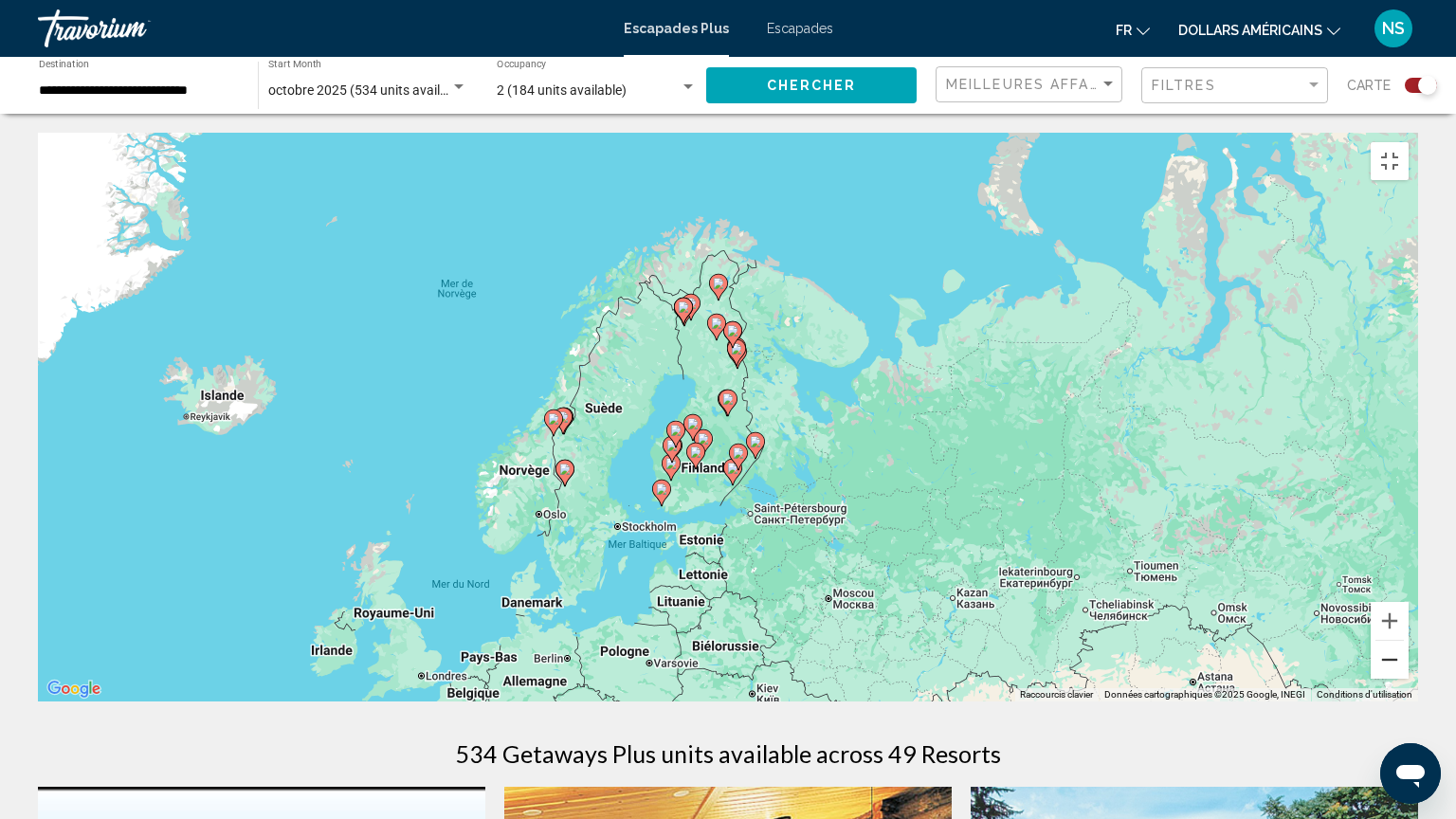 click at bounding box center (1390, 660) 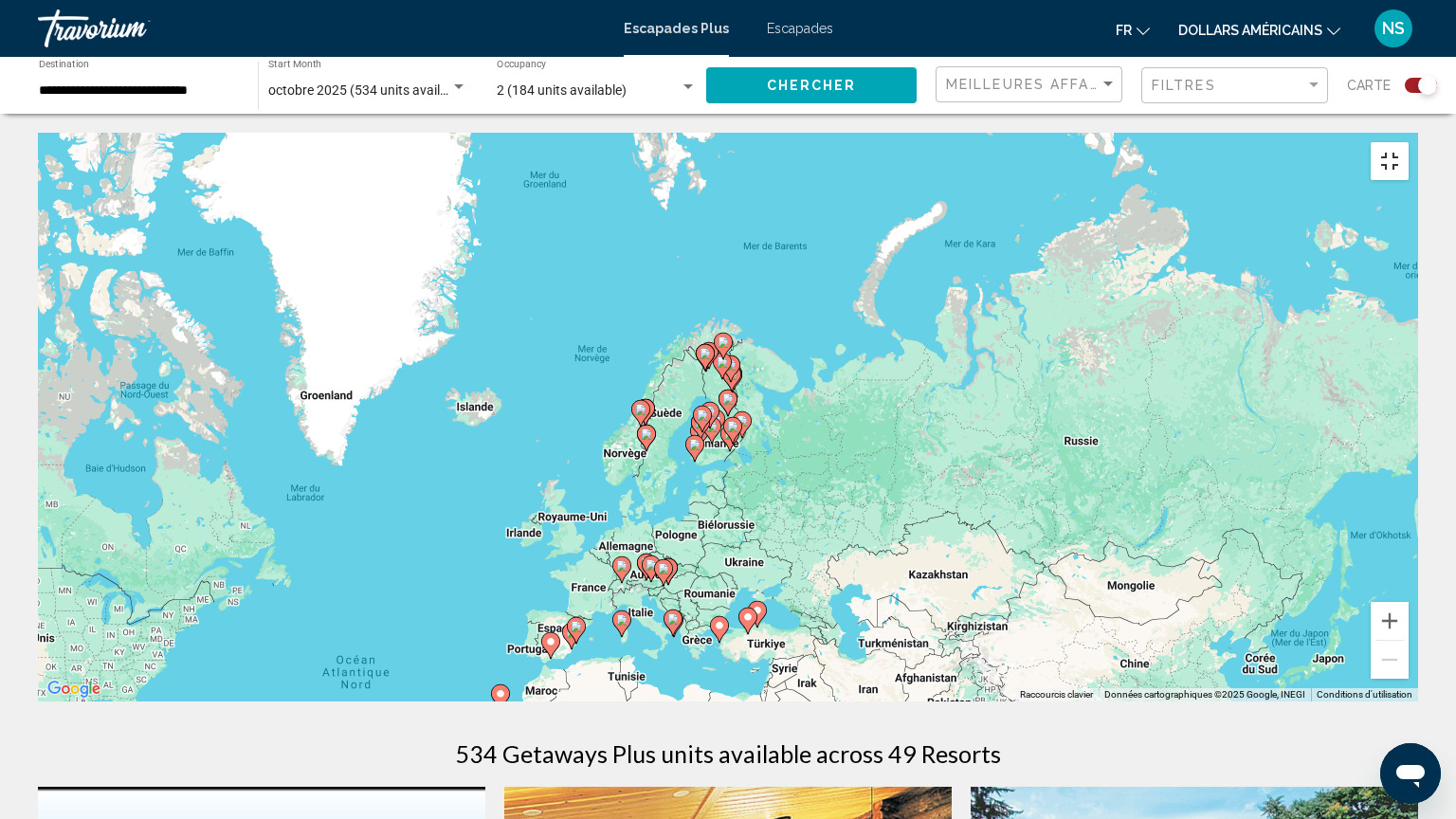 click at bounding box center (1390, 161) 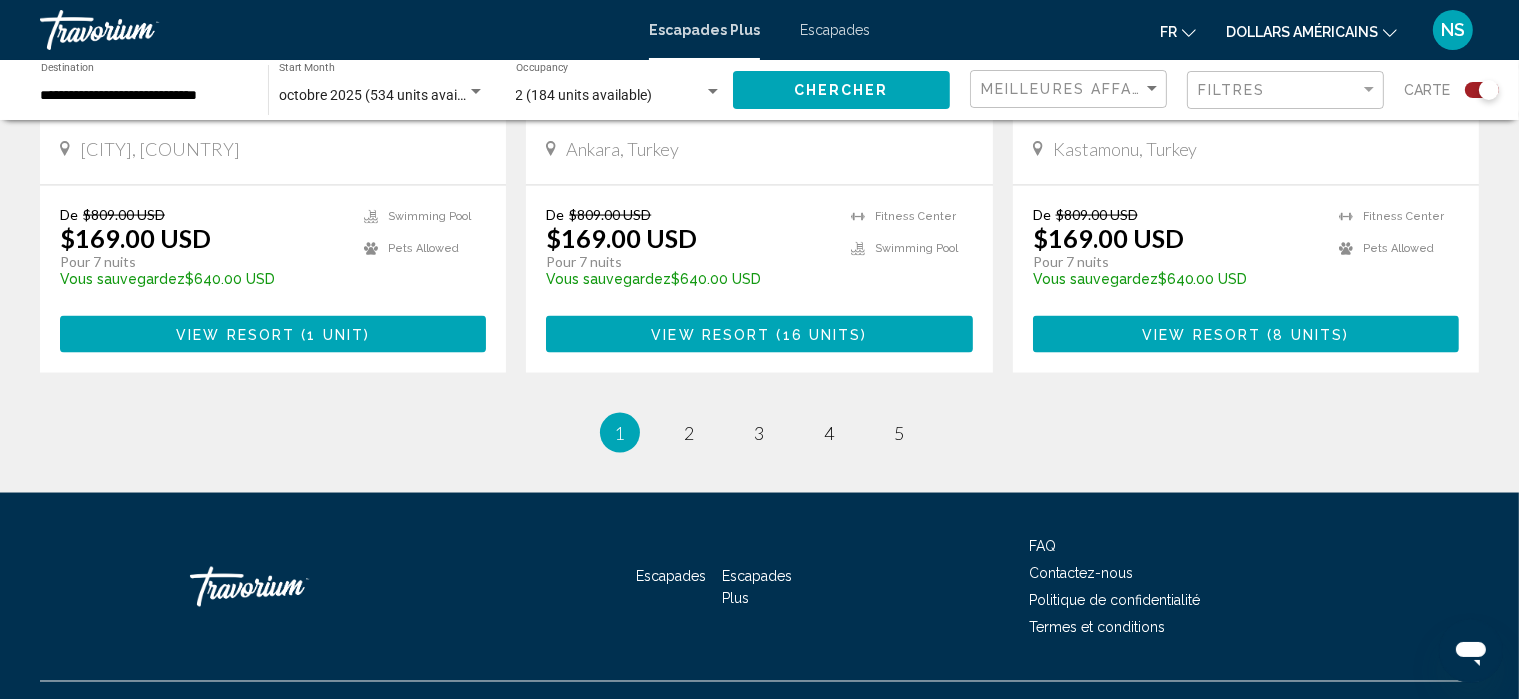 scroll, scrollTop: 3164, scrollLeft: 0, axis: vertical 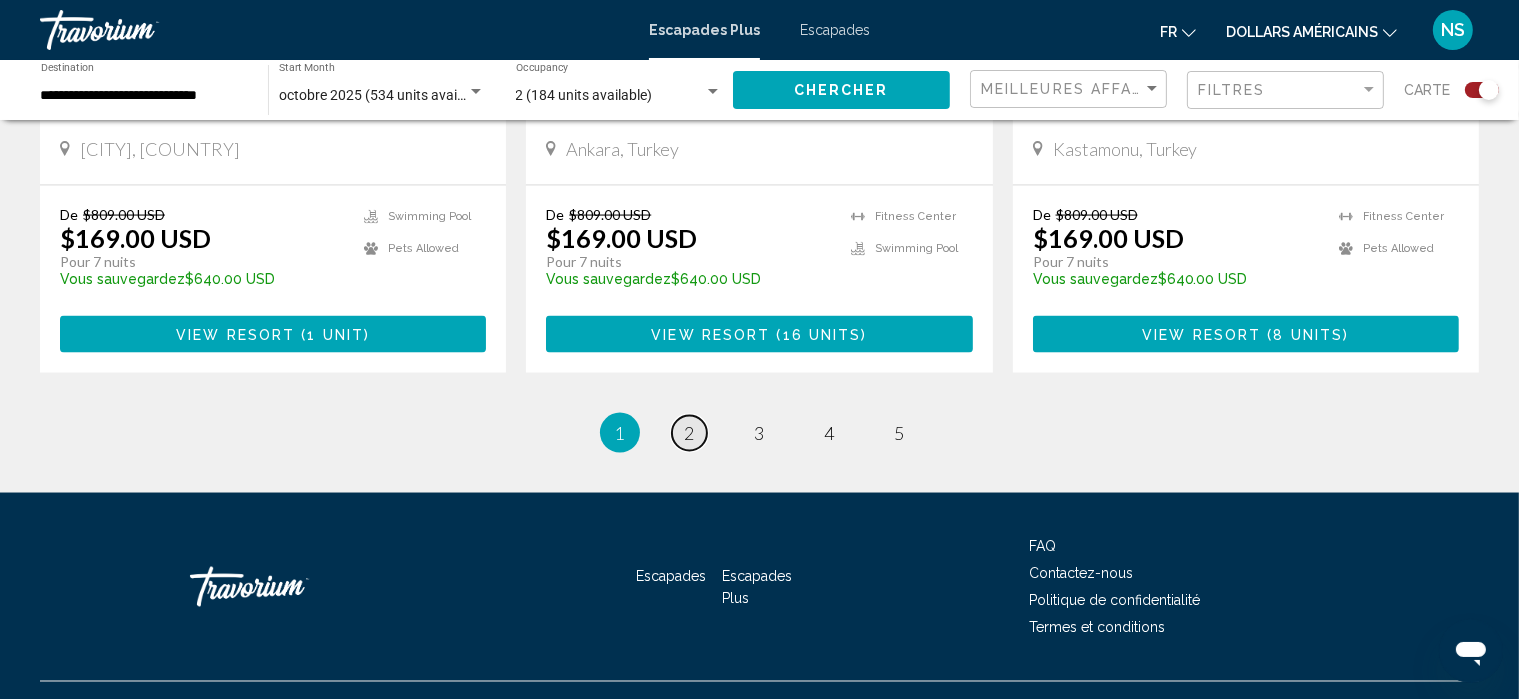 click on "2" at bounding box center (690, 433) 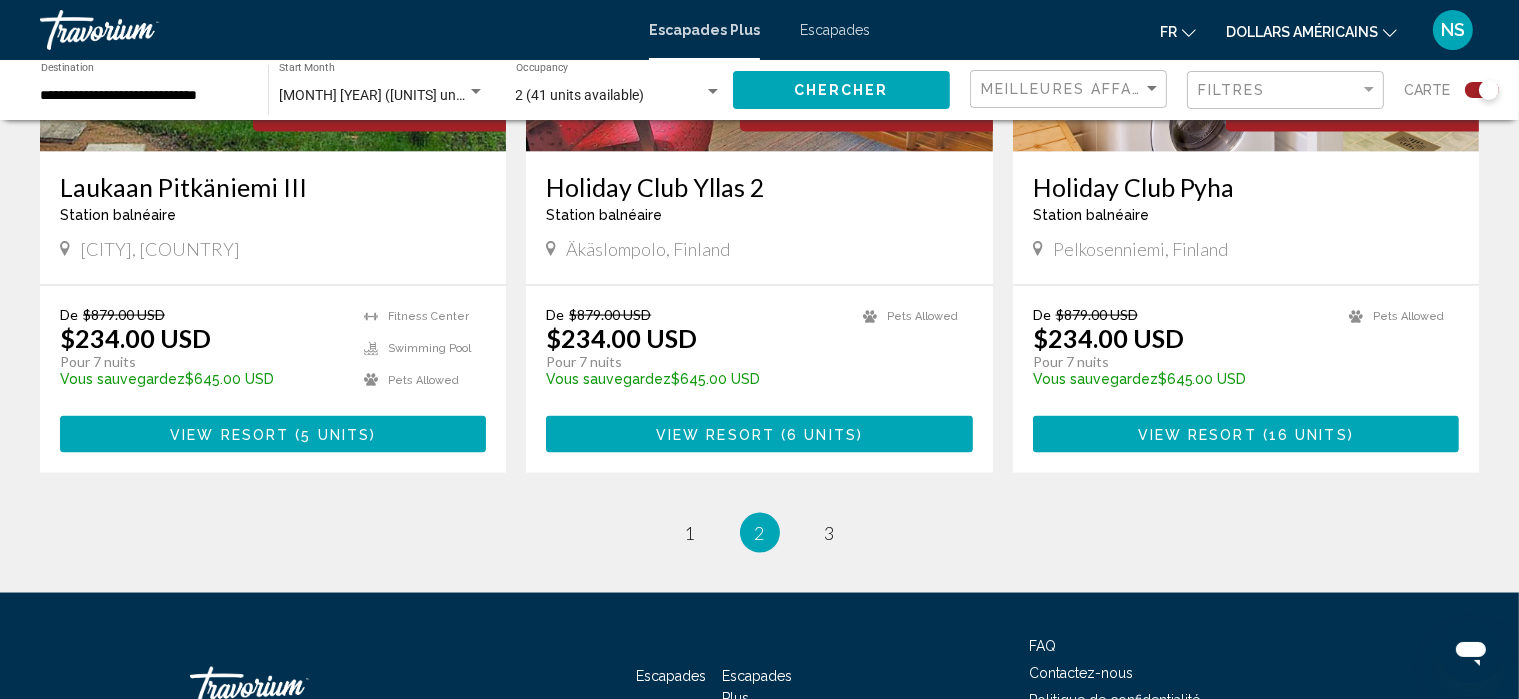 scroll, scrollTop: 3043, scrollLeft: 0, axis: vertical 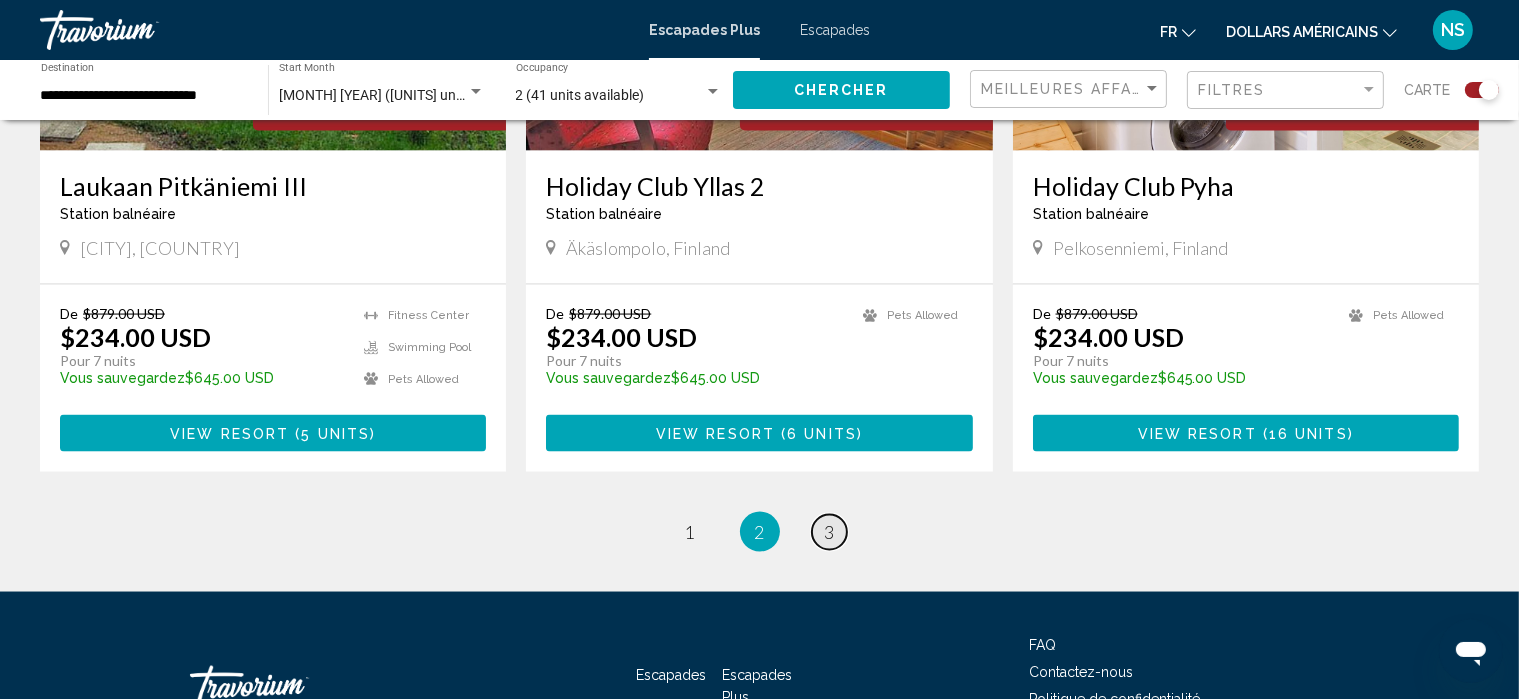 click on "3" at bounding box center [830, 532] 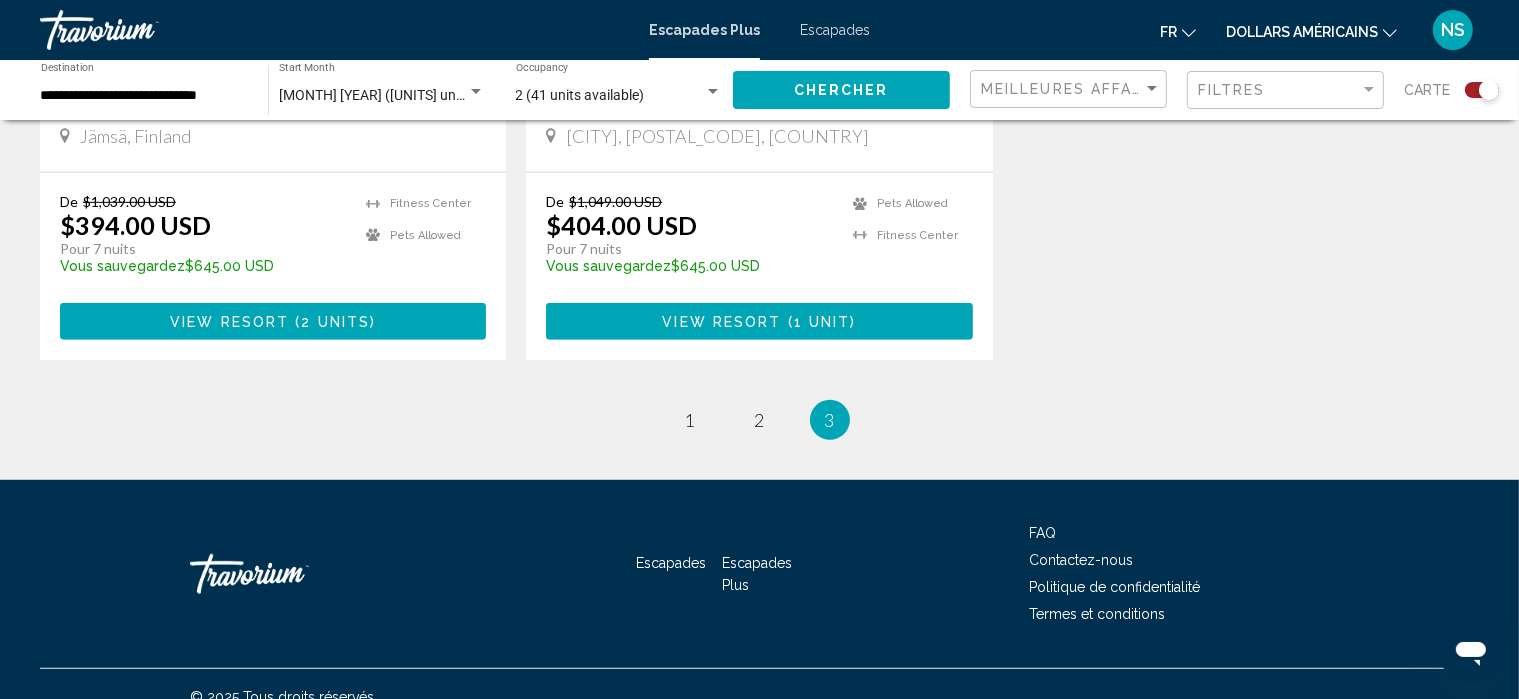 scroll, scrollTop: 1116, scrollLeft: 0, axis: vertical 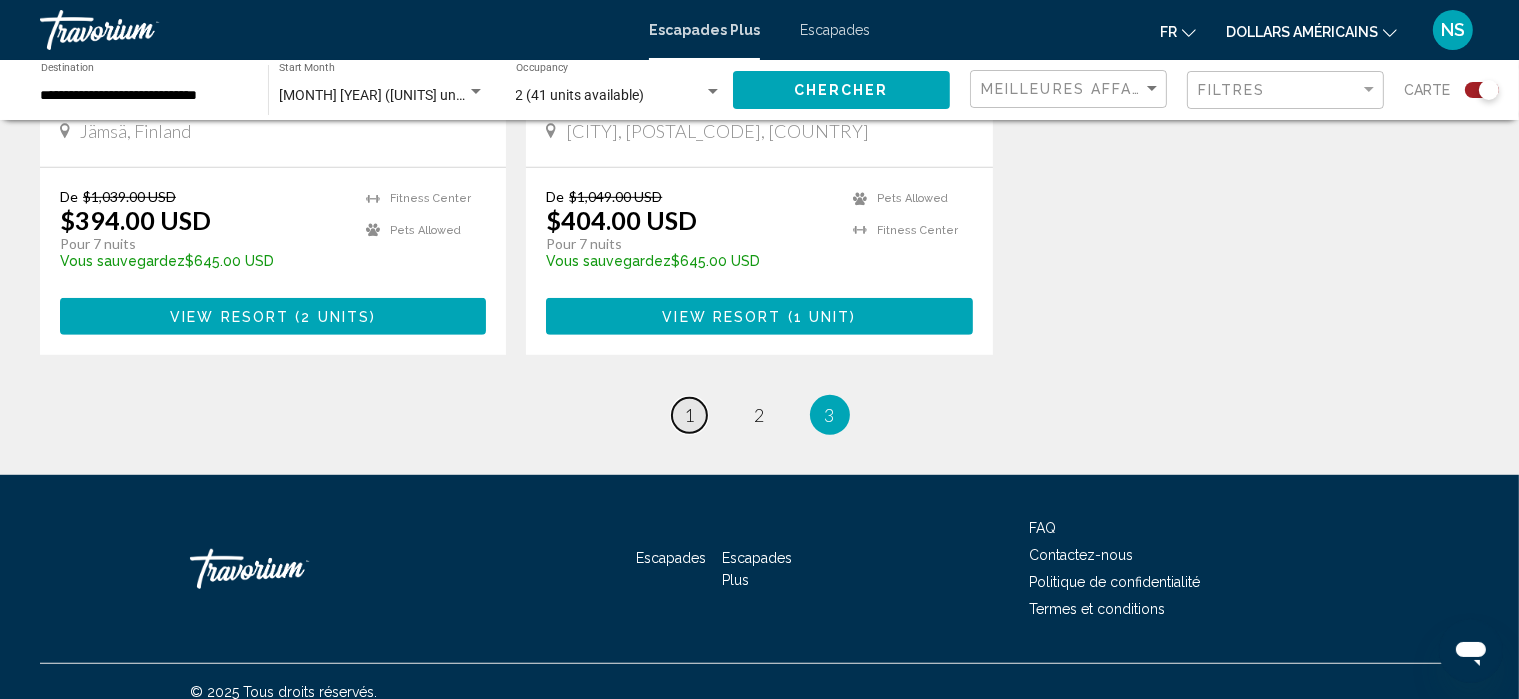 click on "1" at bounding box center [690, 415] 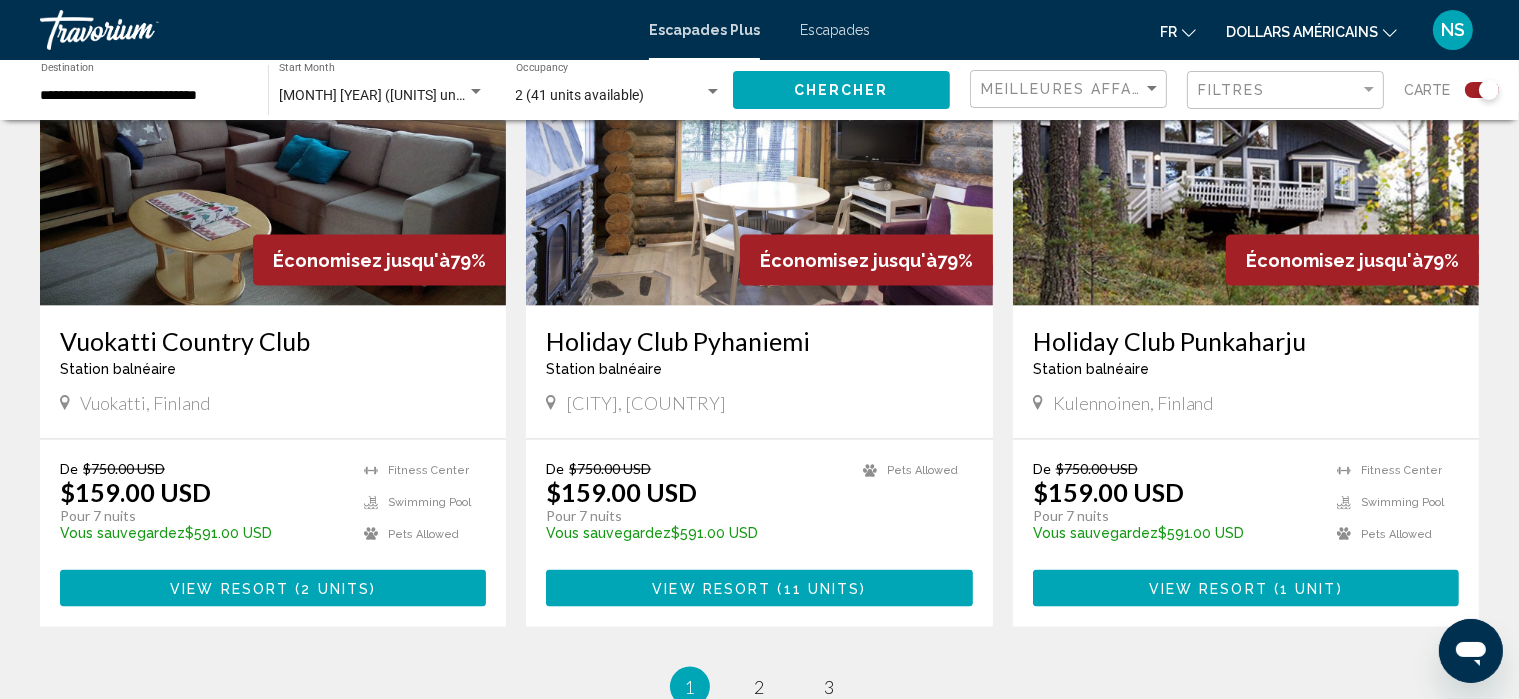 scroll, scrollTop: 2867, scrollLeft: 0, axis: vertical 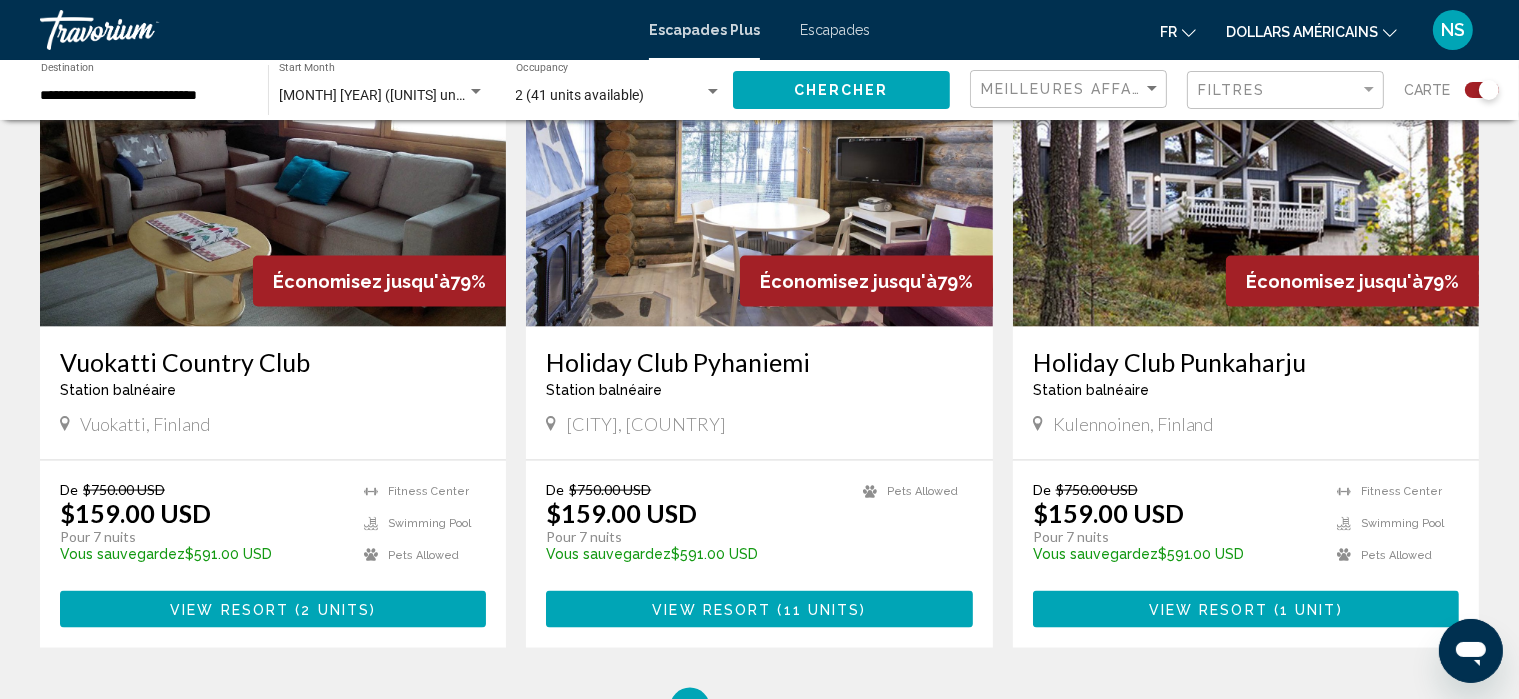 click on "Holiday Club Pyhaniemi Station balnéaire - Ceci est une station d'adultes seulement Kihniö, [COUNTRY]" at bounding box center [759, 393] 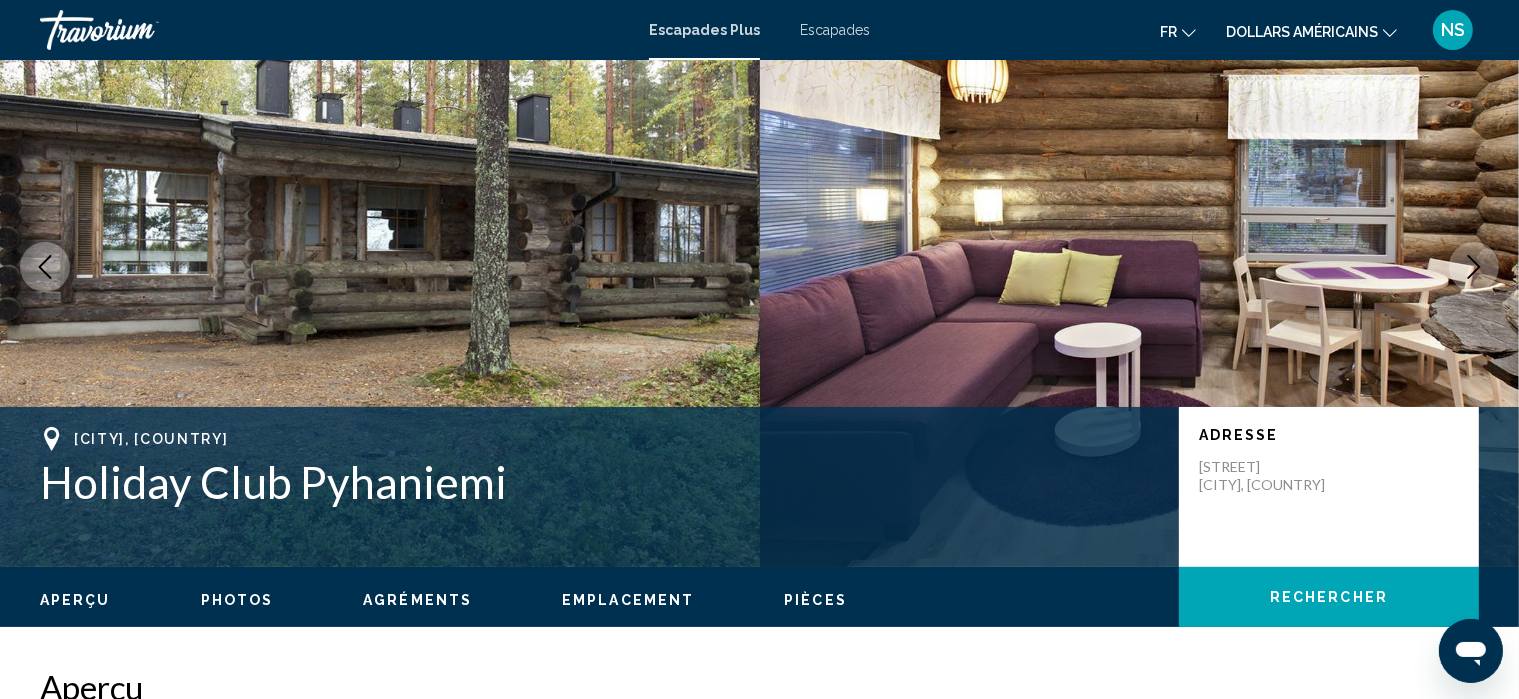 scroll, scrollTop: 0, scrollLeft: 0, axis: both 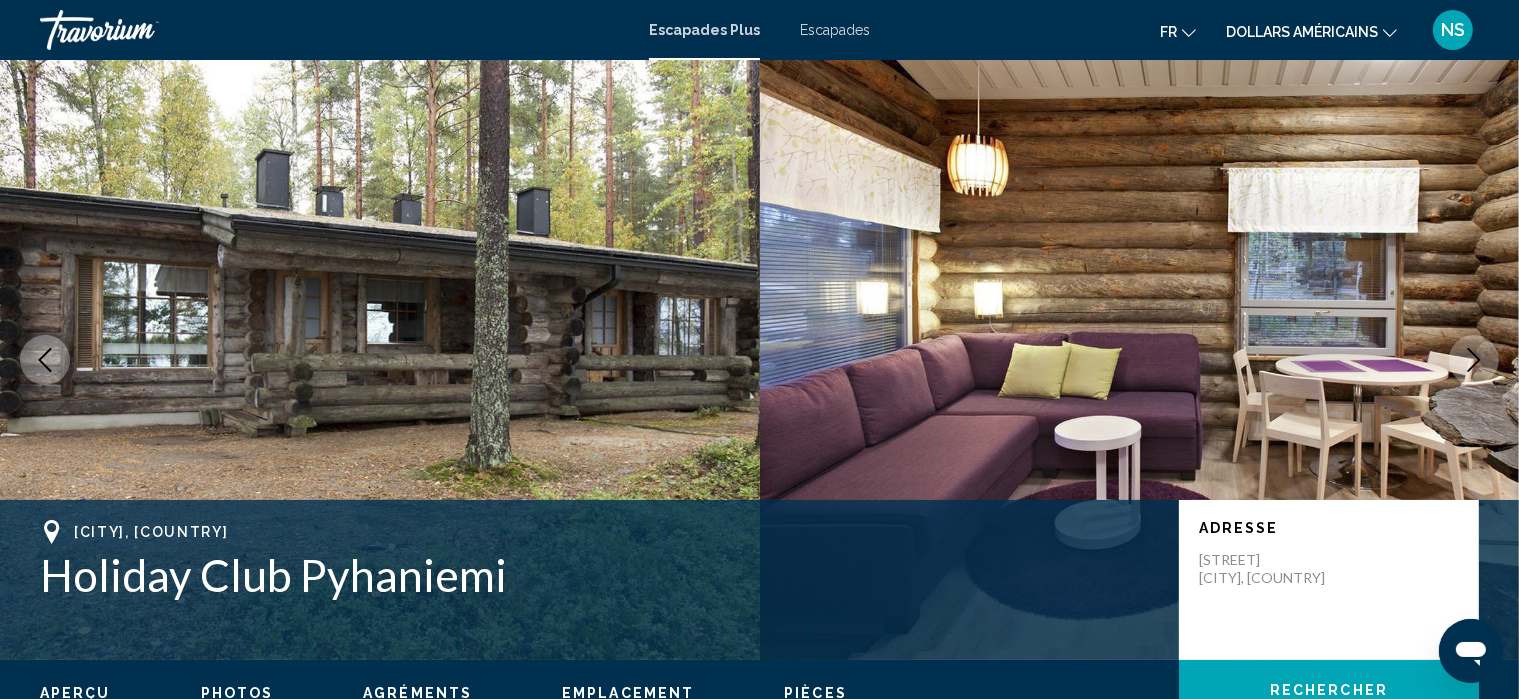 click 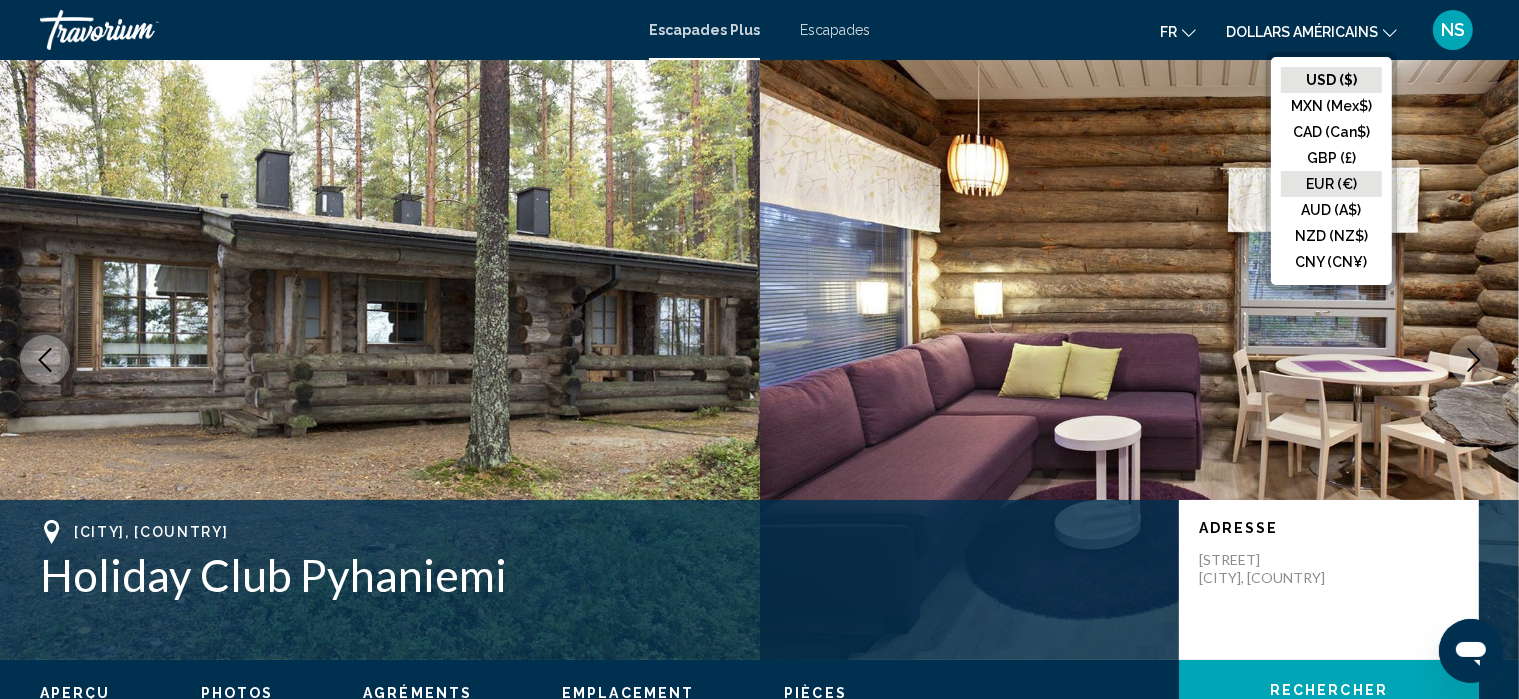 click on "EUR (€)" 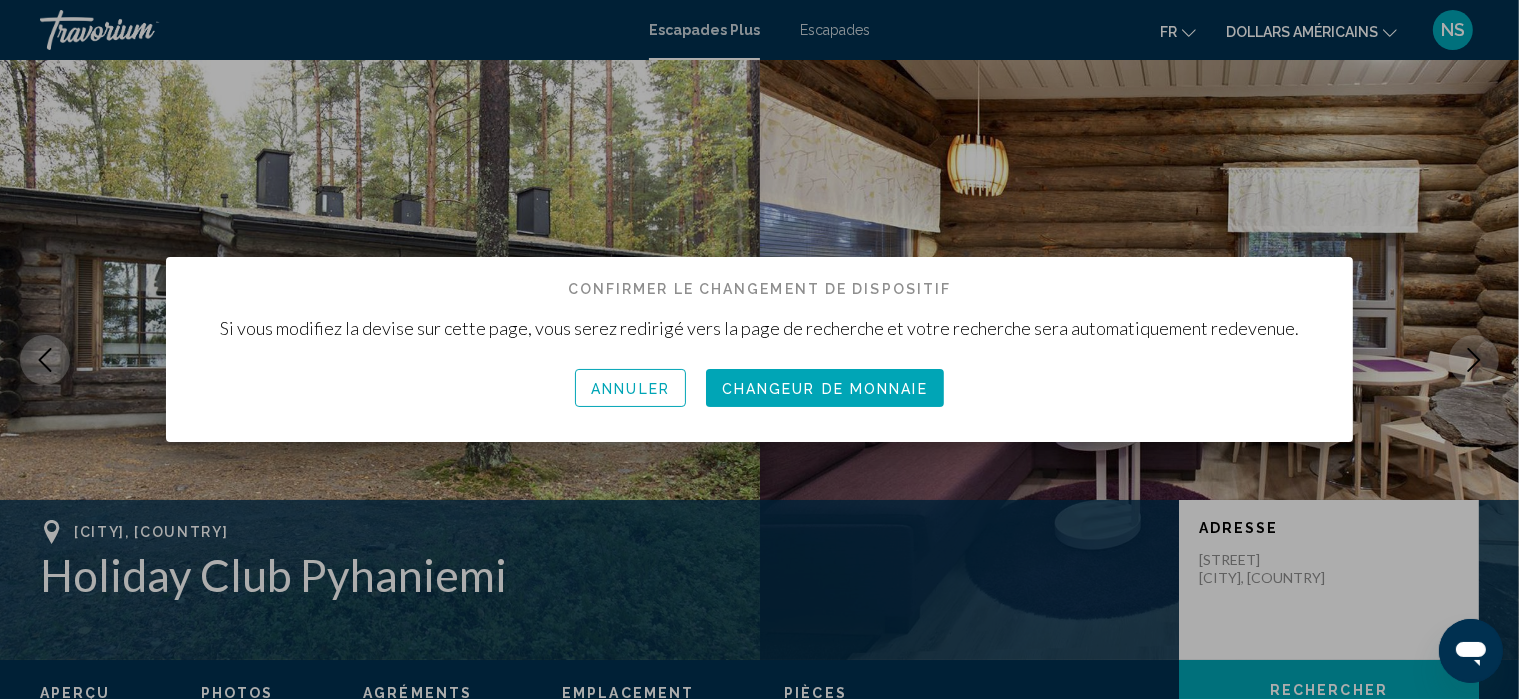 click on "Changeur de monnaie" at bounding box center [825, 389] 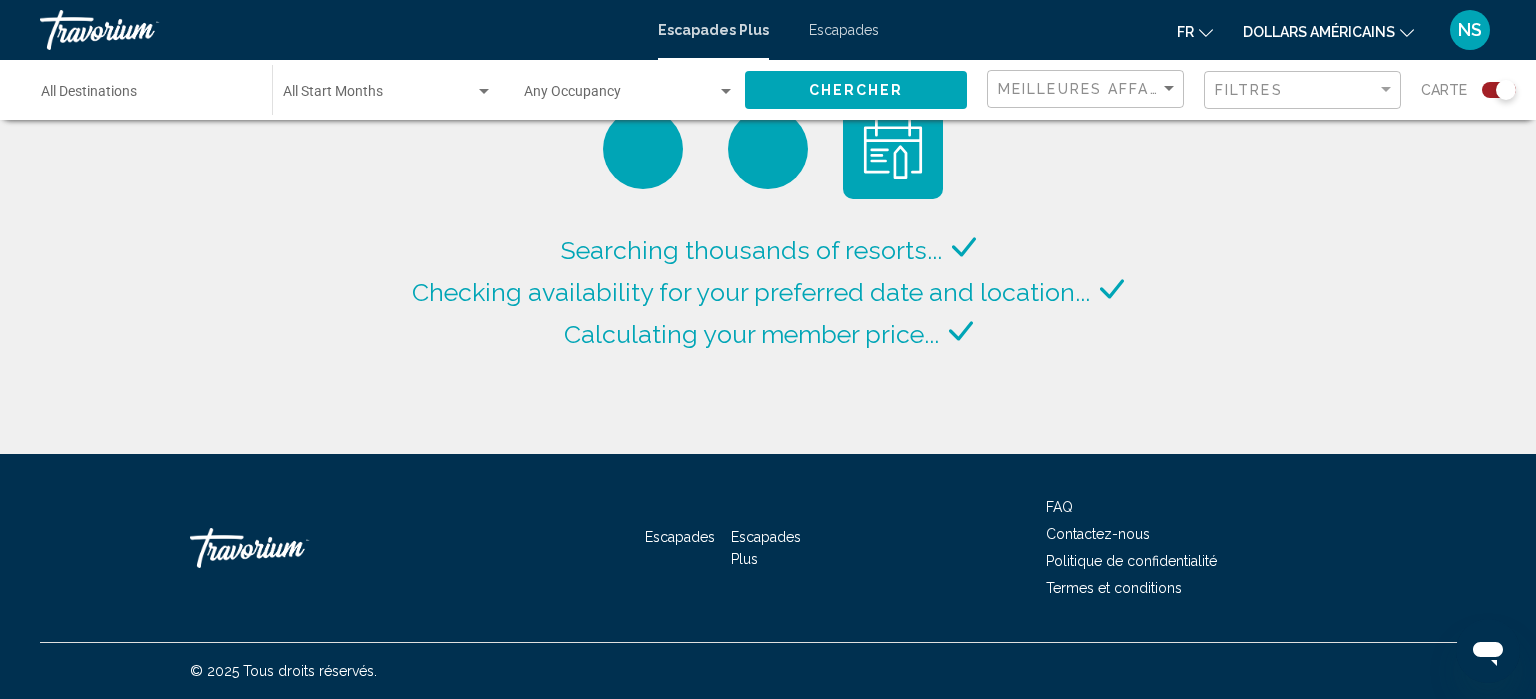 drag, startPoint x: 1372, startPoint y: 425, endPoint x: 1363, endPoint y: 339, distance: 86.46965 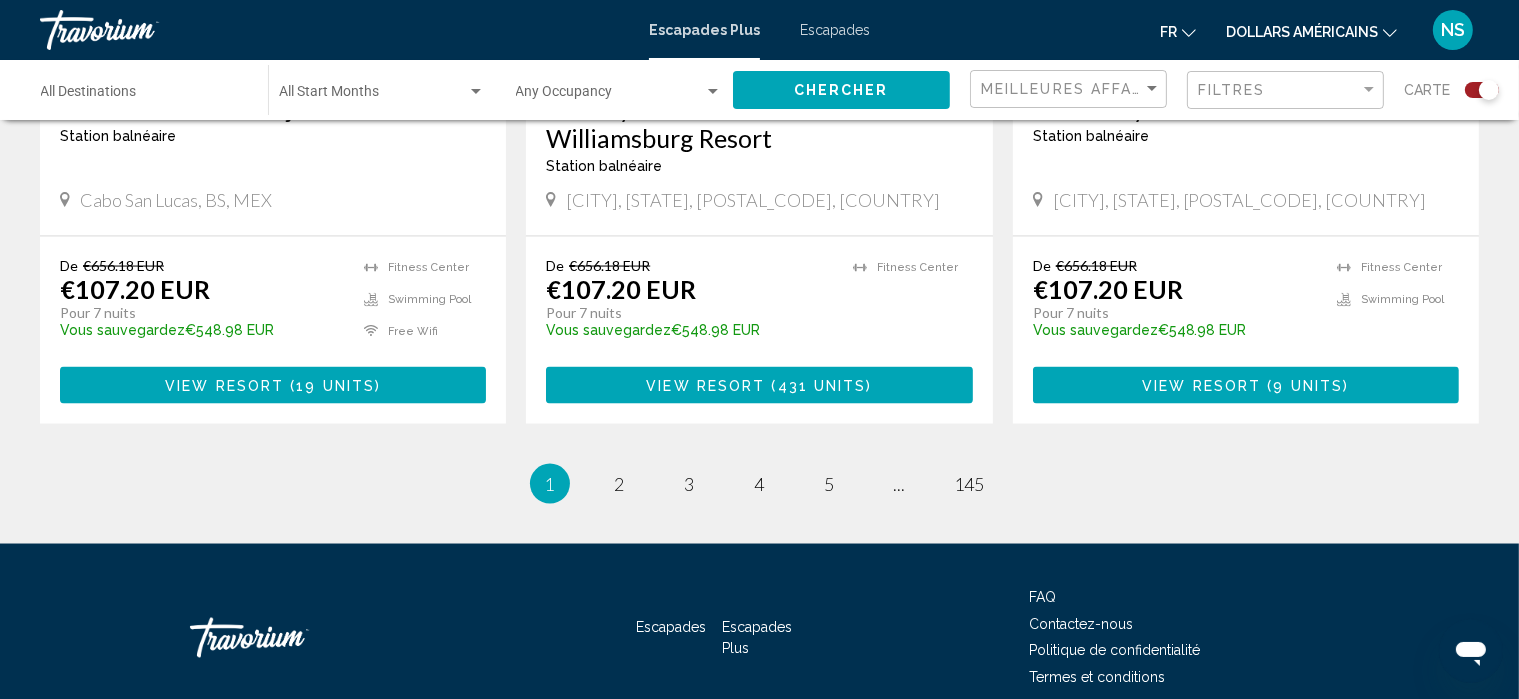 scroll, scrollTop: 3237, scrollLeft: 0, axis: vertical 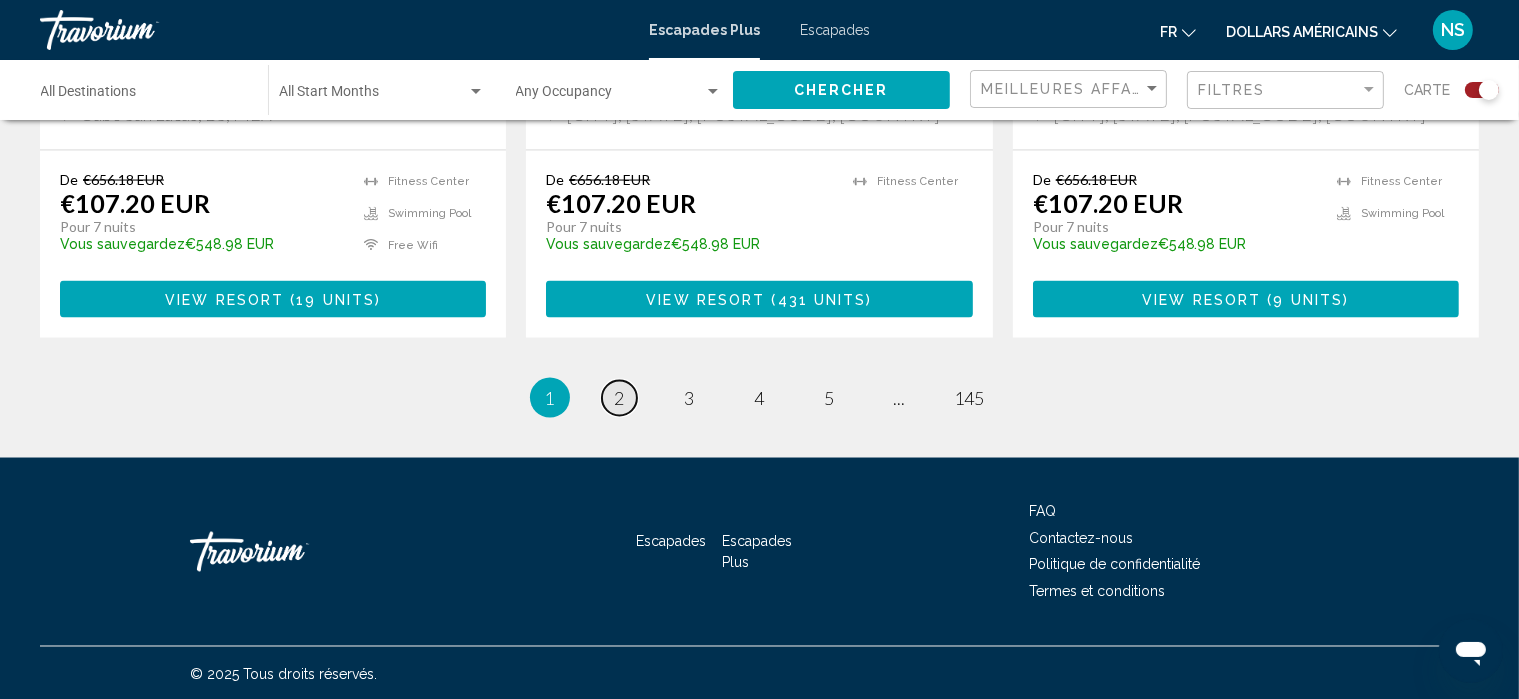 click on "2" at bounding box center [620, 398] 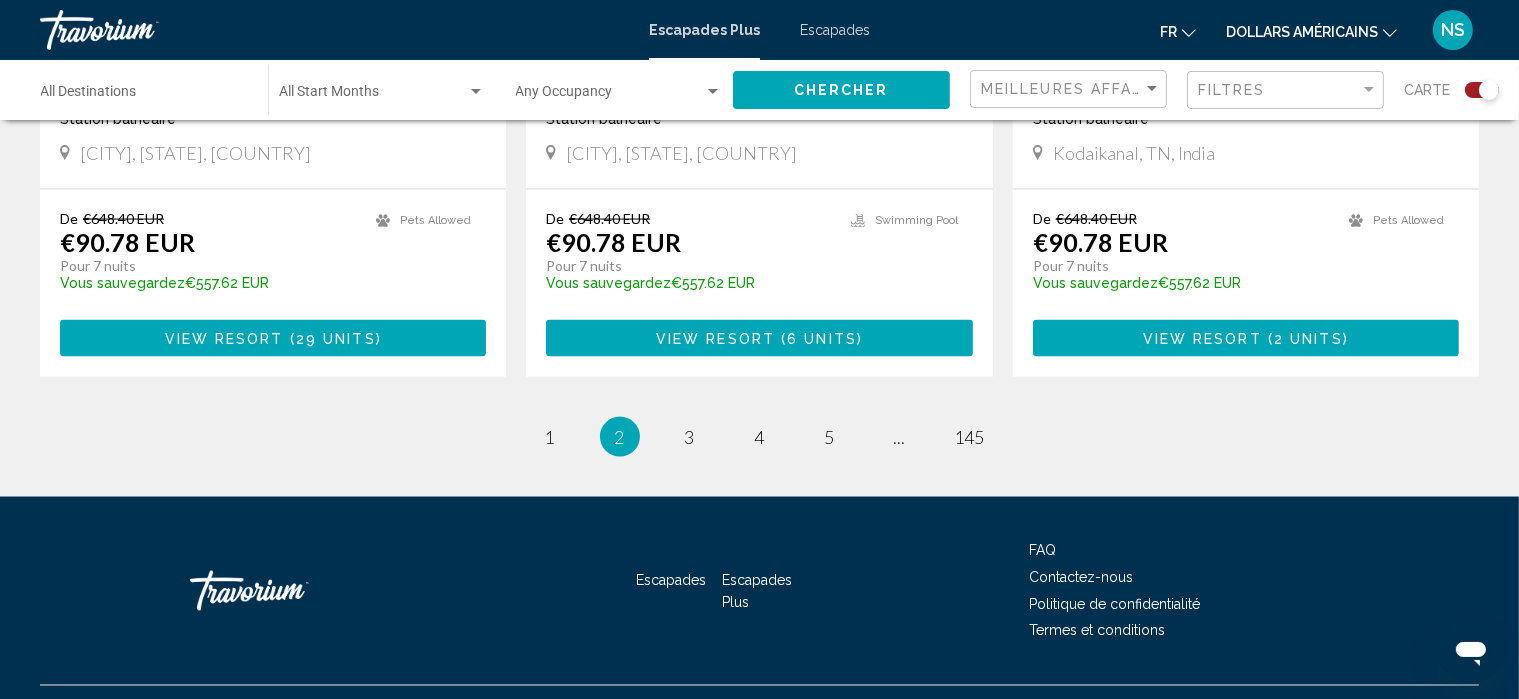 scroll, scrollTop: 3168, scrollLeft: 0, axis: vertical 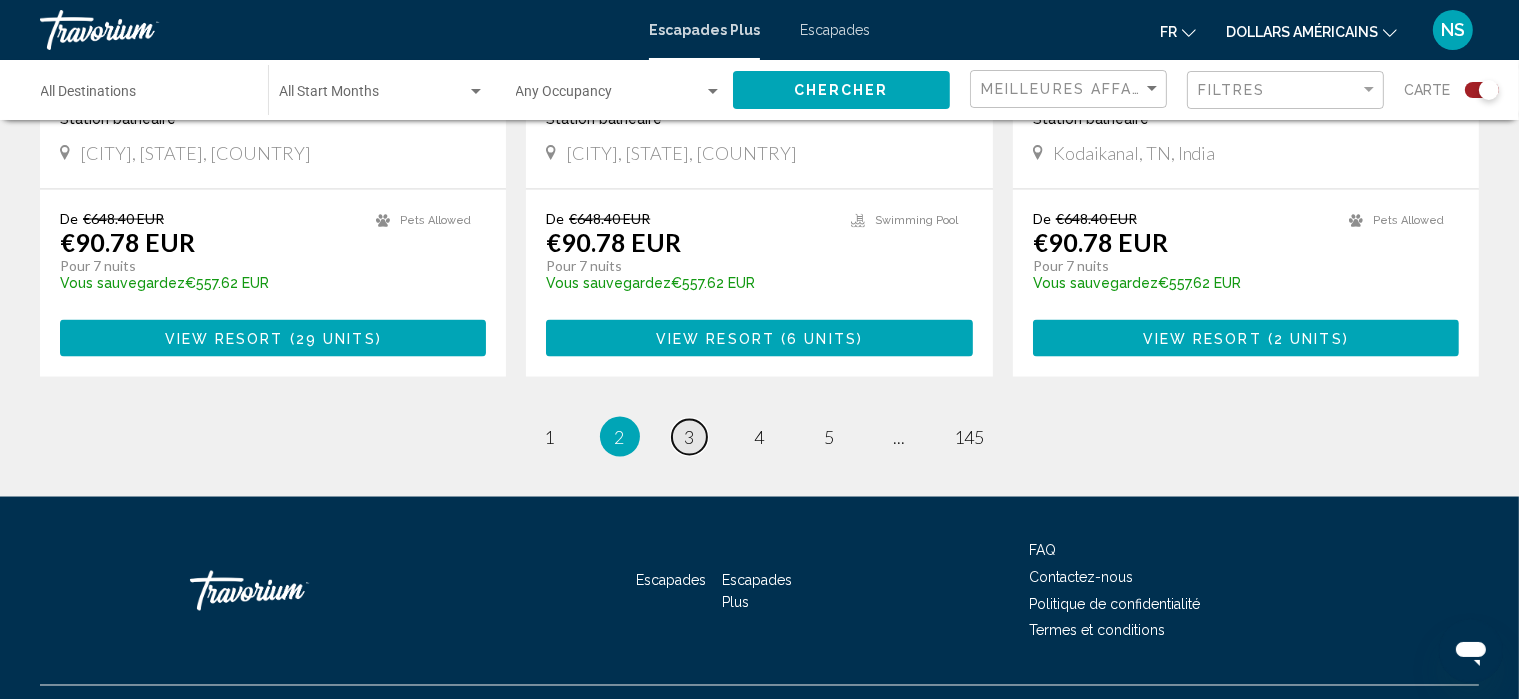 click on "page  3" at bounding box center (689, 437) 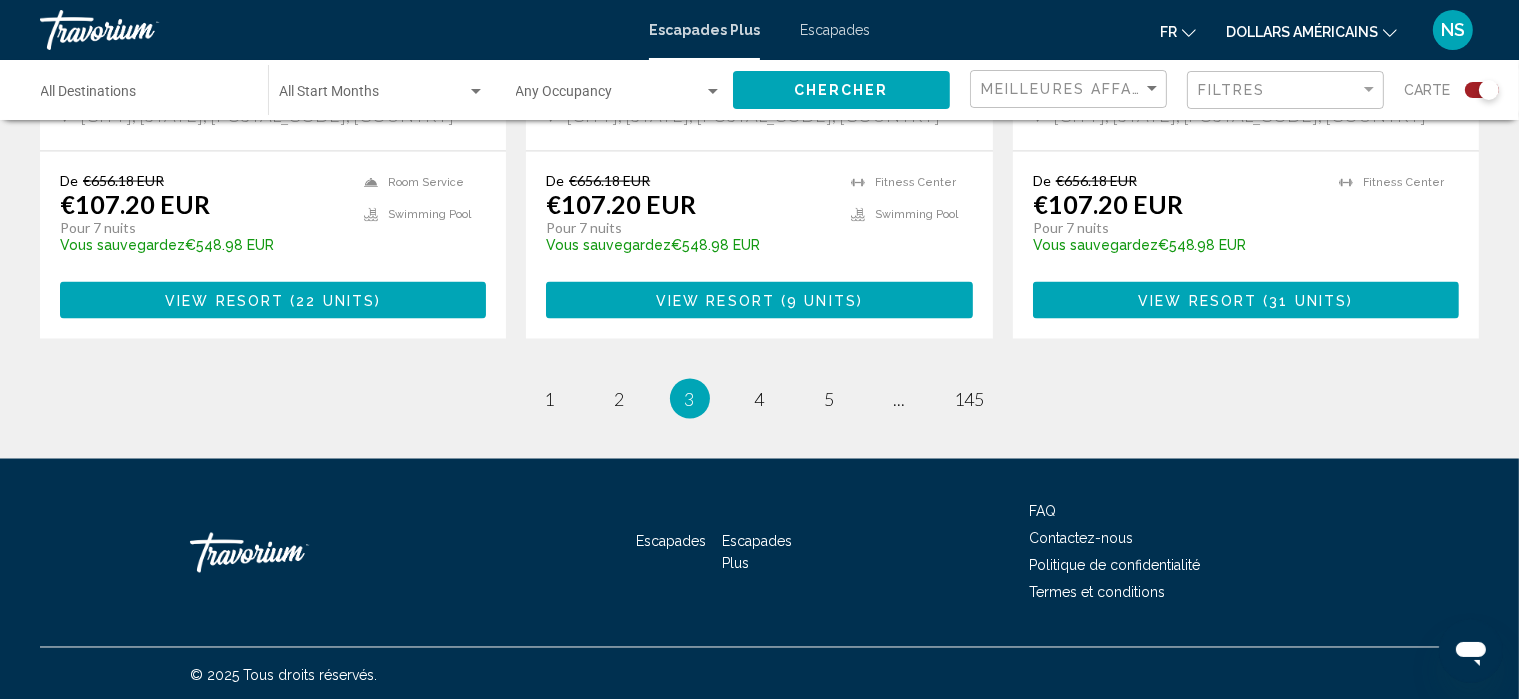 scroll, scrollTop: 3297, scrollLeft: 0, axis: vertical 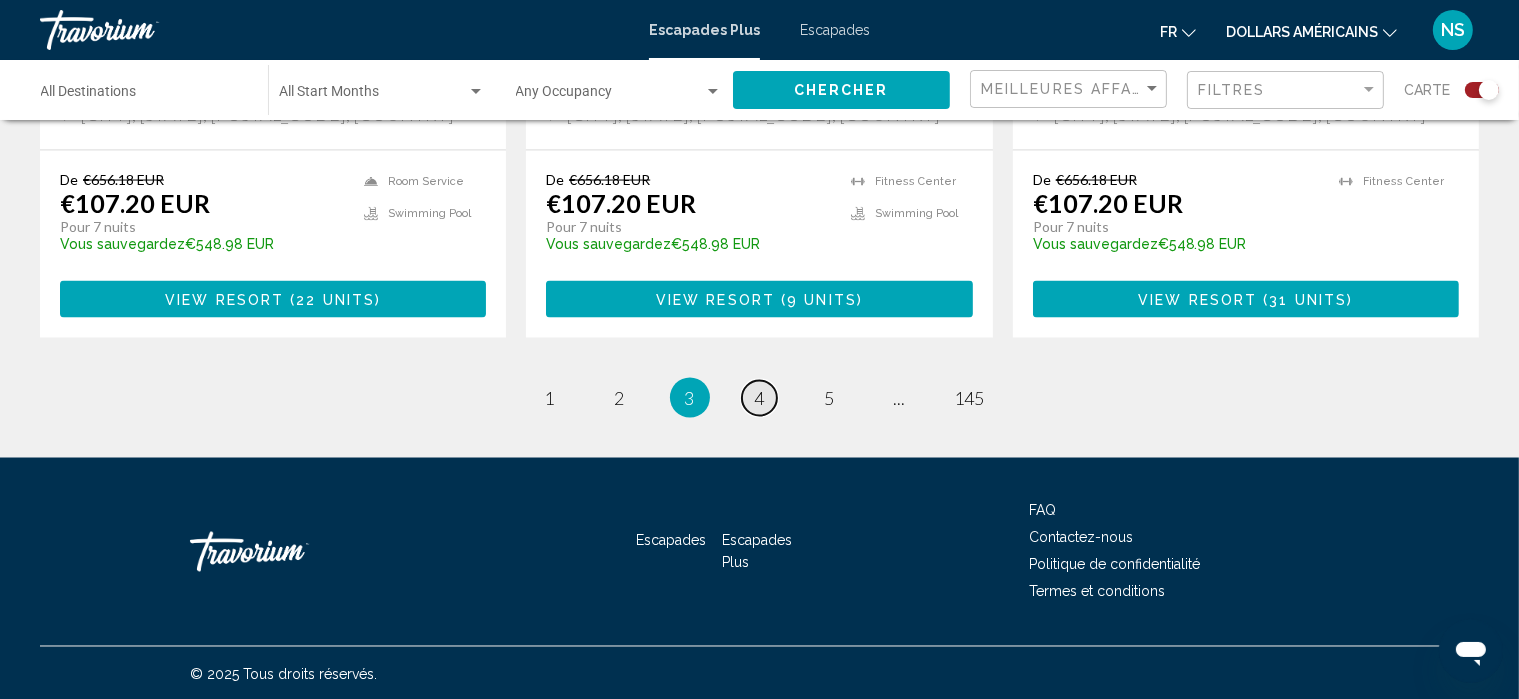 click on "4" at bounding box center (760, 398) 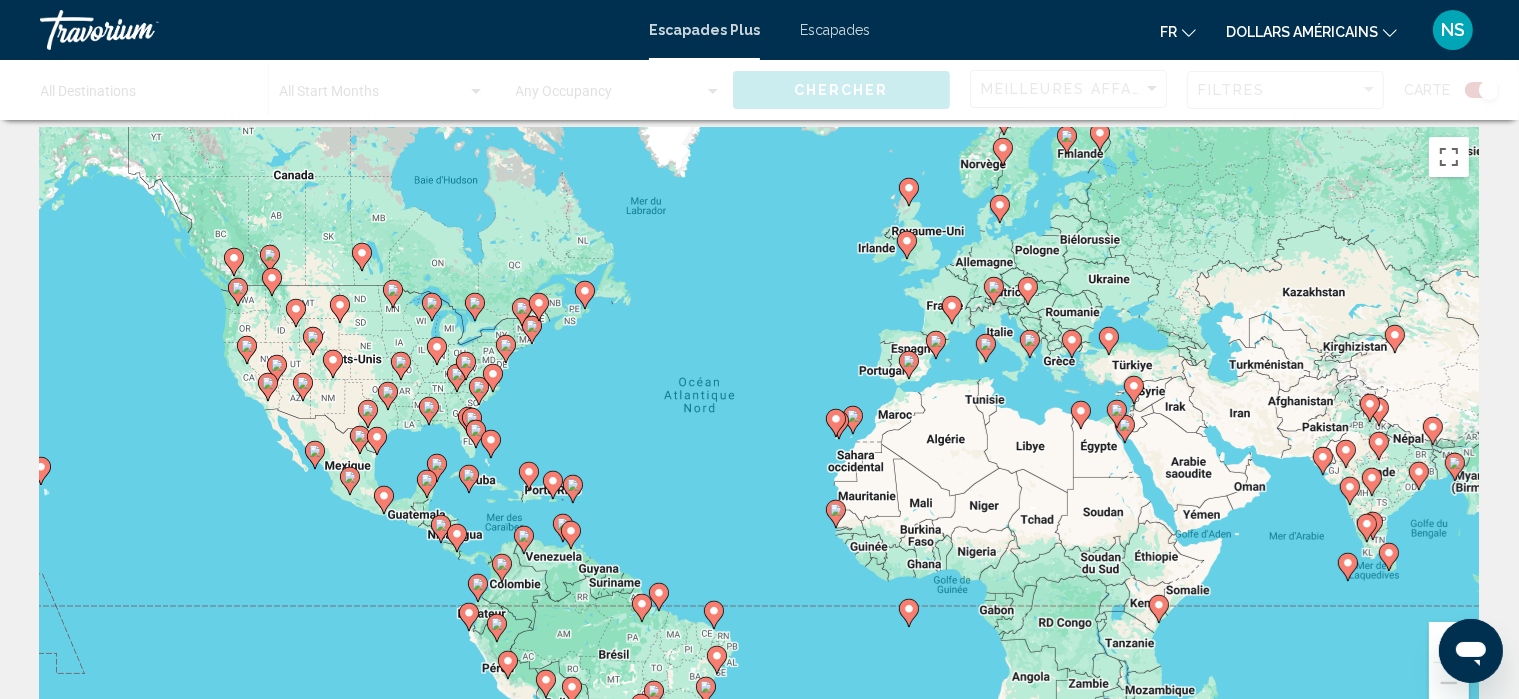 scroll, scrollTop: 0, scrollLeft: 0, axis: both 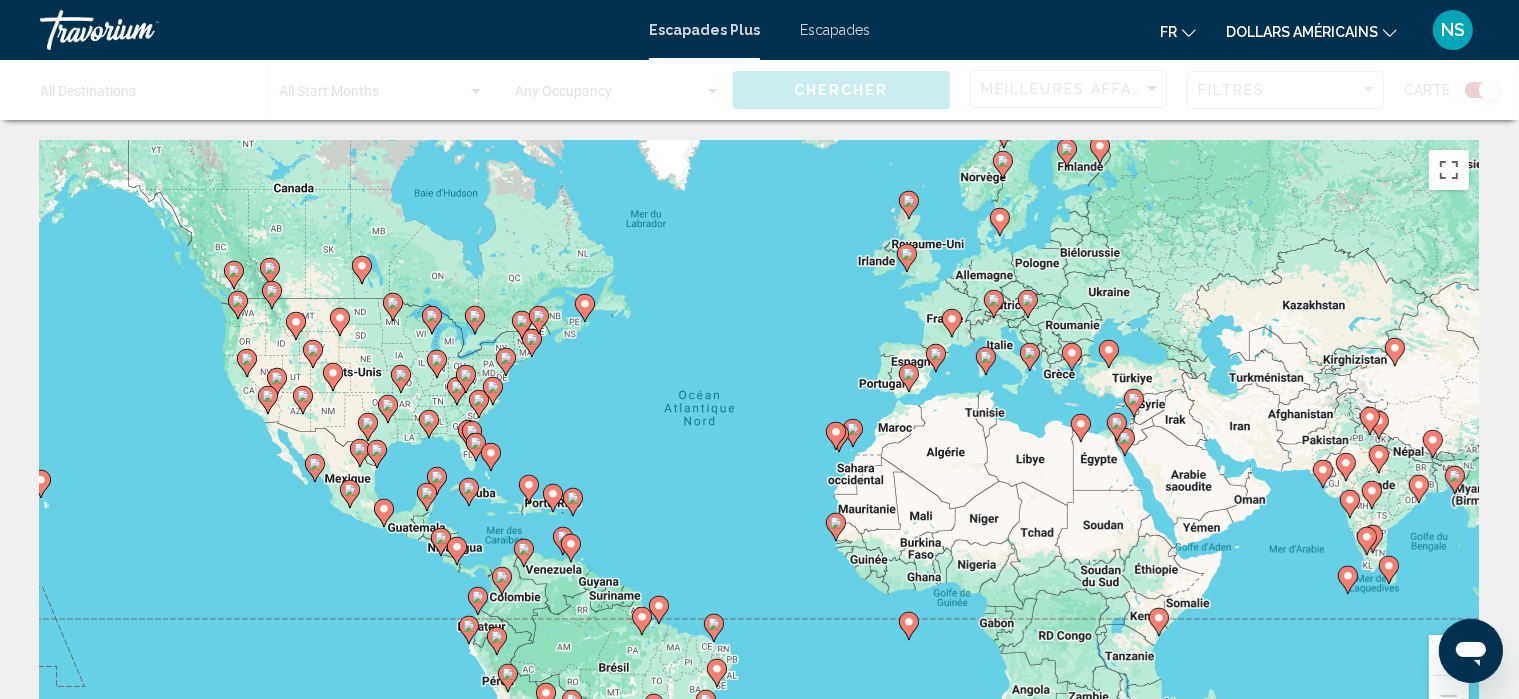 click 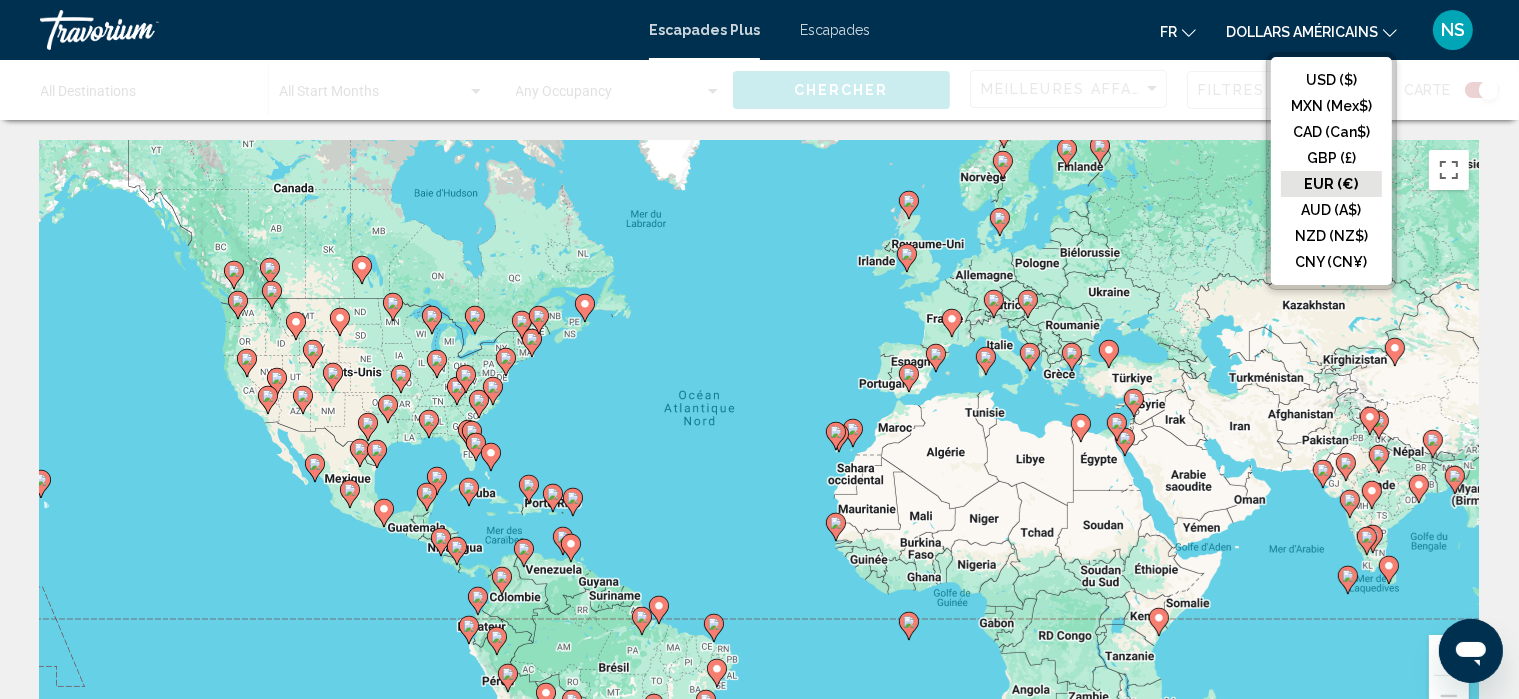 click on "EUR (€)" 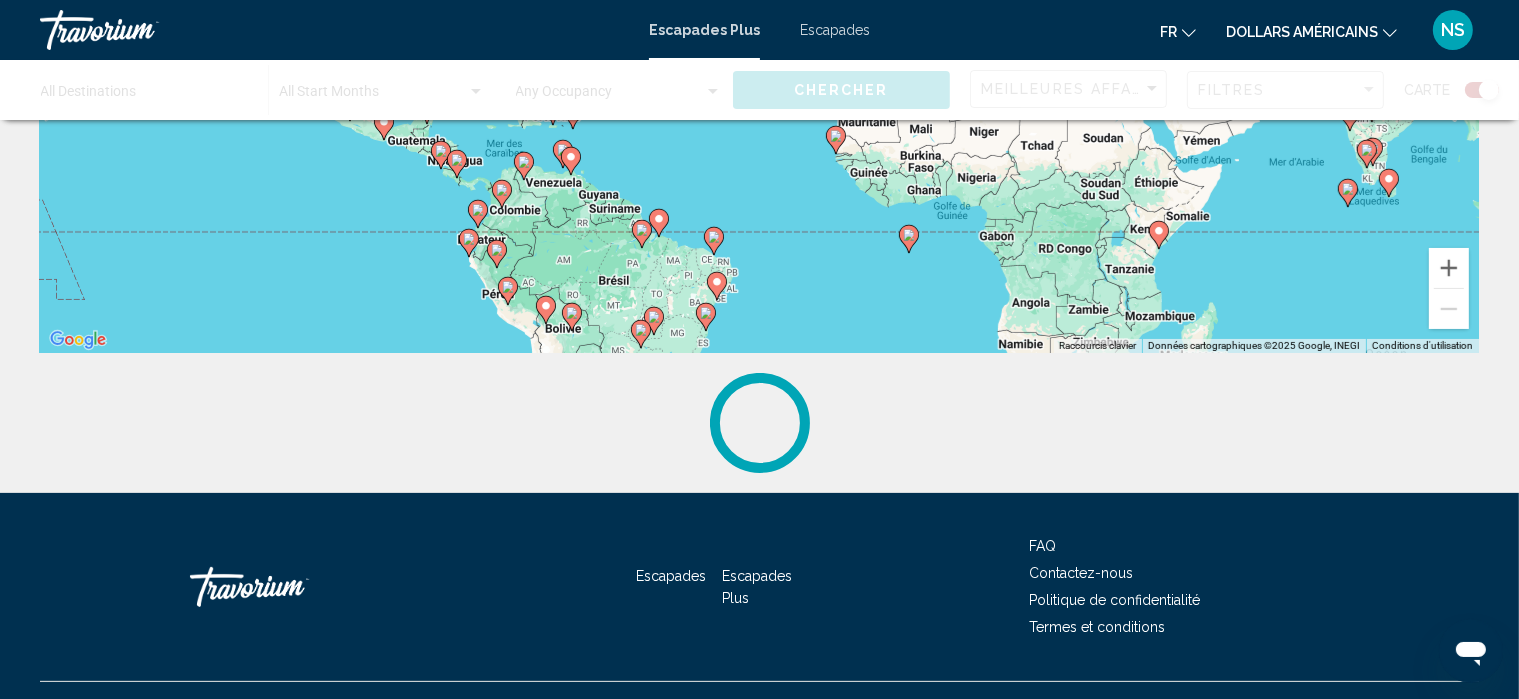 scroll, scrollTop: 388, scrollLeft: 0, axis: vertical 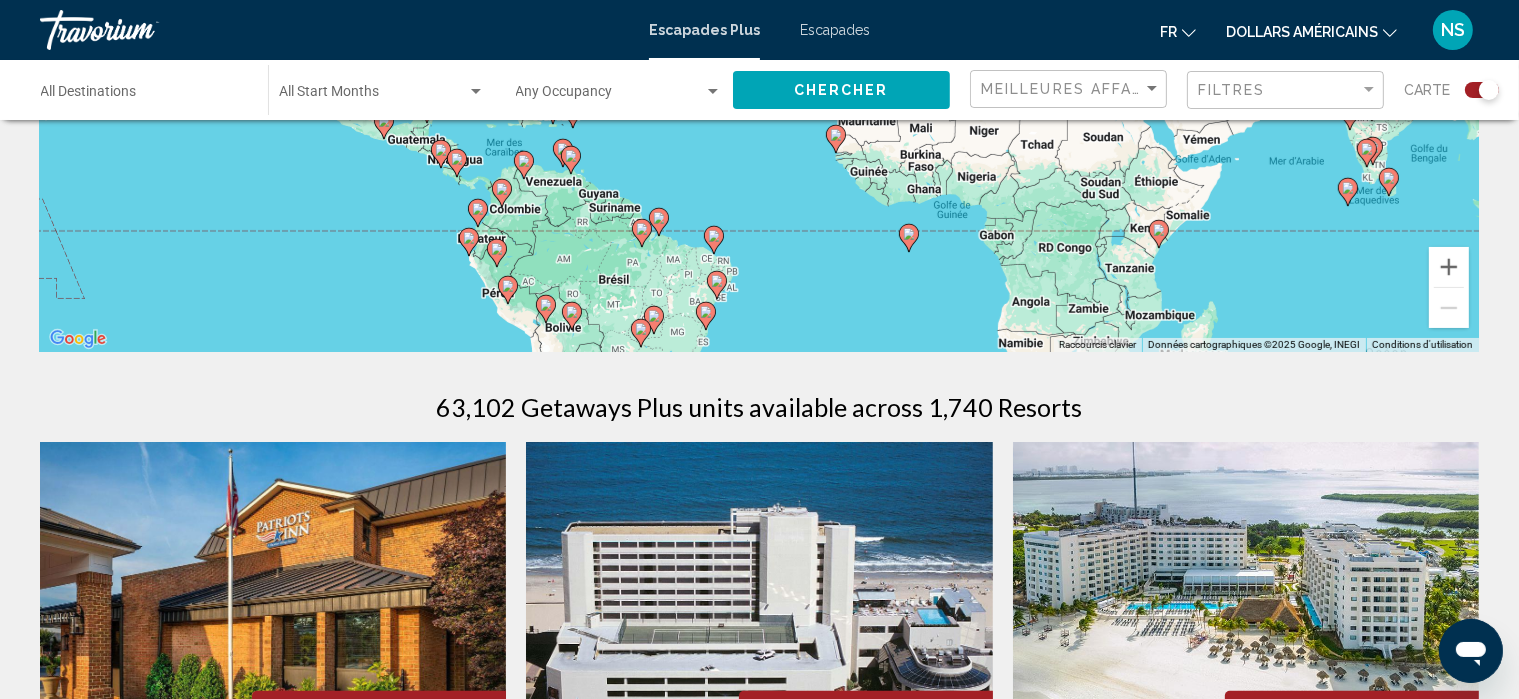 click on "Pour activer le glissement avec le clavier, appuyez sur Alt+Entrée. Une fois ce mode activé, utilisez les touches fléchées pour déplacer le repère. Pour valider le déplacement, appuyez sur Entrée. Pour annuler, appuyez sur Échap." at bounding box center [759, 52] 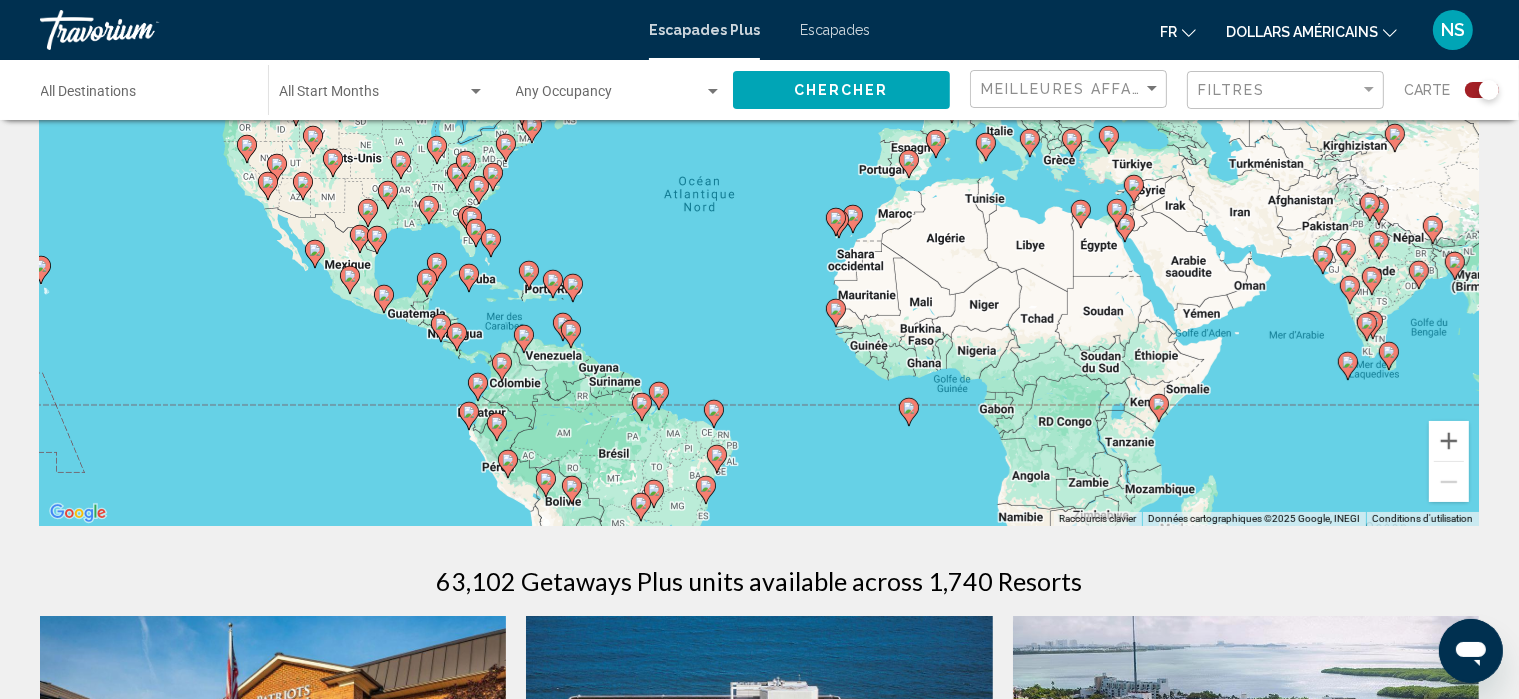 scroll, scrollTop: 212, scrollLeft: 0, axis: vertical 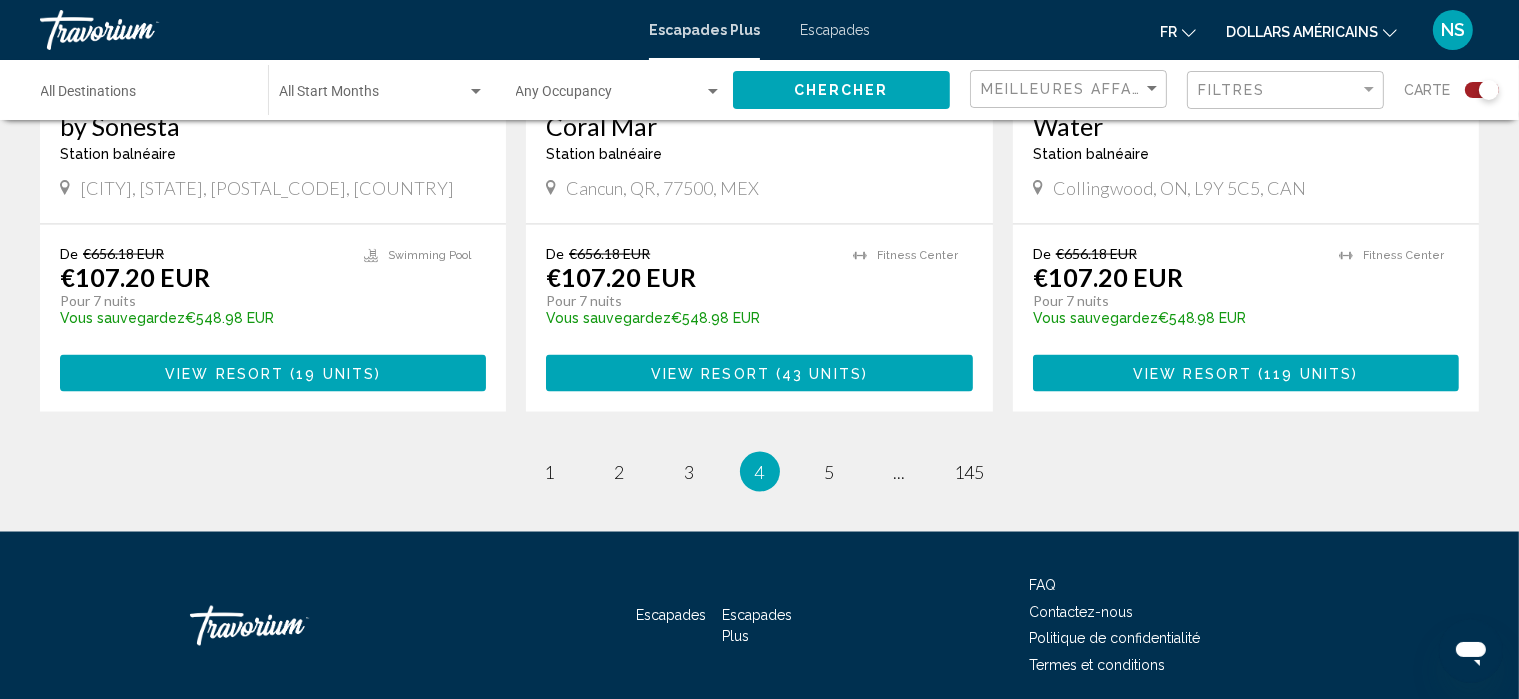 click on "Destination All Destinations" at bounding box center [144, 96] 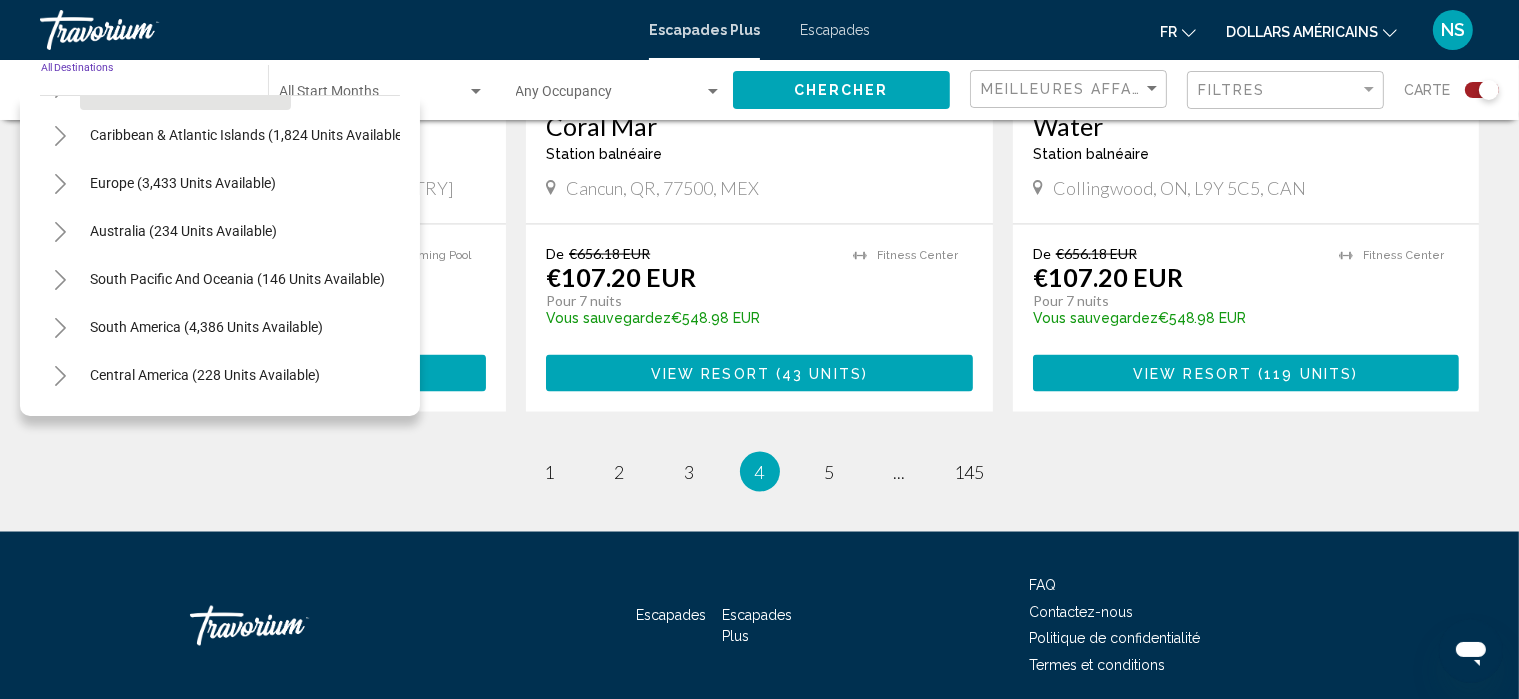 scroll, scrollTop: 188, scrollLeft: 0, axis: vertical 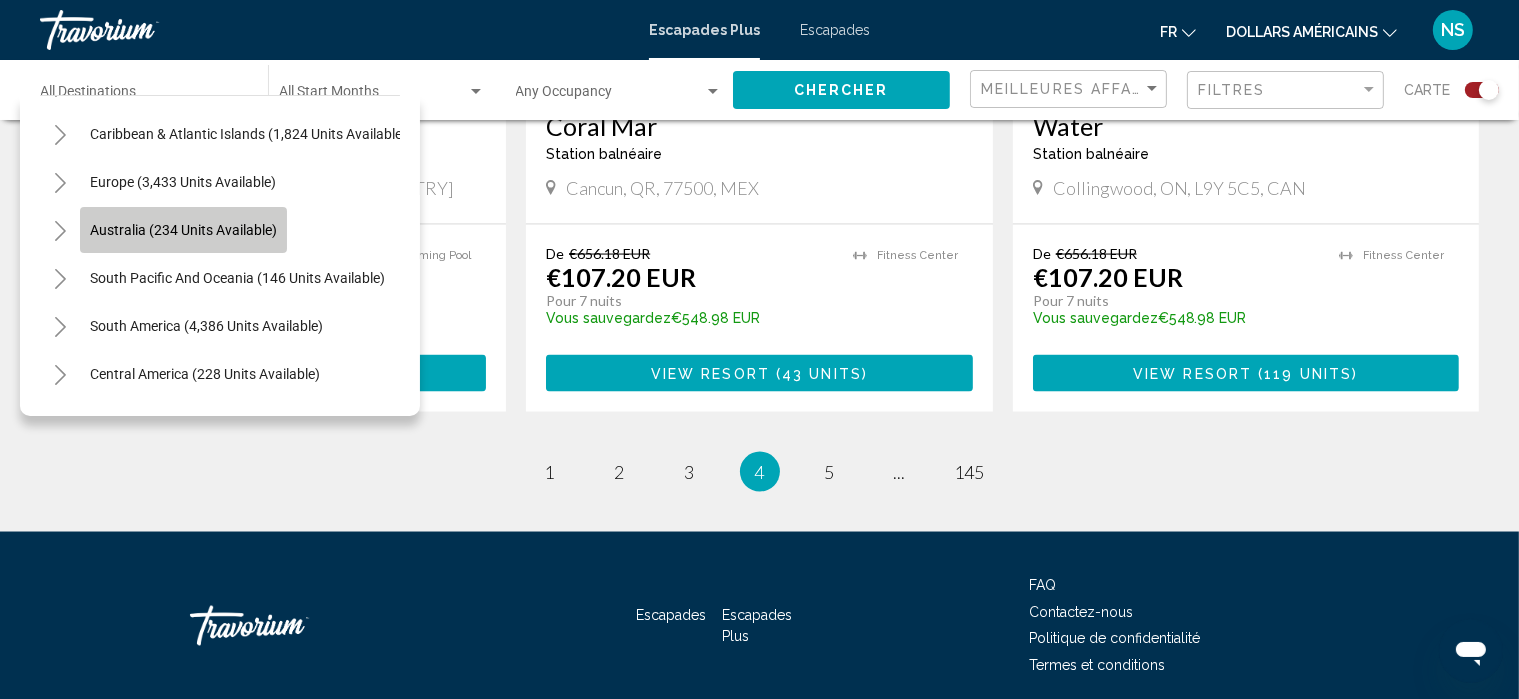 click on "Australia (234 units available)" 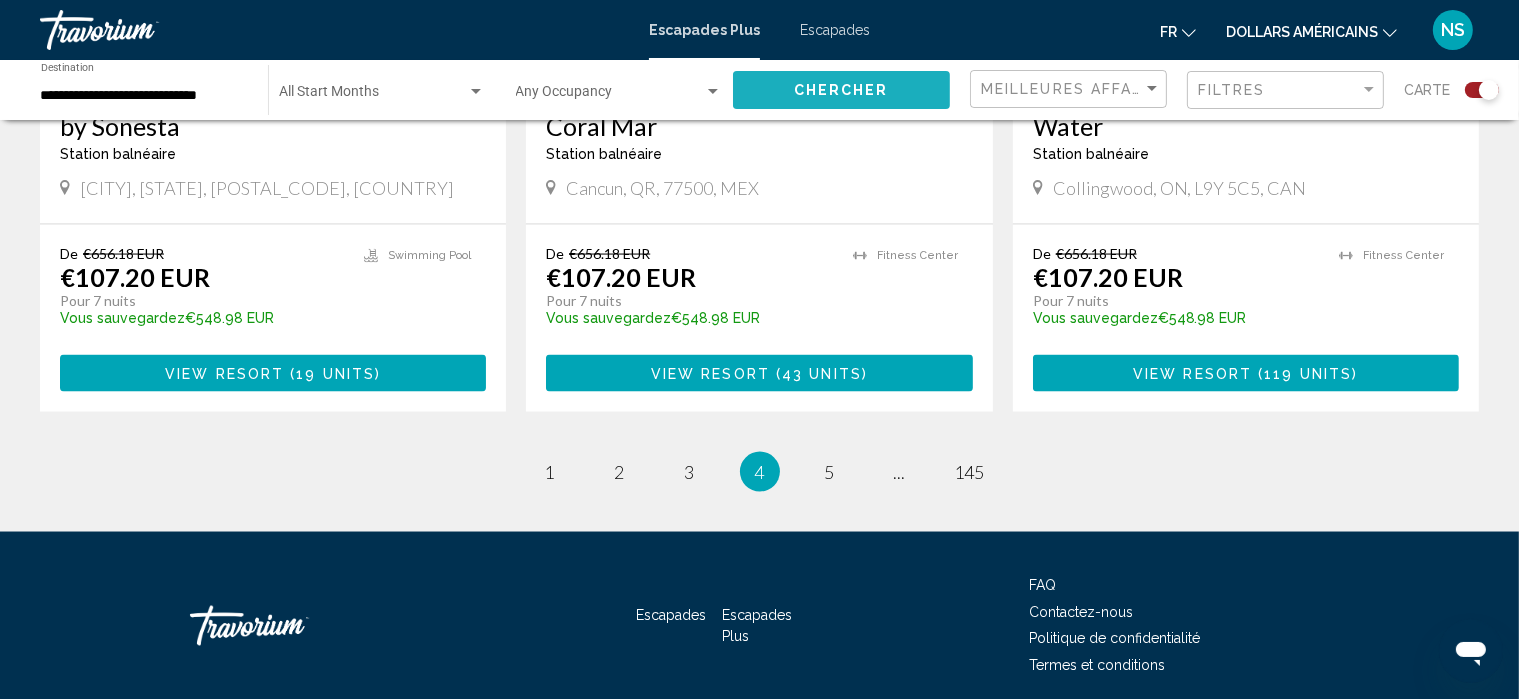 click on "Chercher" 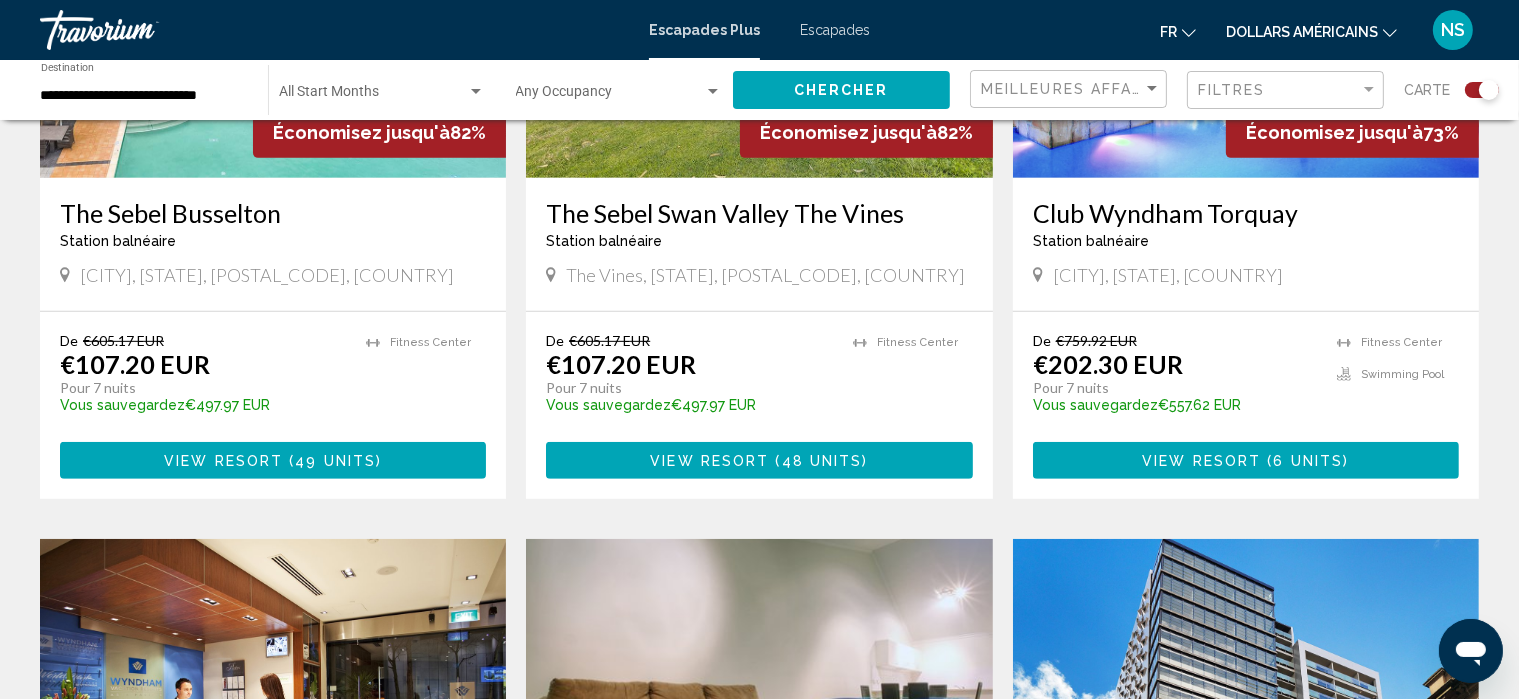 scroll, scrollTop: 976, scrollLeft: 0, axis: vertical 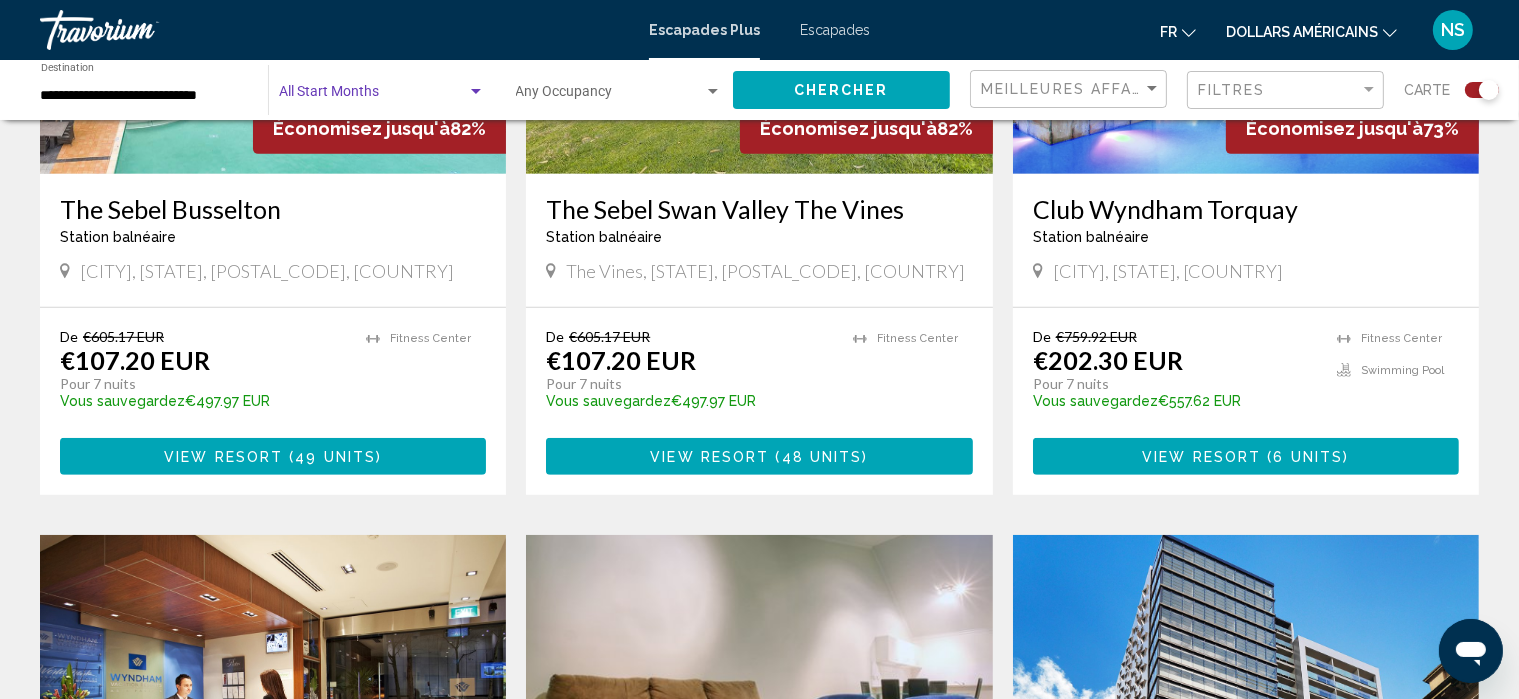 click at bounding box center [476, 91] 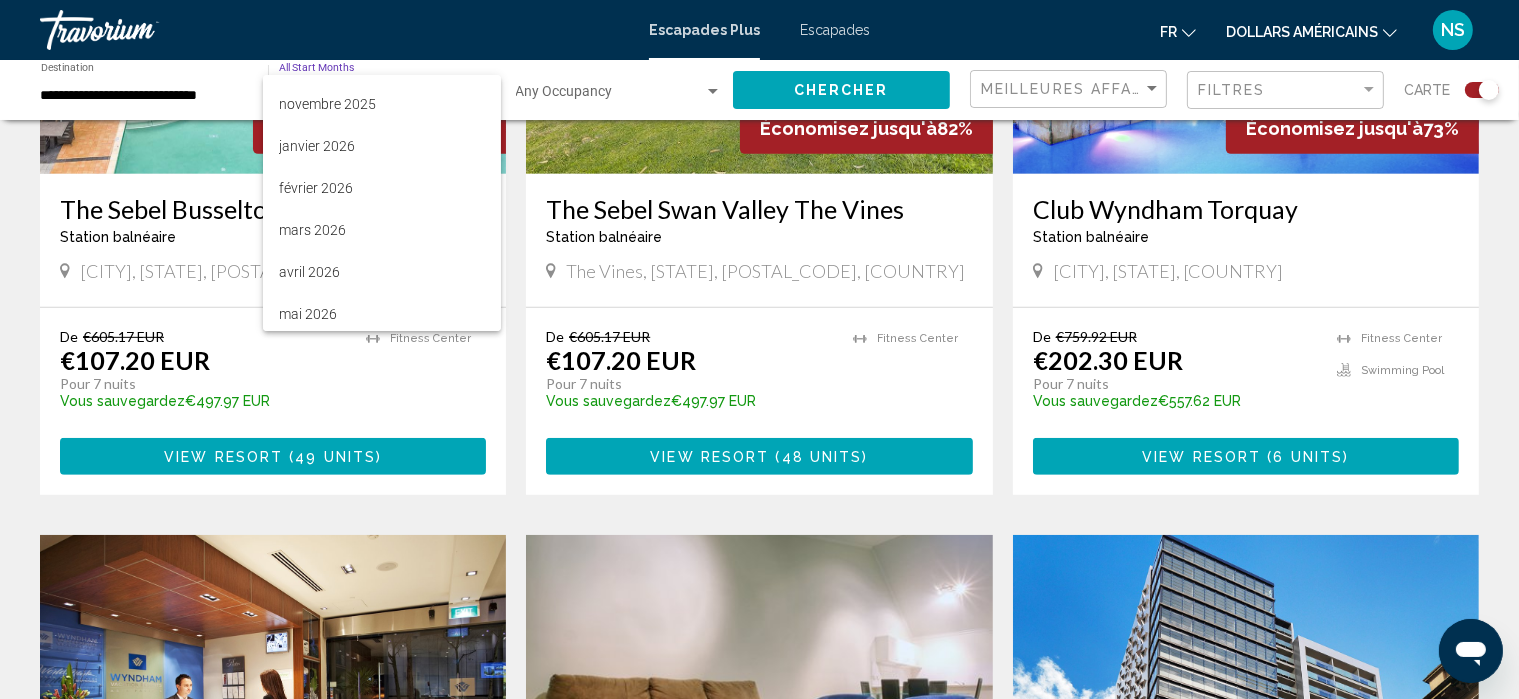 scroll, scrollTop: 200, scrollLeft: 0, axis: vertical 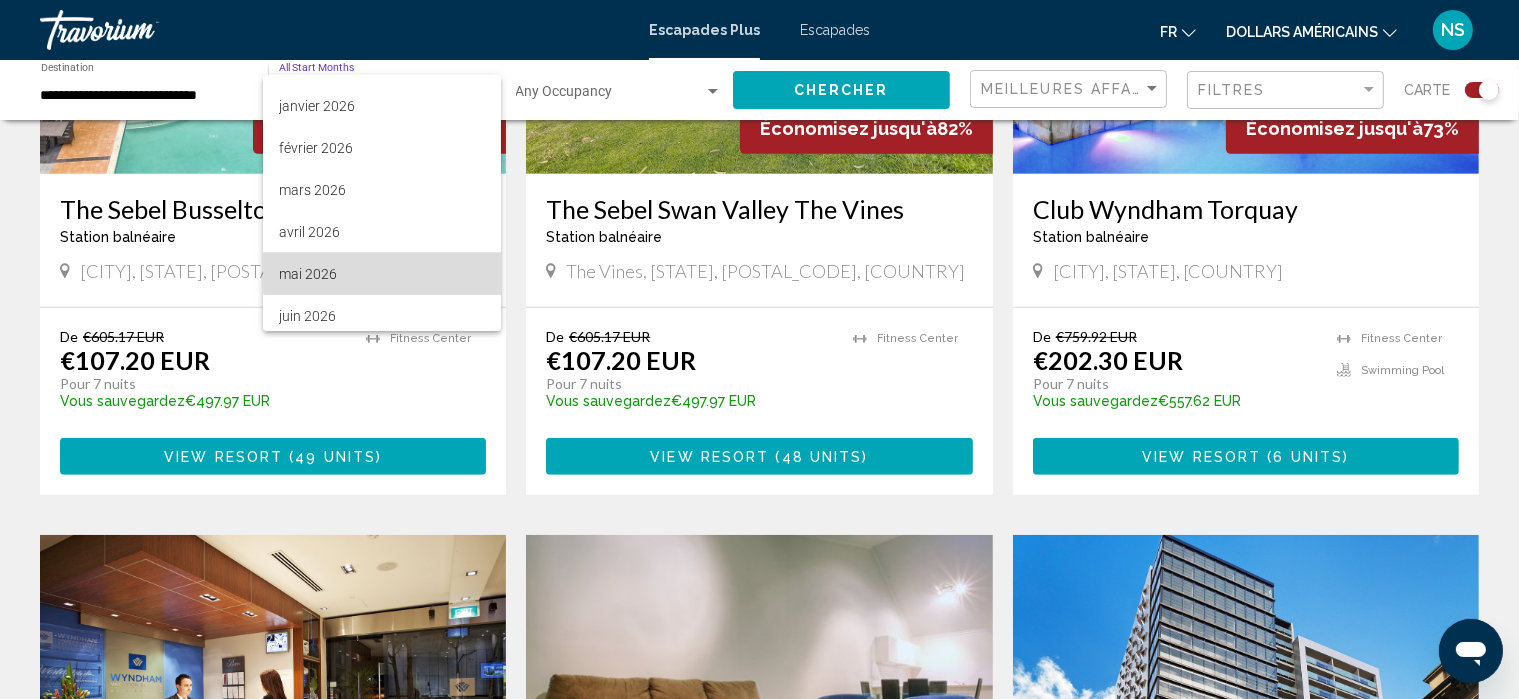 click on "mai 2026" at bounding box center [382, 274] 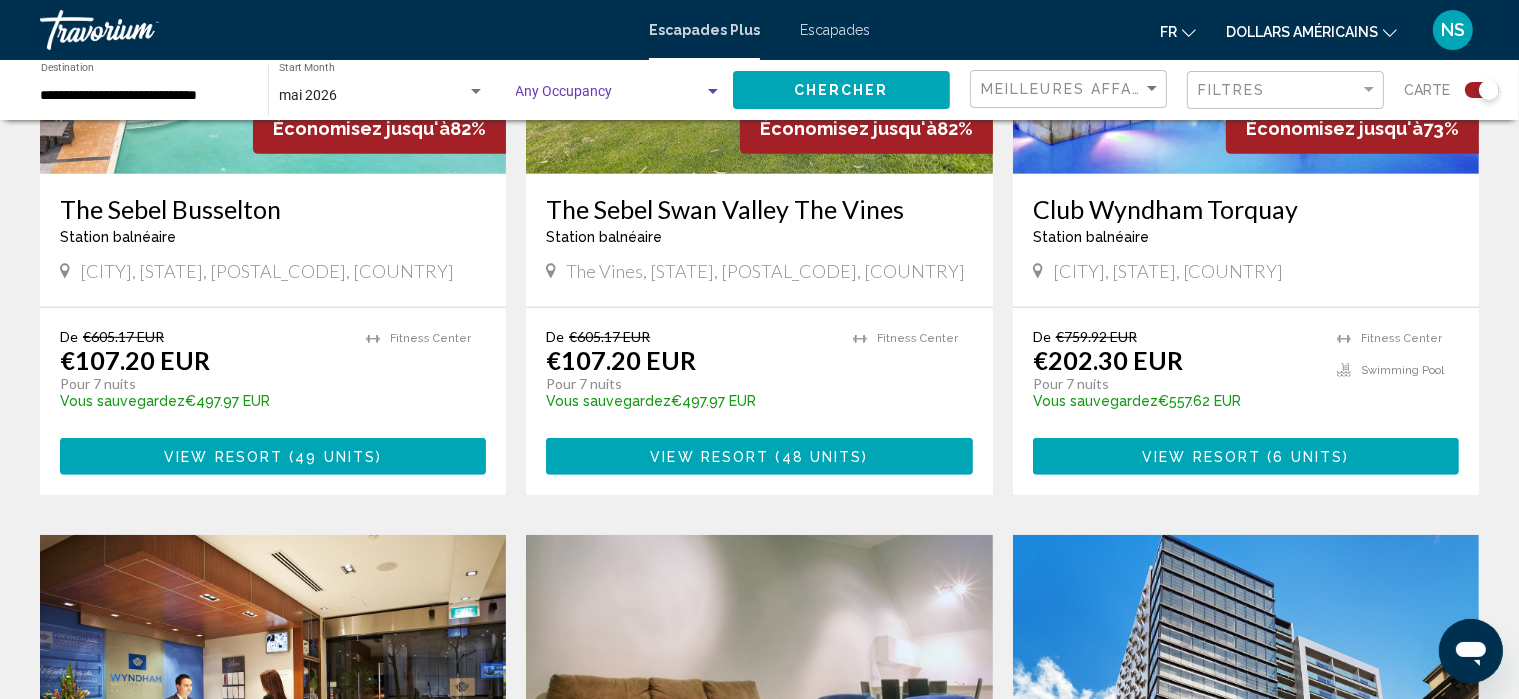 click at bounding box center (713, 91) 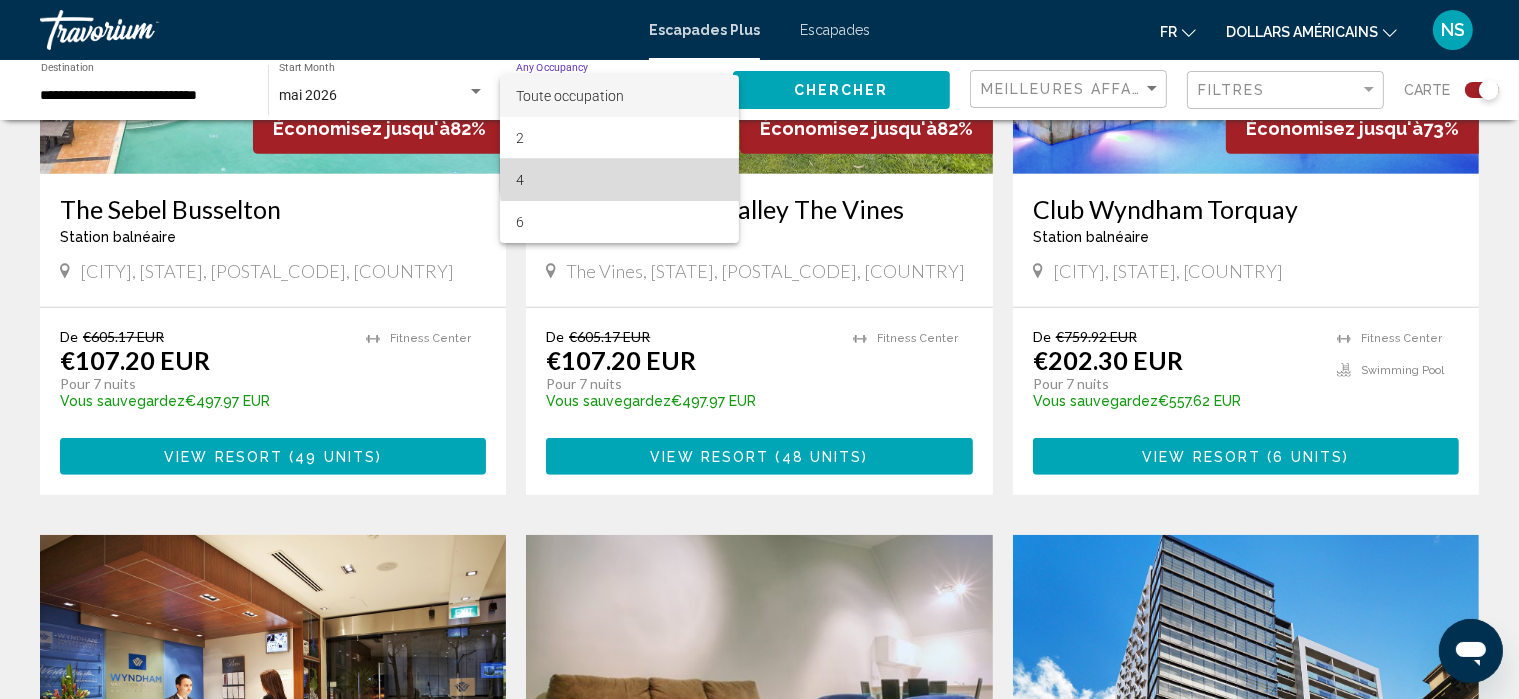click on "4" at bounding box center (619, 180) 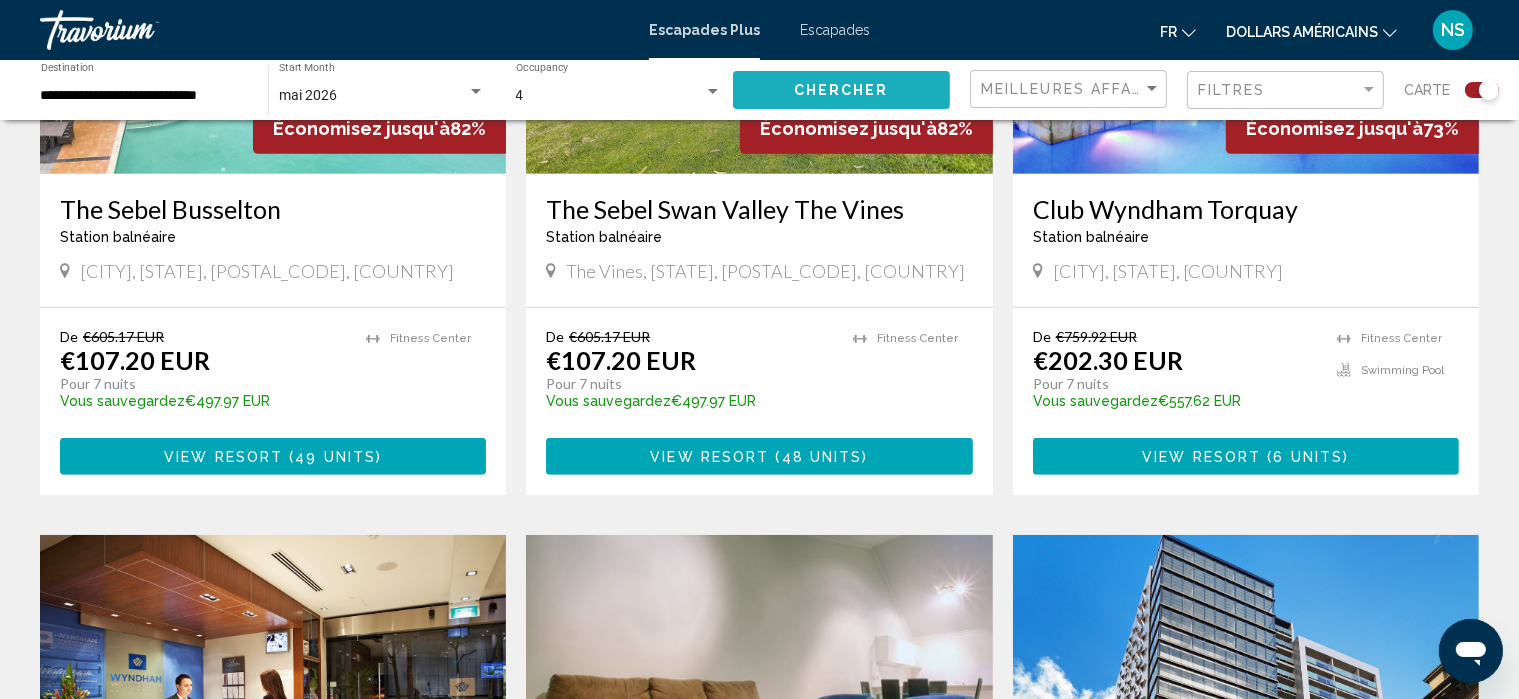 click on "Chercher" 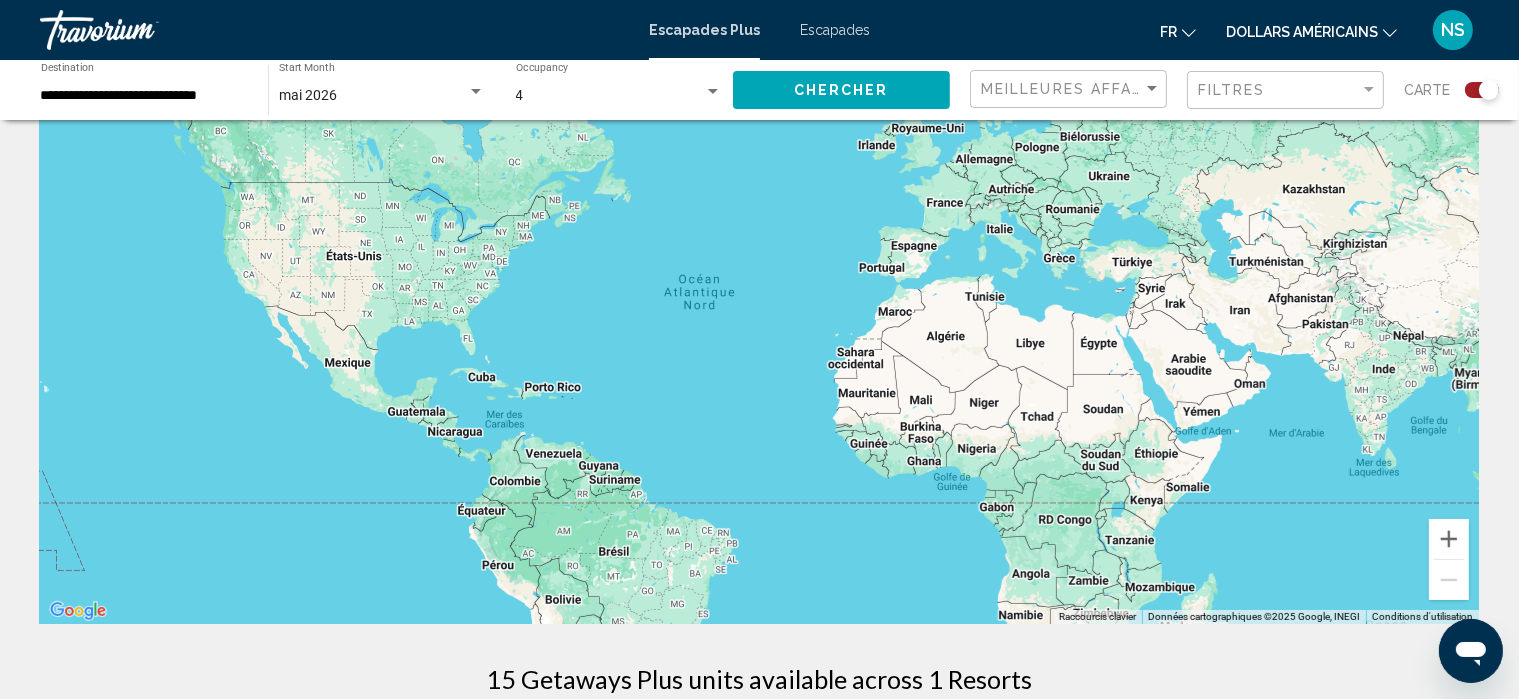 scroll, scrollTop: 0, scrollLeft: 0, axis: both 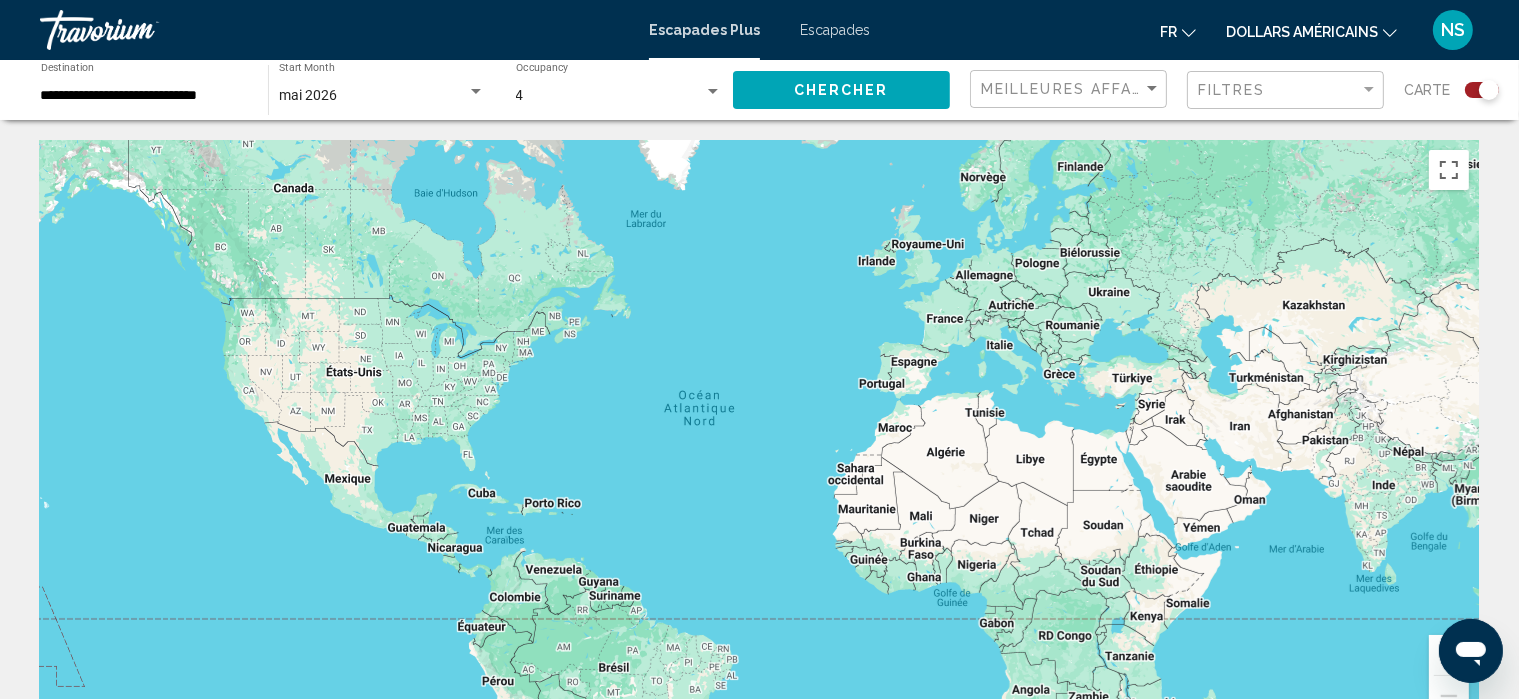 click on "Meilleures affaires" 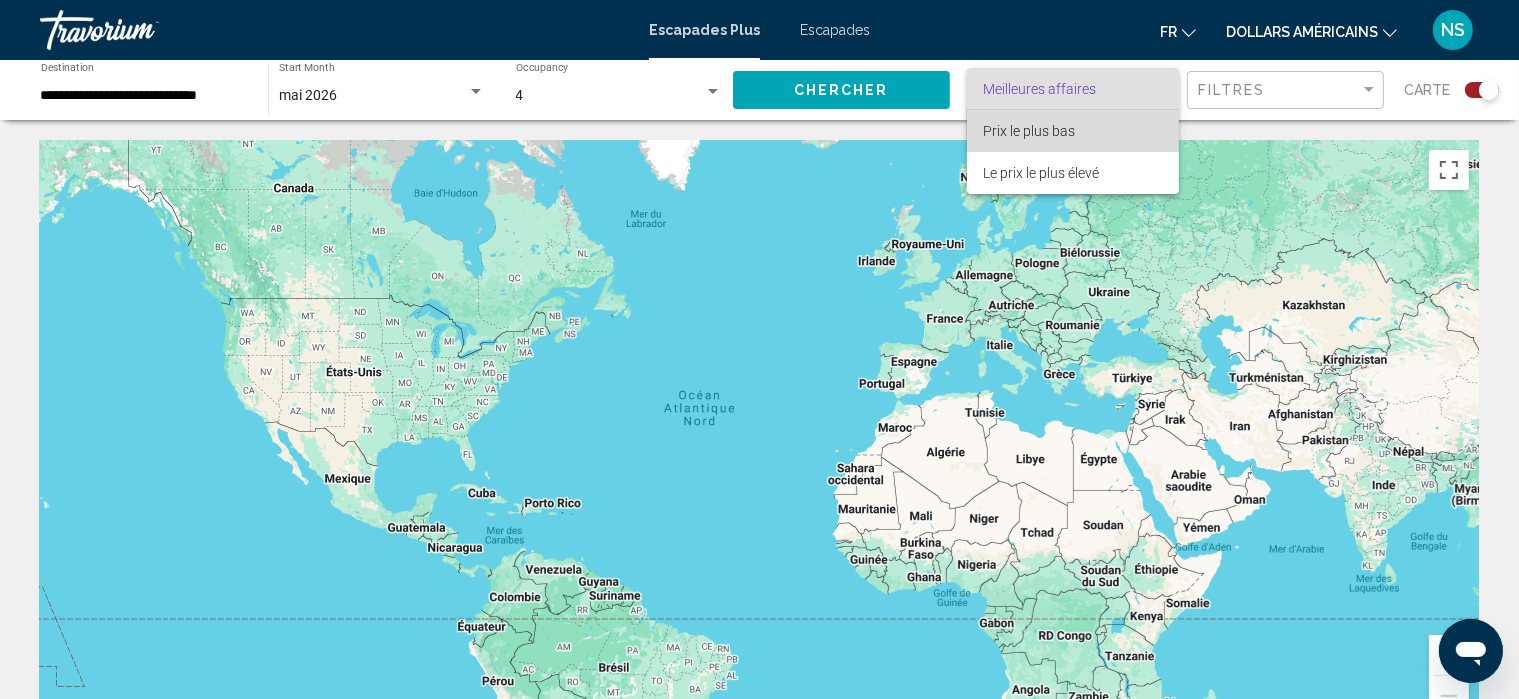 click on "Prix le plus bas" at bounding box center (1029, 131) 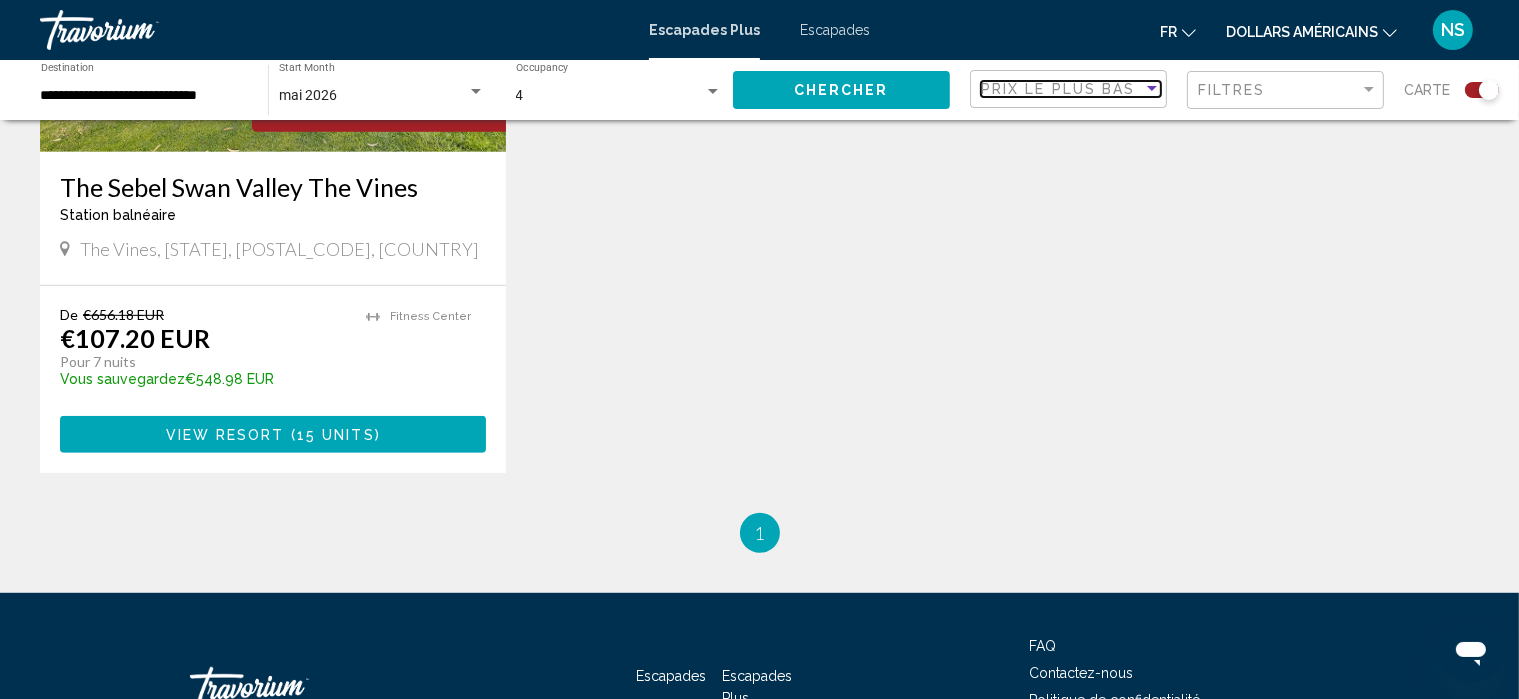 scroll, scrollTop: 999, scrollLeft: 0, axis: vertical 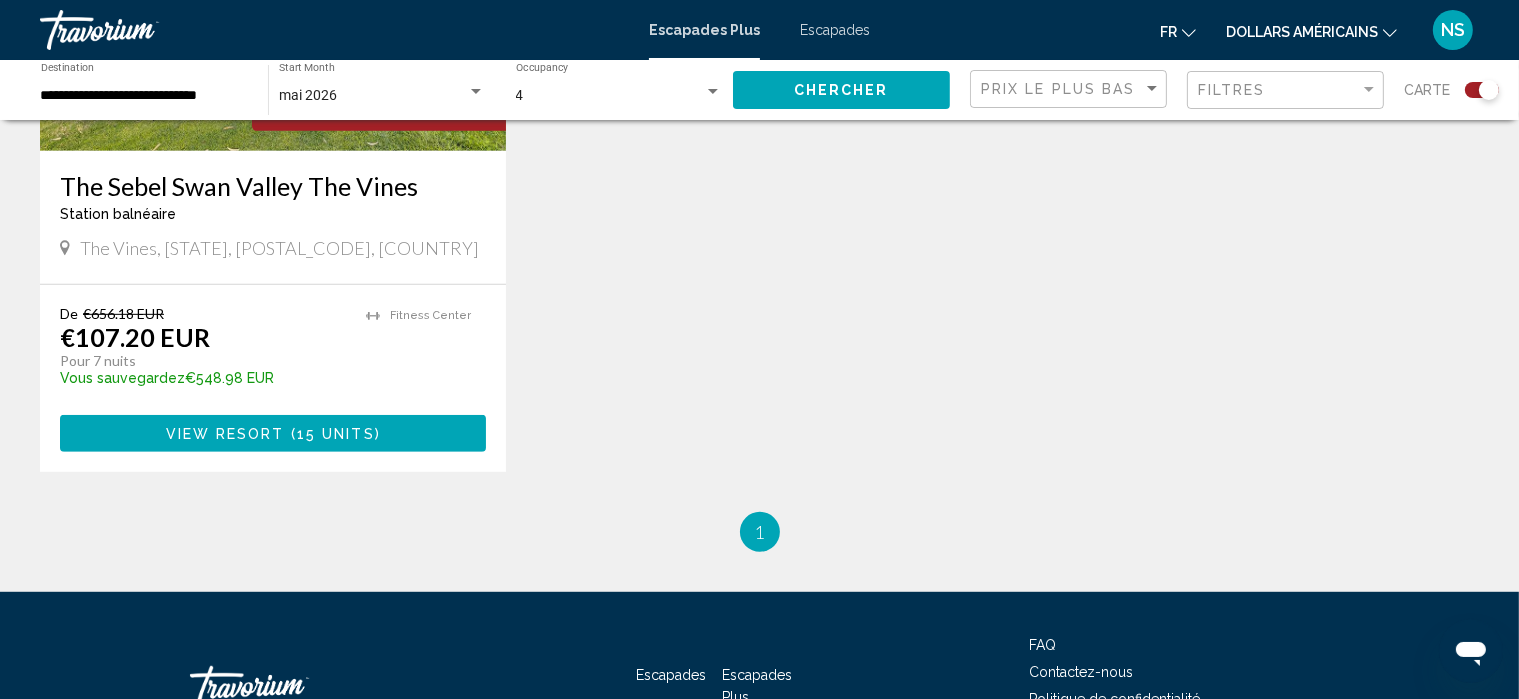click on "1" at bounding box center [760, 532] 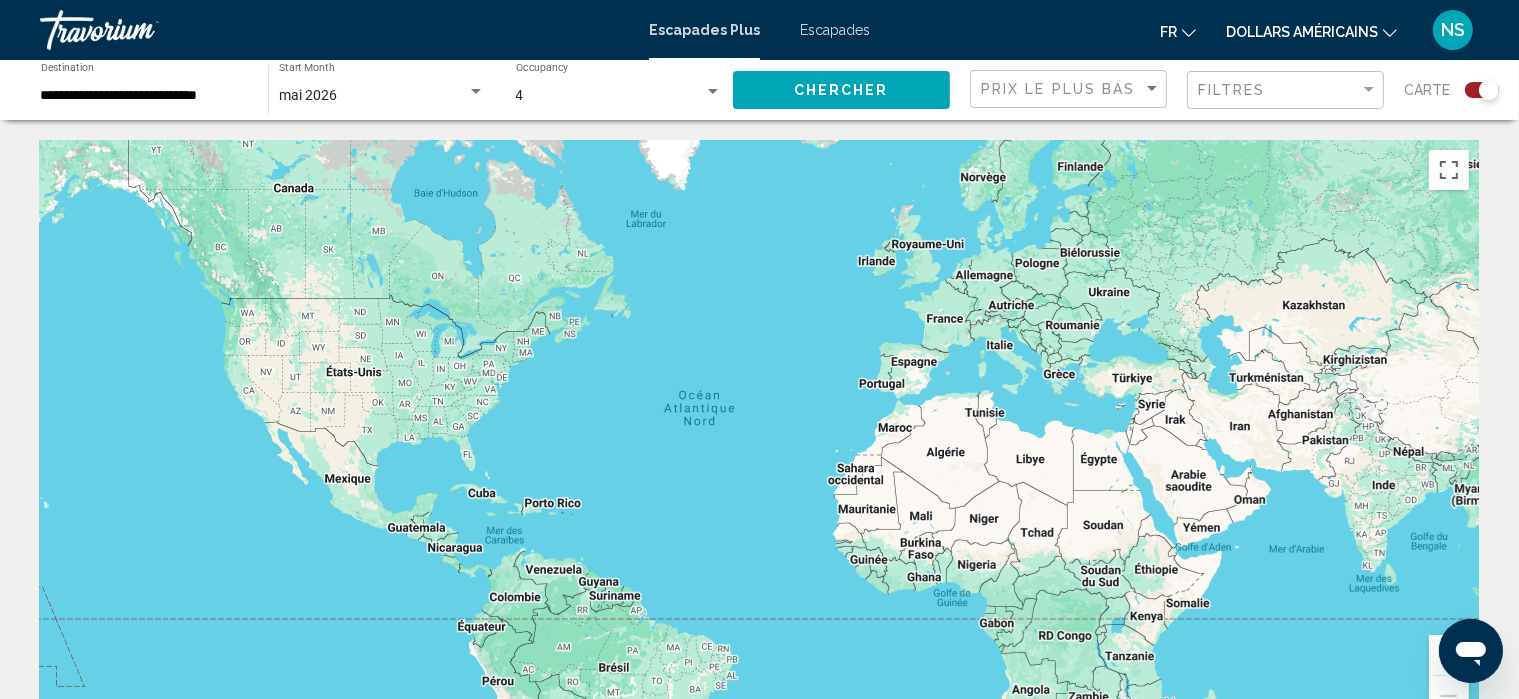 scroll, scrollTop: 0, scrollLeft: 0, axis: both 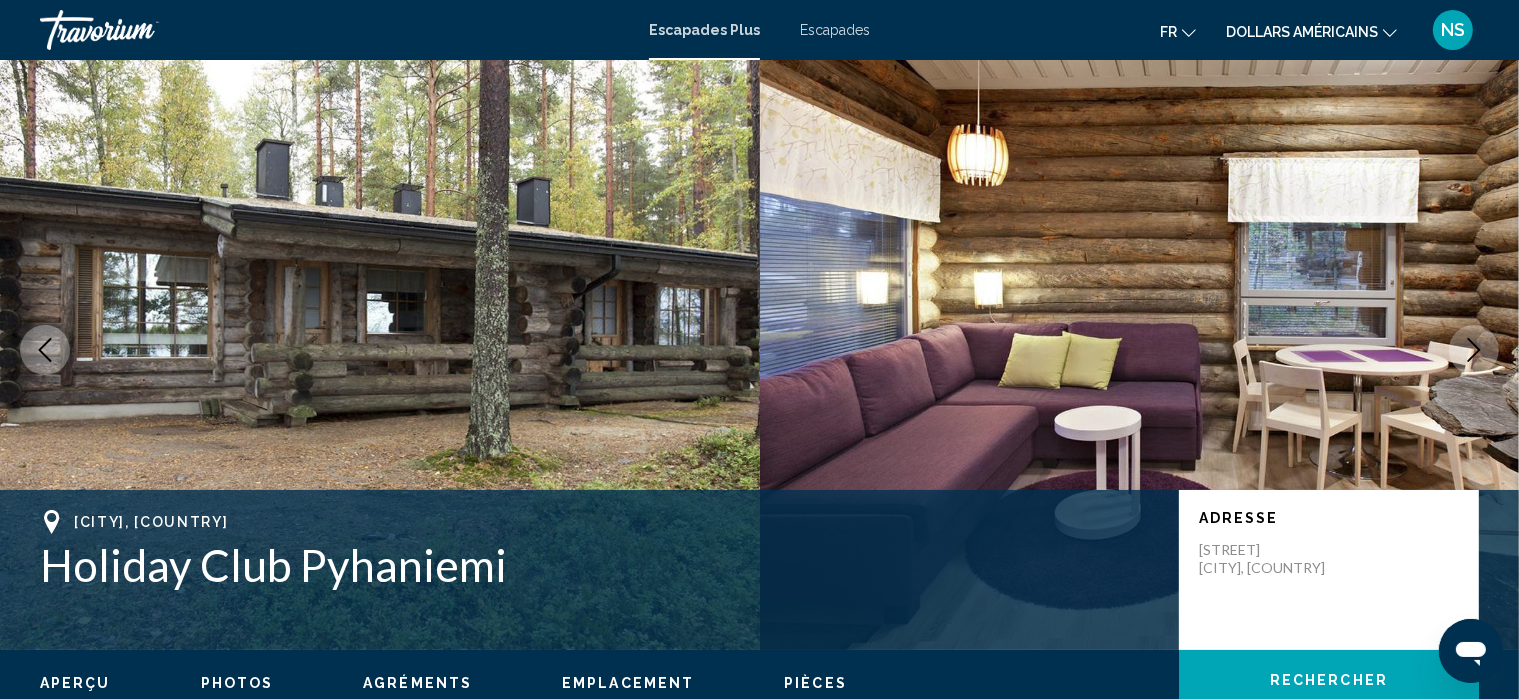 click on "Escapades Plus Escapades fr
English Español Français Italiano Português русский dollars américains
USD ($) MXN (Mex$) CAD (Can$) GBP (£) EUR (€) AUD (A$) NZD (NZ$) CNY (CN¥) NS Se connecter" at bounding box center [759, 30] 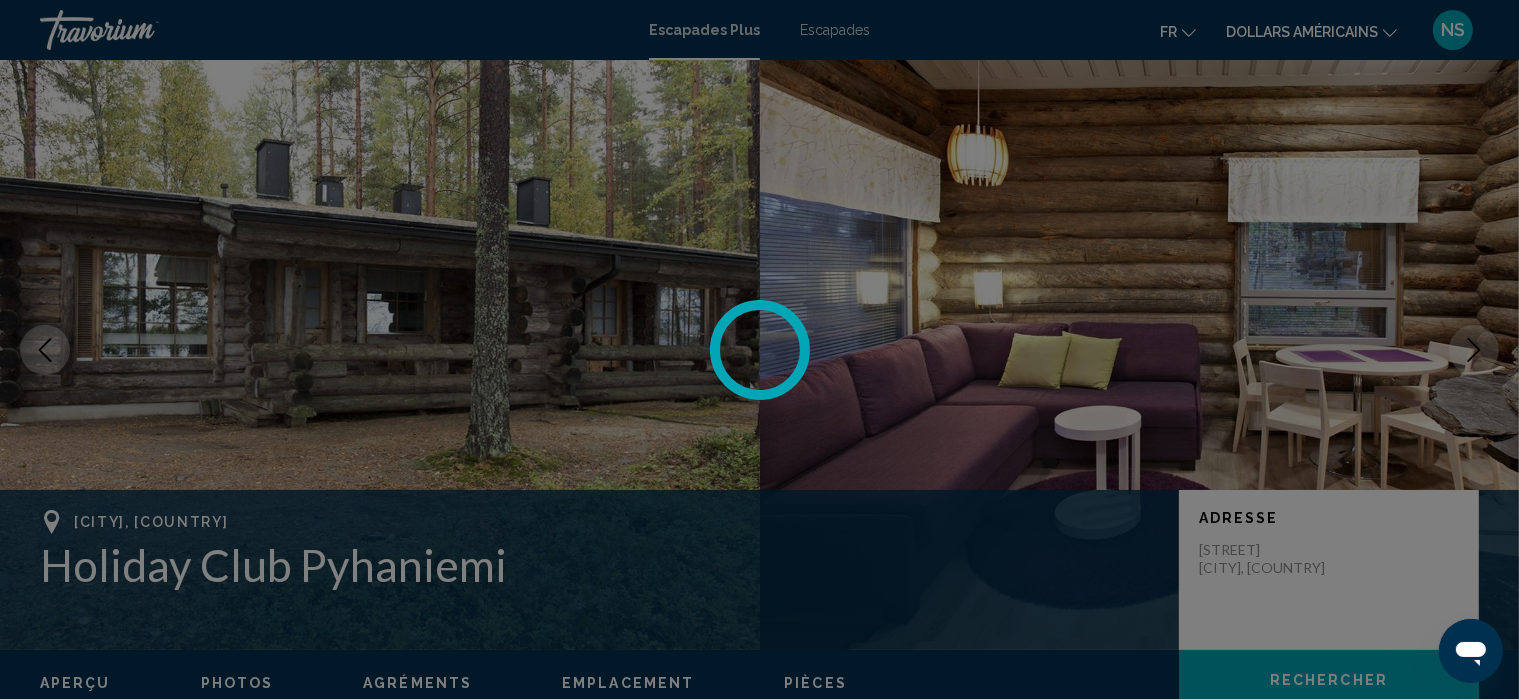 scroll, scrollTop: 0, scrollLeft: 0, axis: both 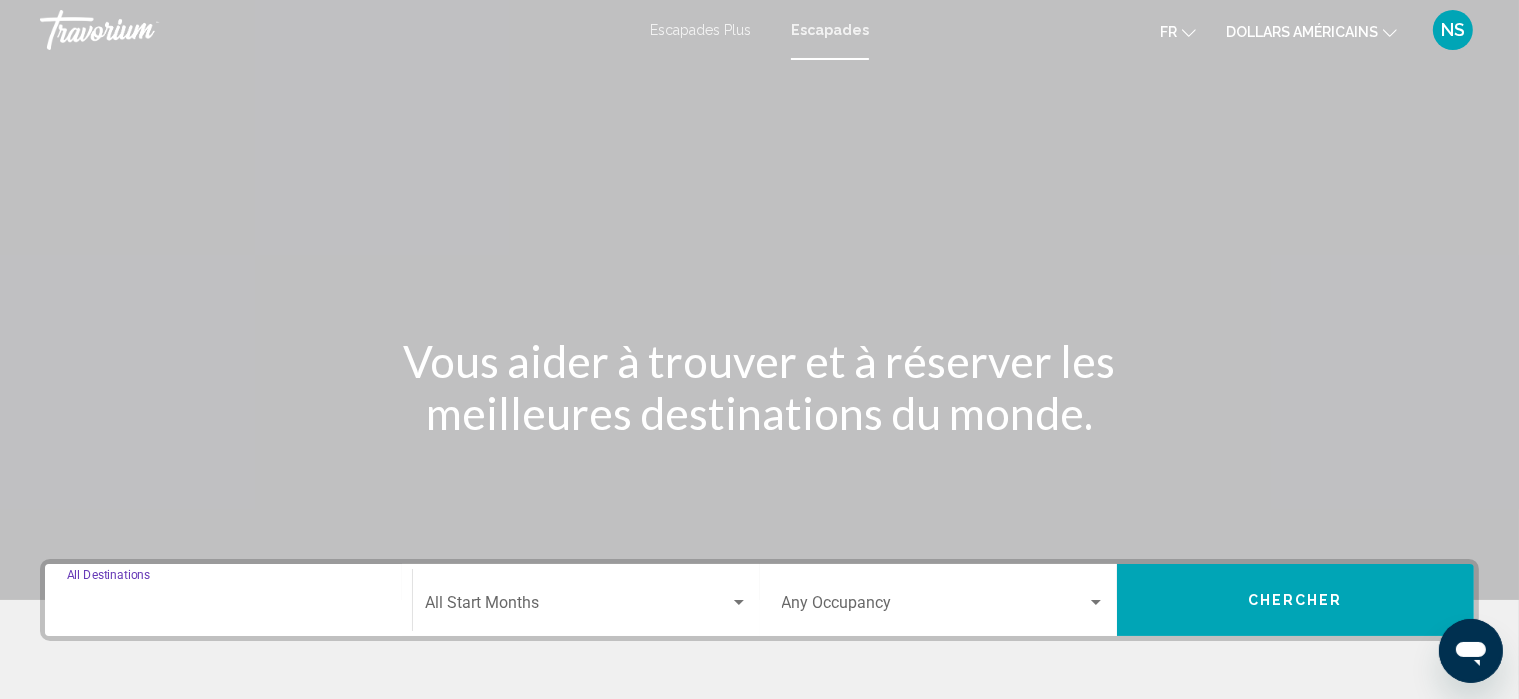 click on "Destination All Destinations" at bounding box center [228, 607] 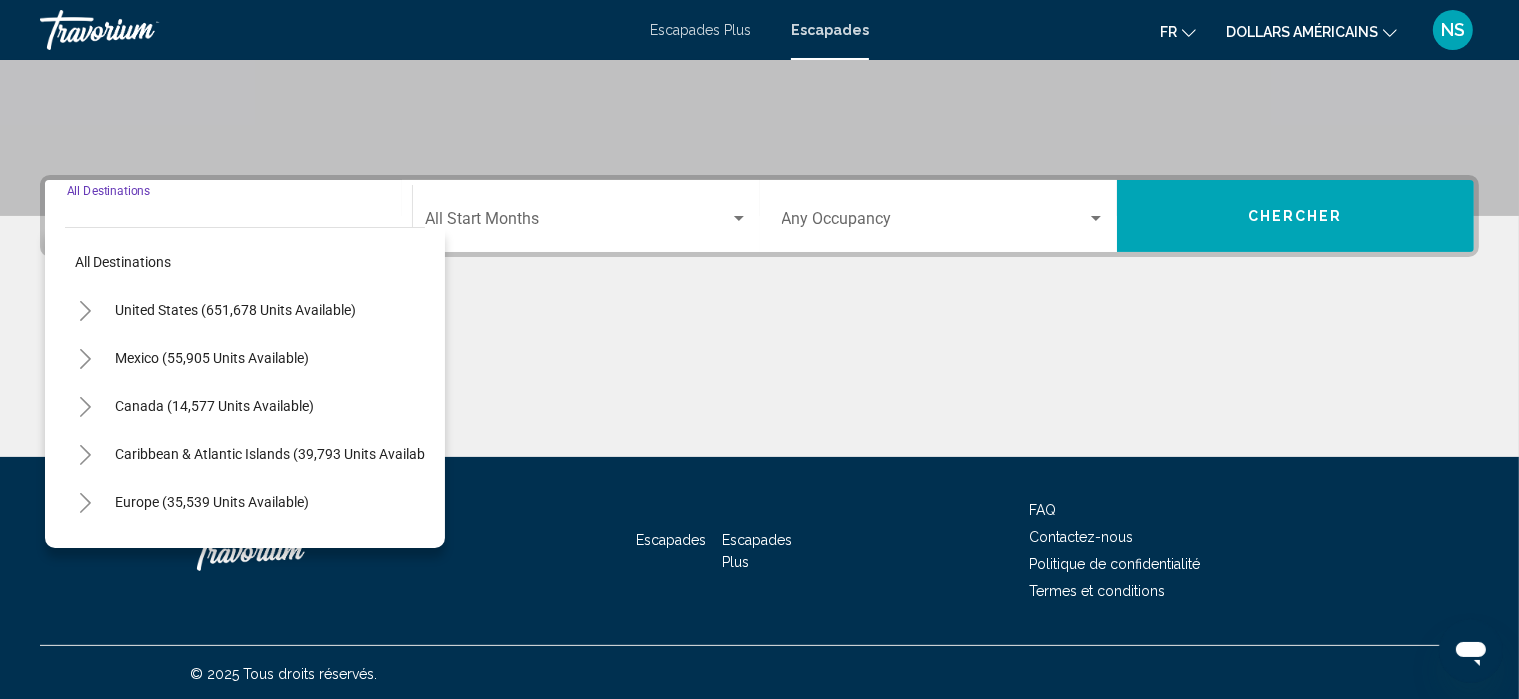 scroll, scrollTop: 386, scrollLeft: 0, axis: vertical 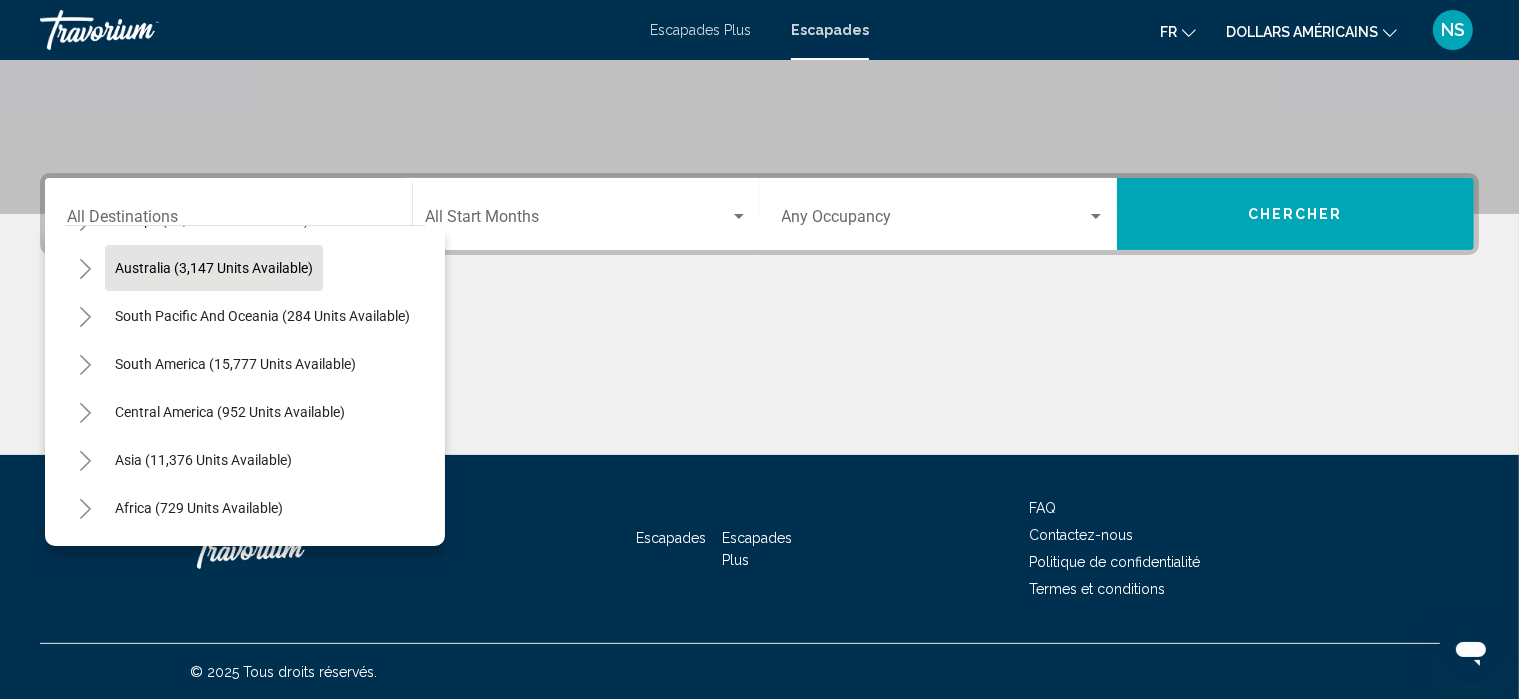 click on "Australia (3,147 units available)" at bounding box center (262, 316) 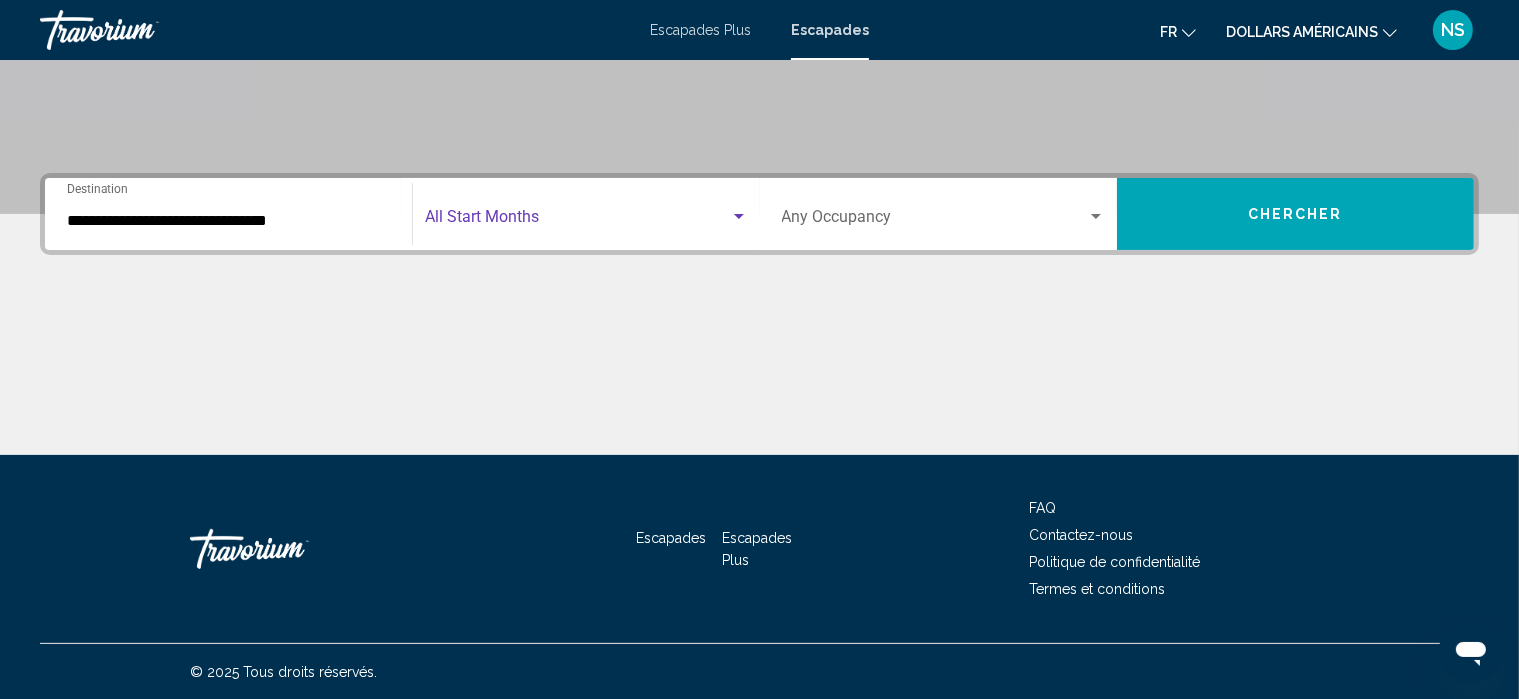 click at bounding box center (739, 216) 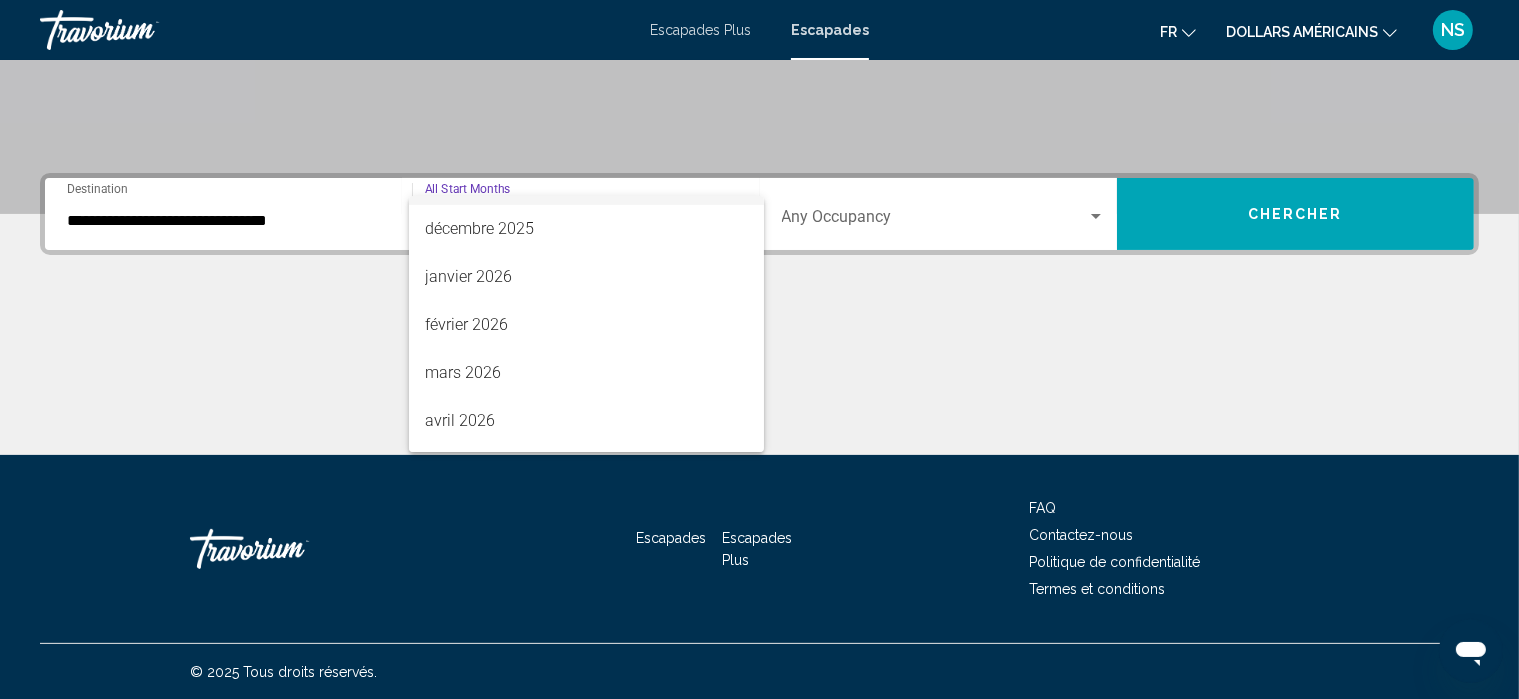 scroll, scrollTop: 416, scrollLeft: 0, axis: vertical 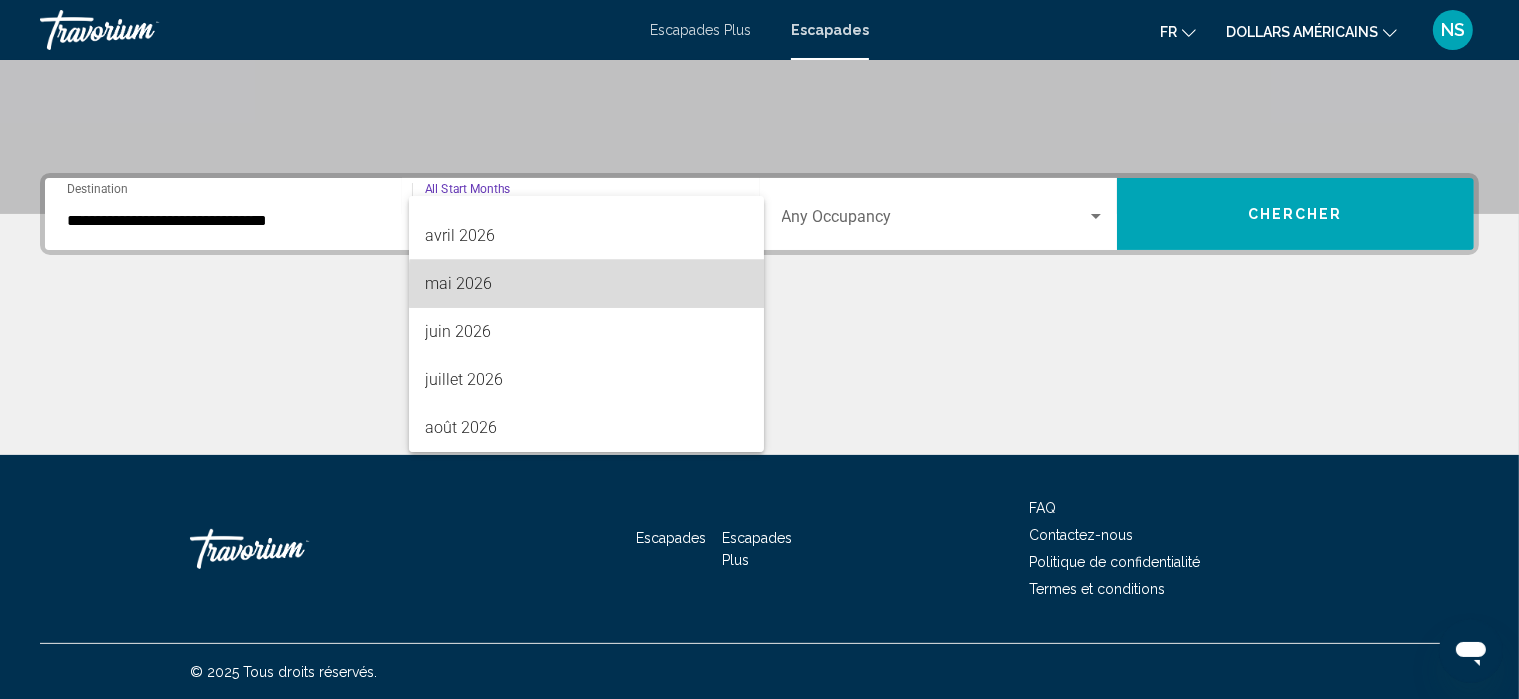 click on "mai 2026" at bounding box center [586, 284] 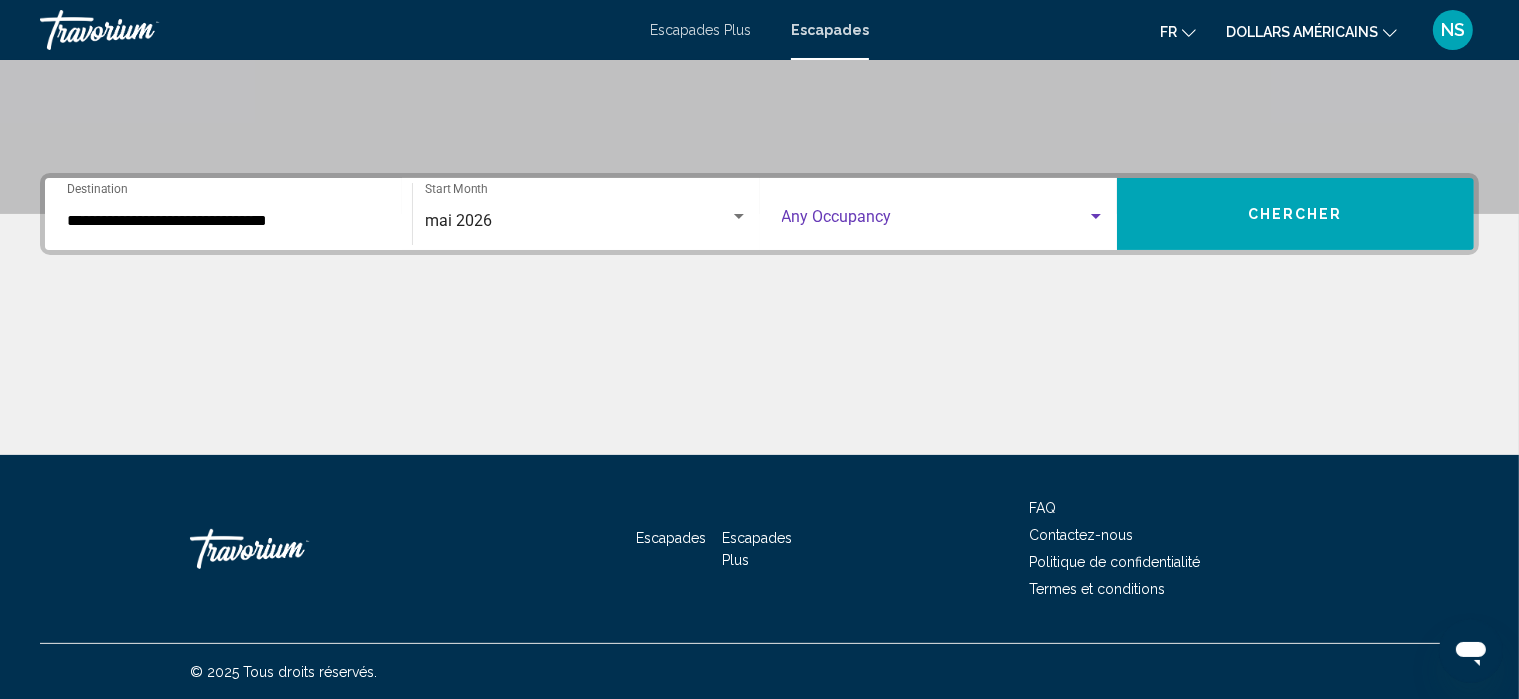 click at bounding box center (1096, 217) 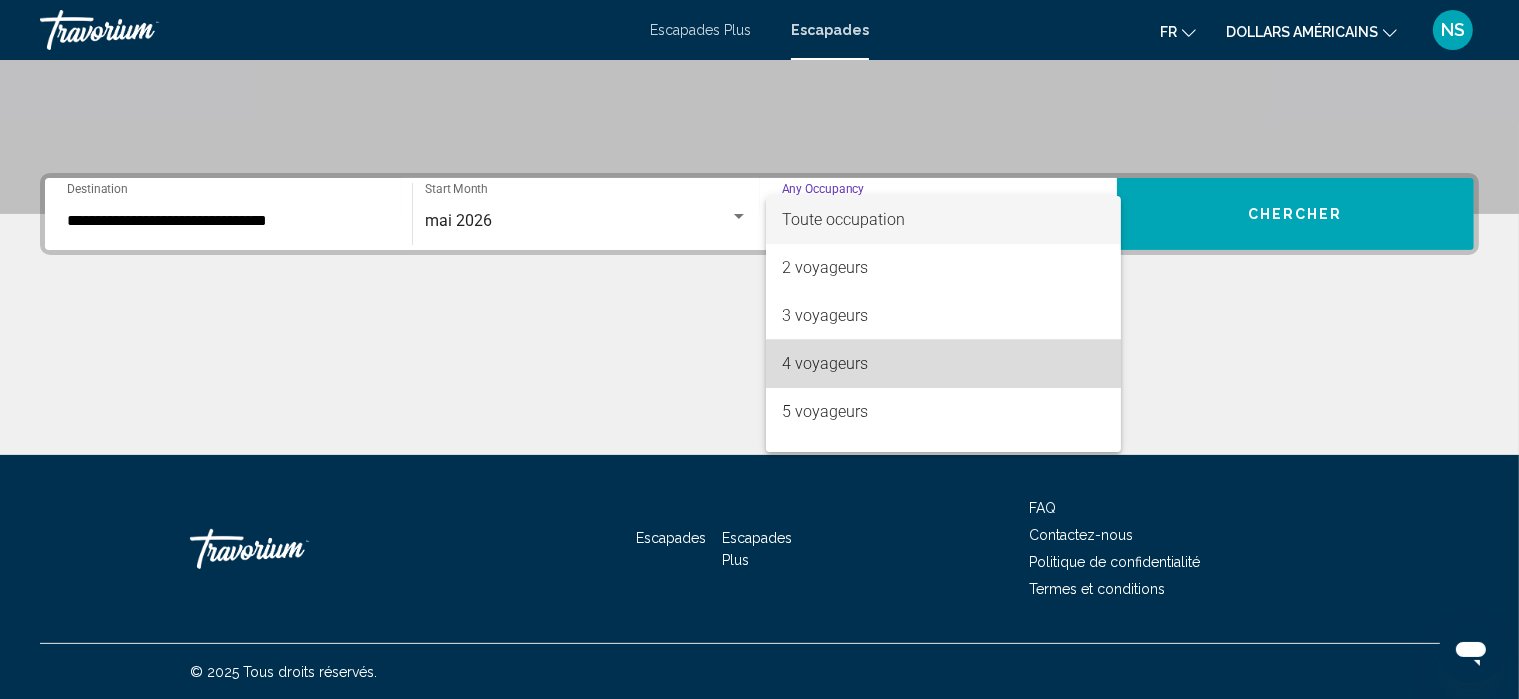 click on "4 voyageurs" at bounding box center (943, 364) 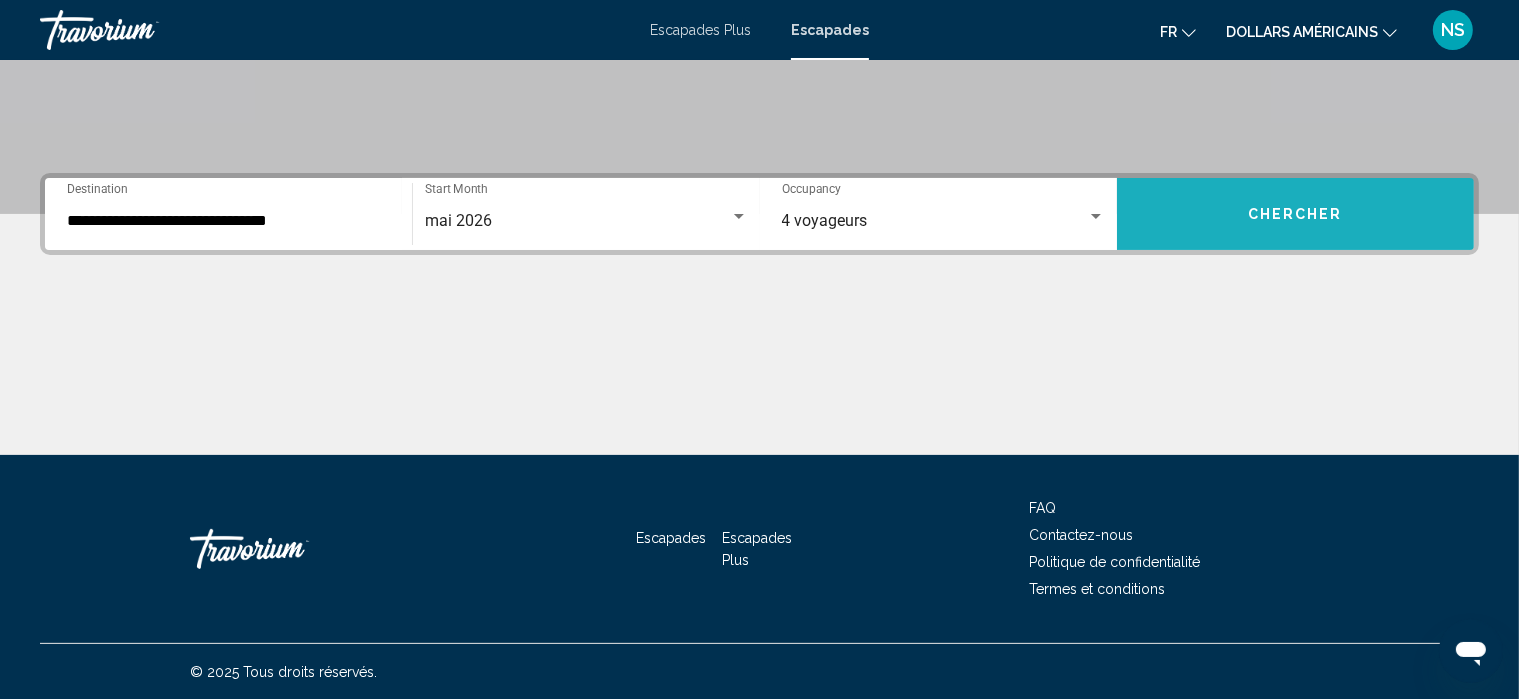 click on "Chercher" at bounding box center [1295, 215] 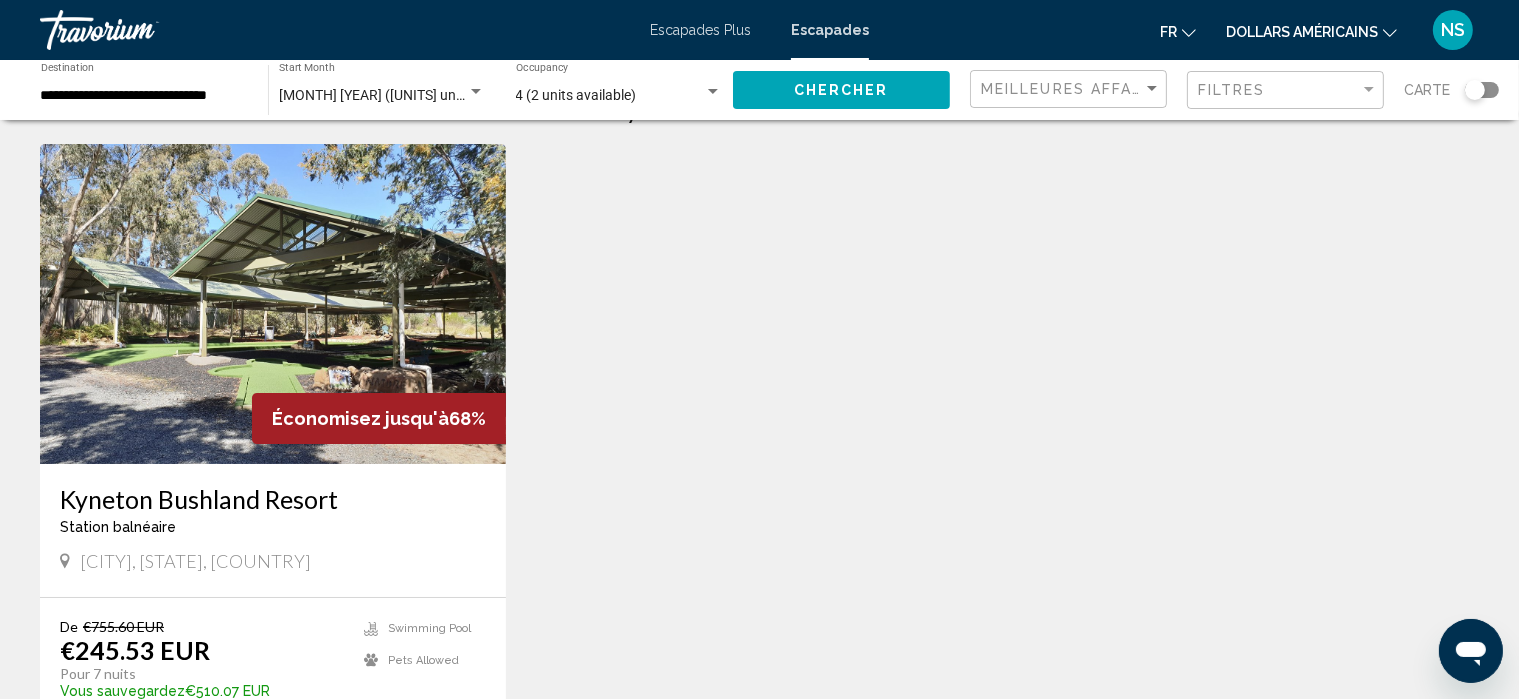scroll, scrollTop: 0, scrollLeft: 0, axis: both 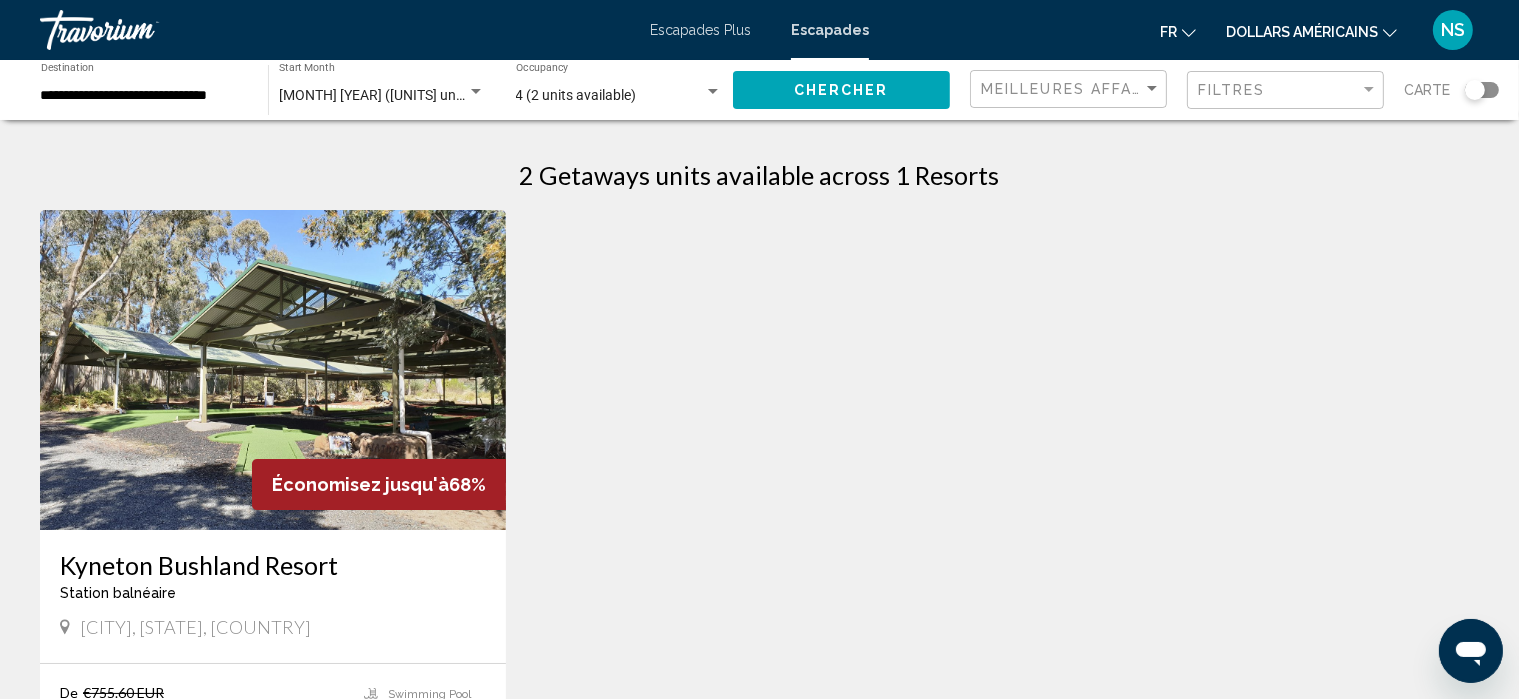 click on "**********" 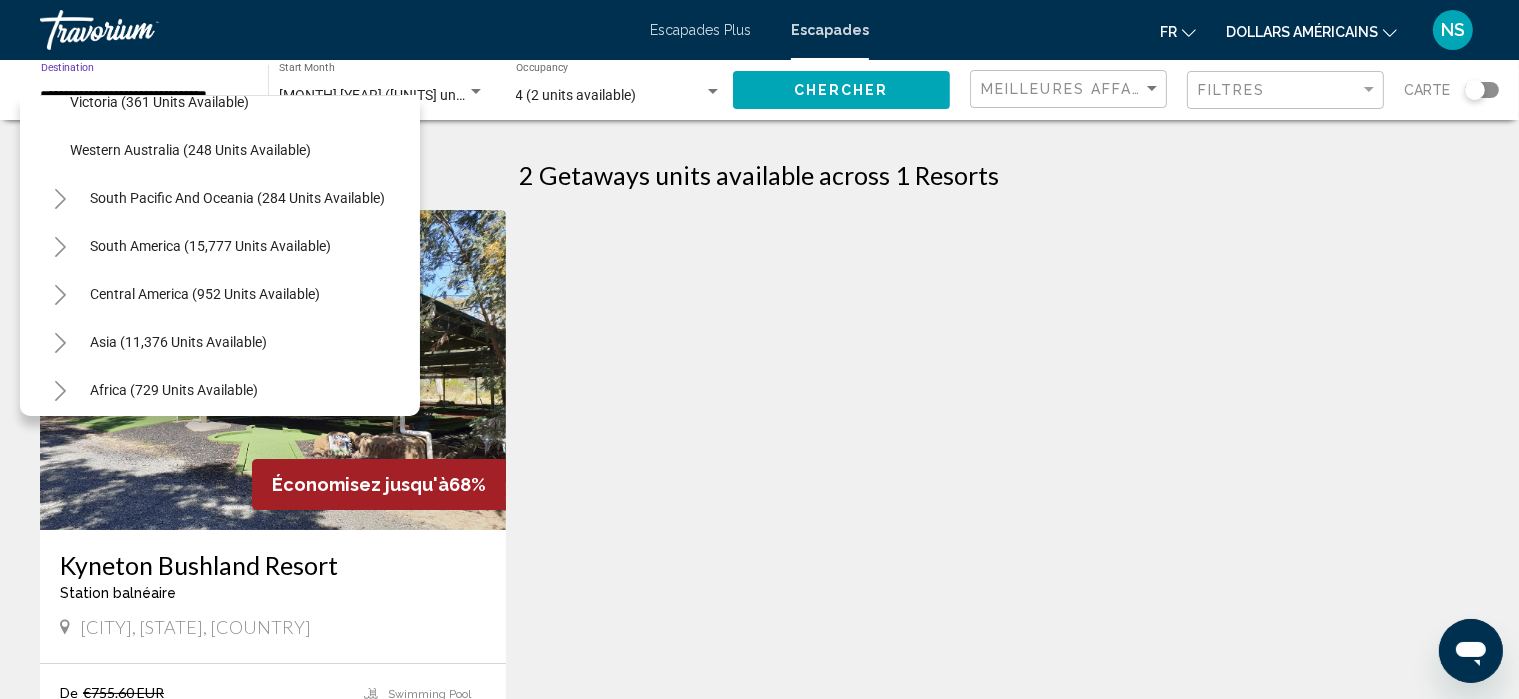 scroll, scrollTop: 557, scrollLeft: 0, axis: vertical 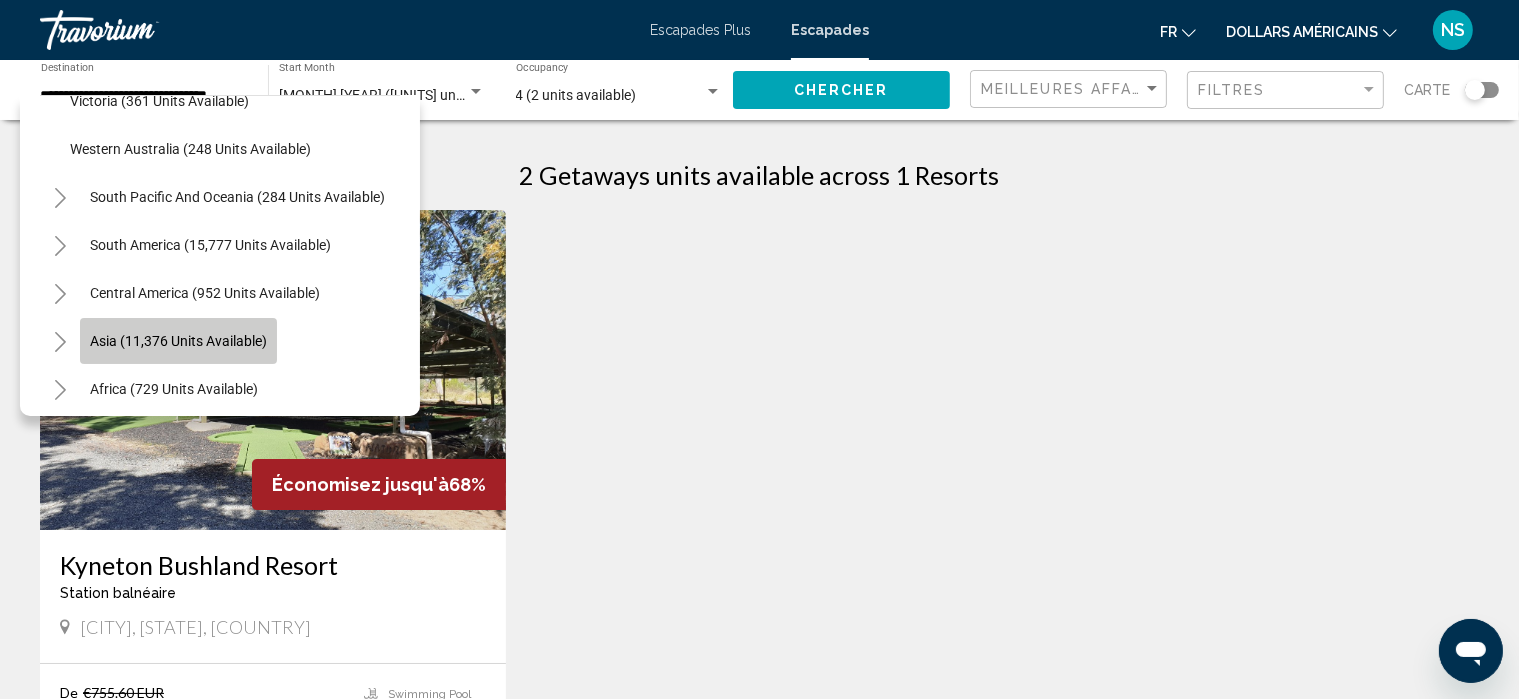 click on "Asia (11,376 units available)" 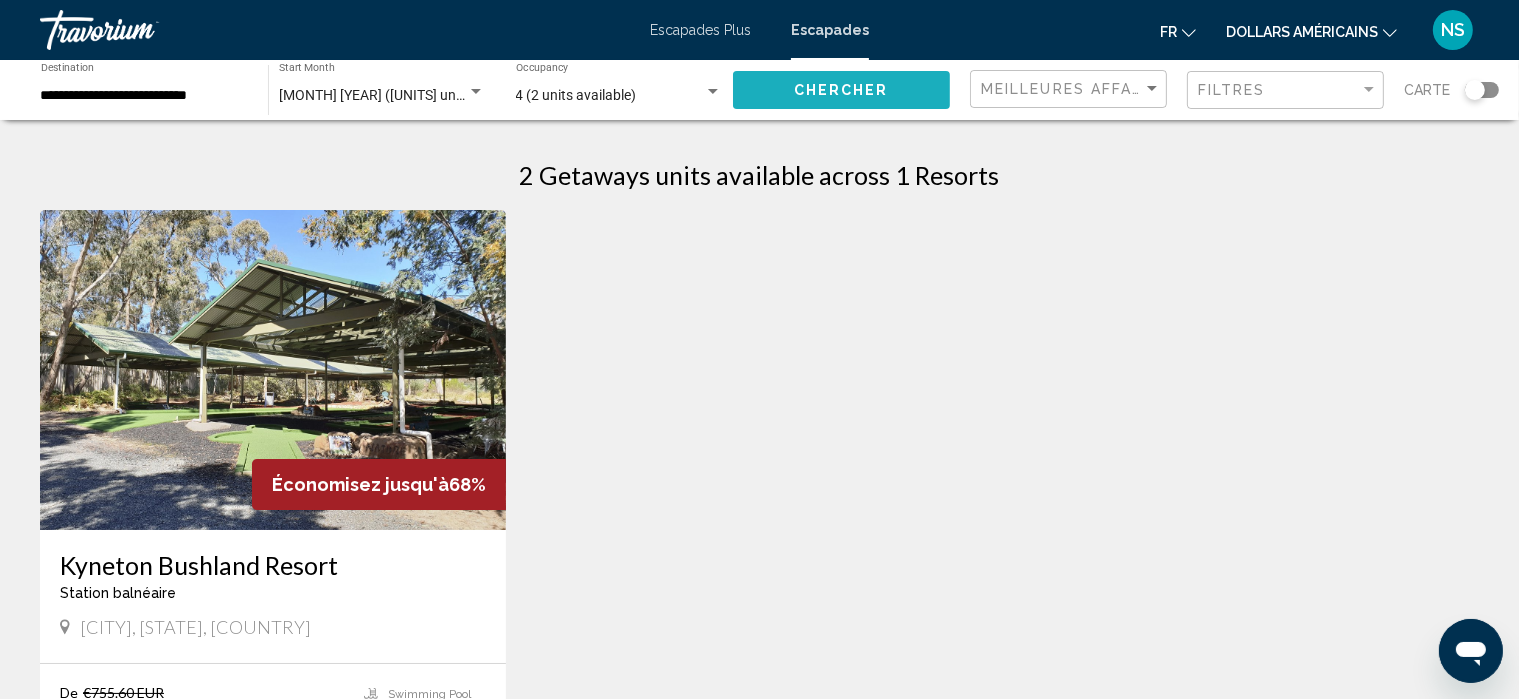 click on "Chercher" 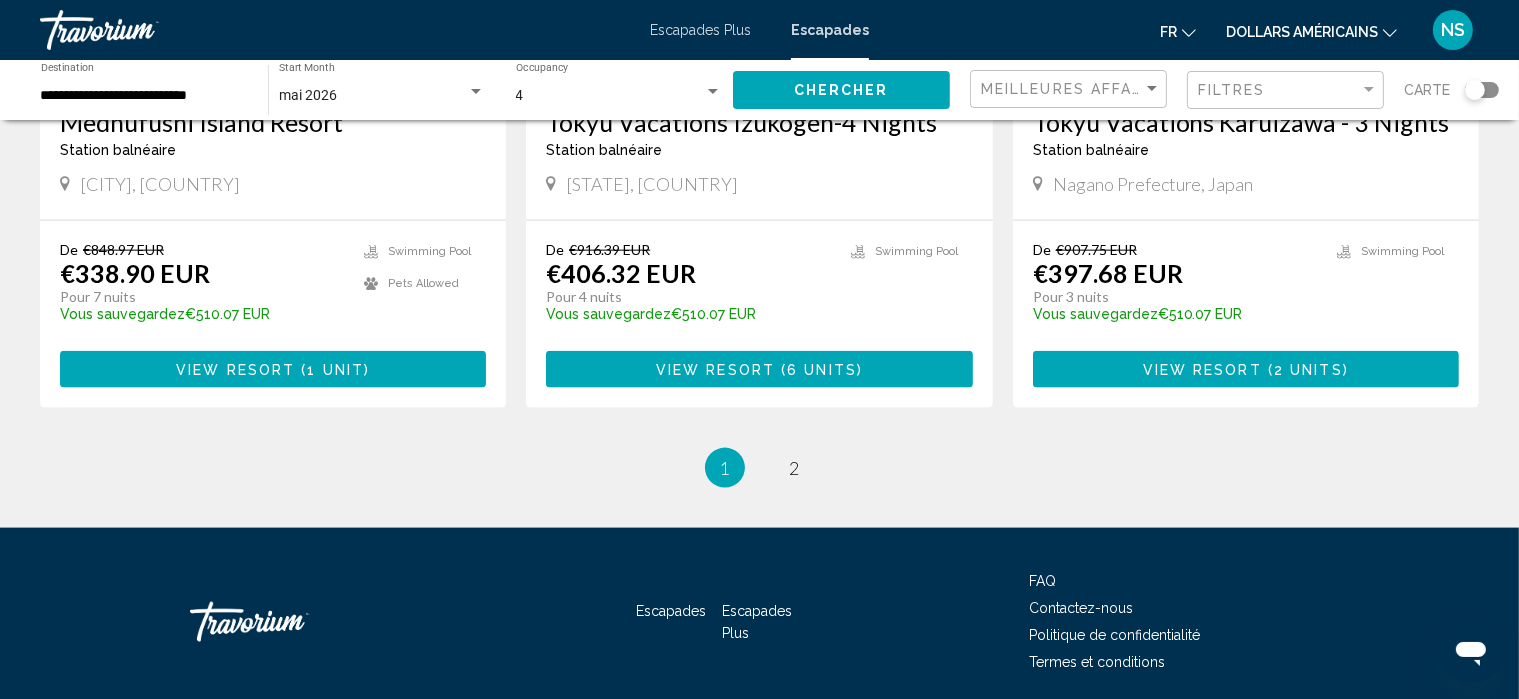 scroll, scrollTop: 2488, scrollLeft: 0, axis: vertical 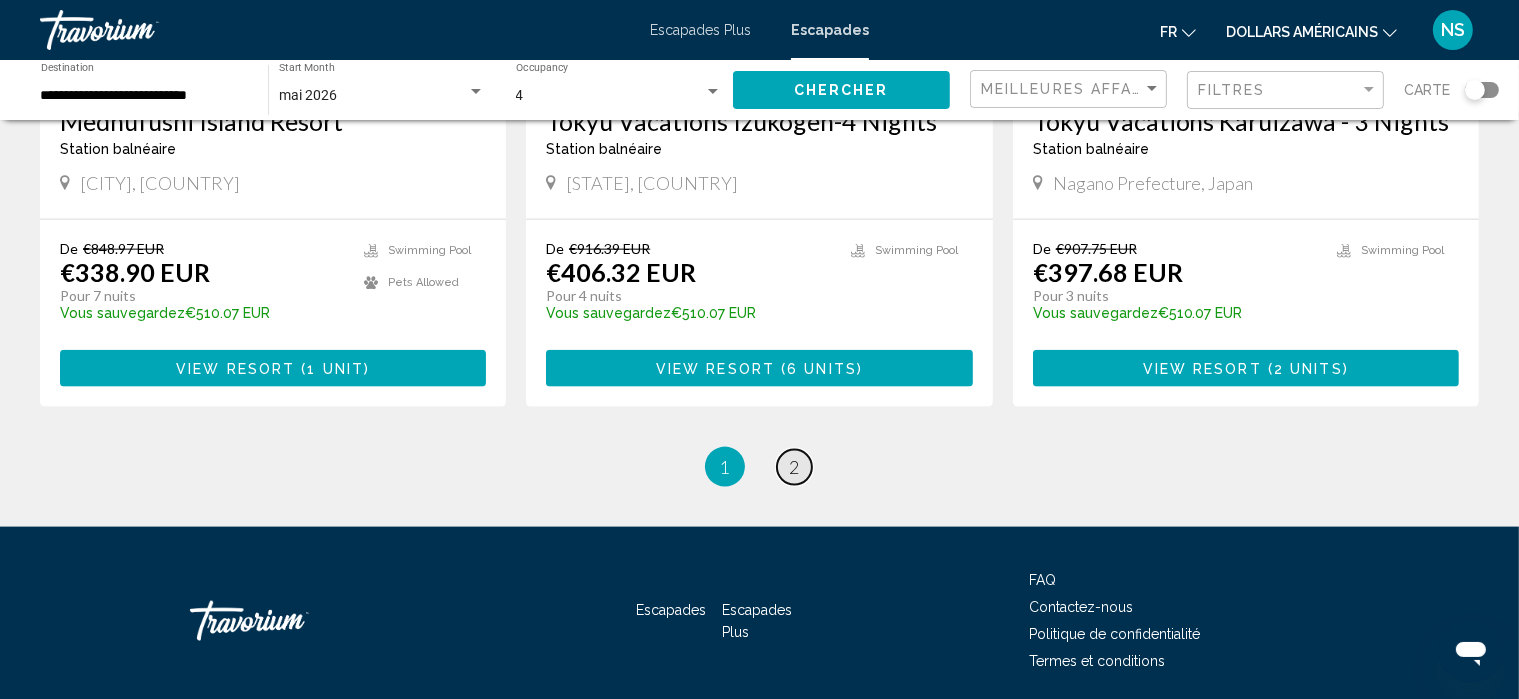 click on "2" at bounding box center (795, 467) 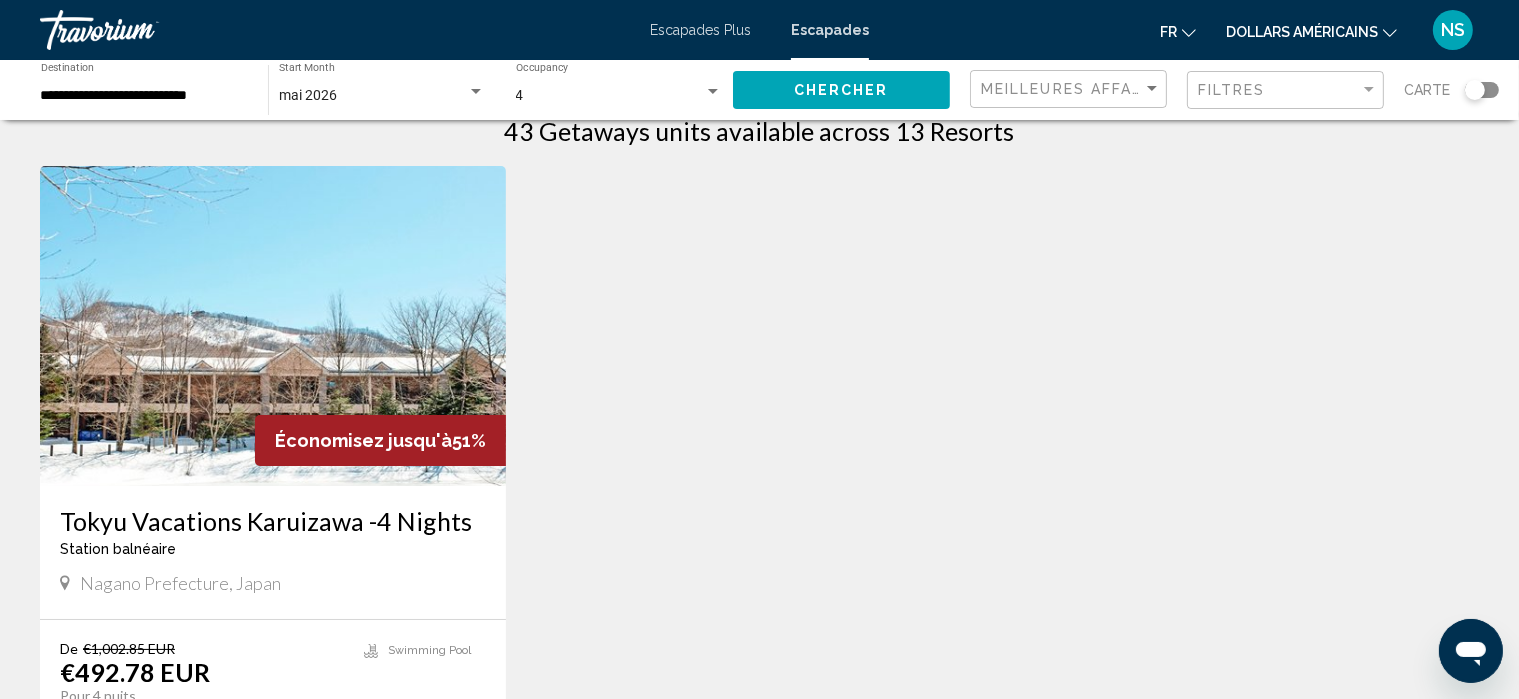 scroll, scrollTop: 0, scrollLeft: 0, axis: both 